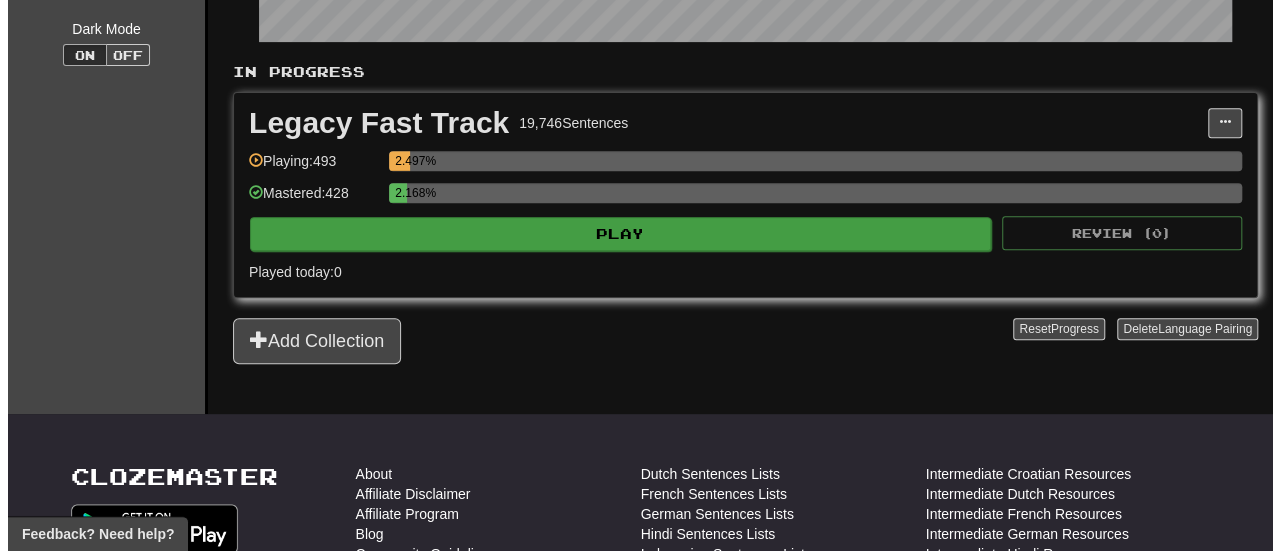 scroll, scrollTop: 400, scrollLeft: 0, axis: vertical 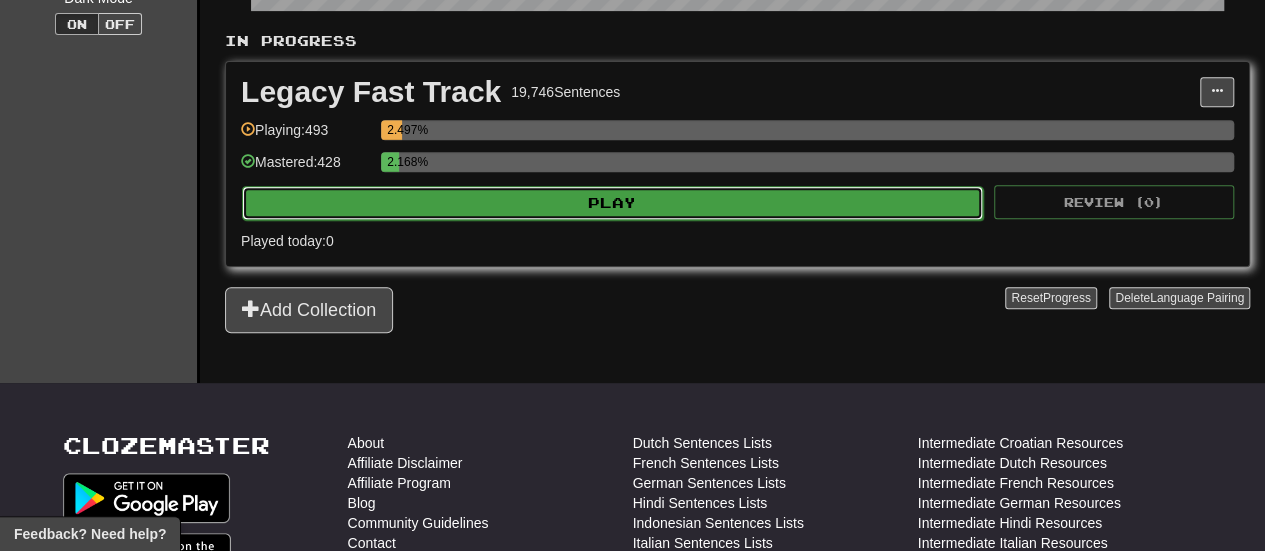 click on "Play" at bounding box center (612, 203) 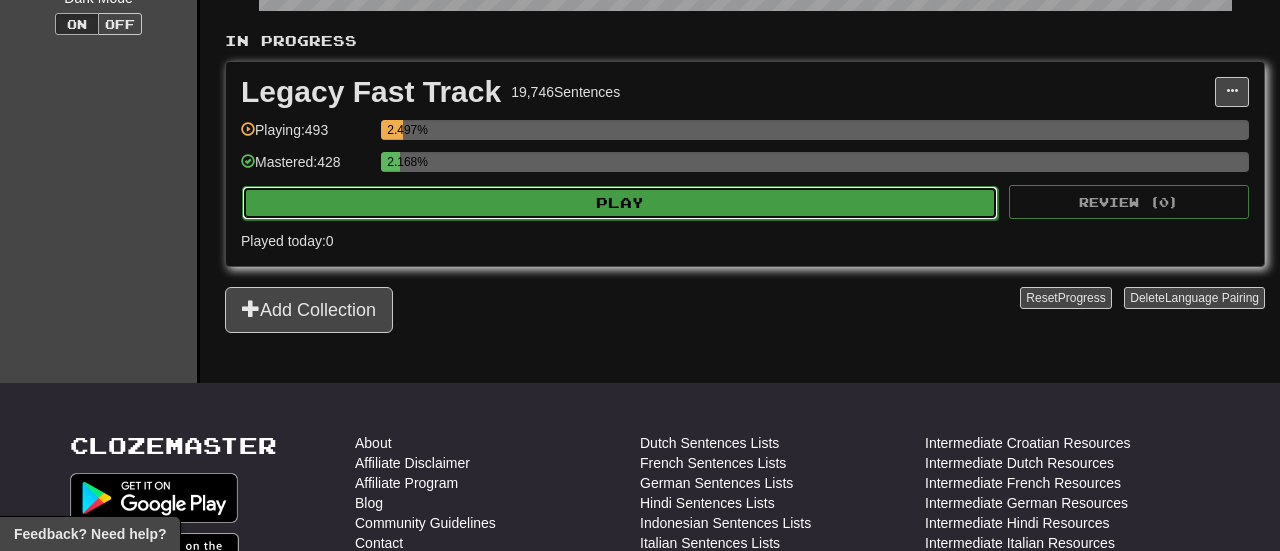 select on "**" 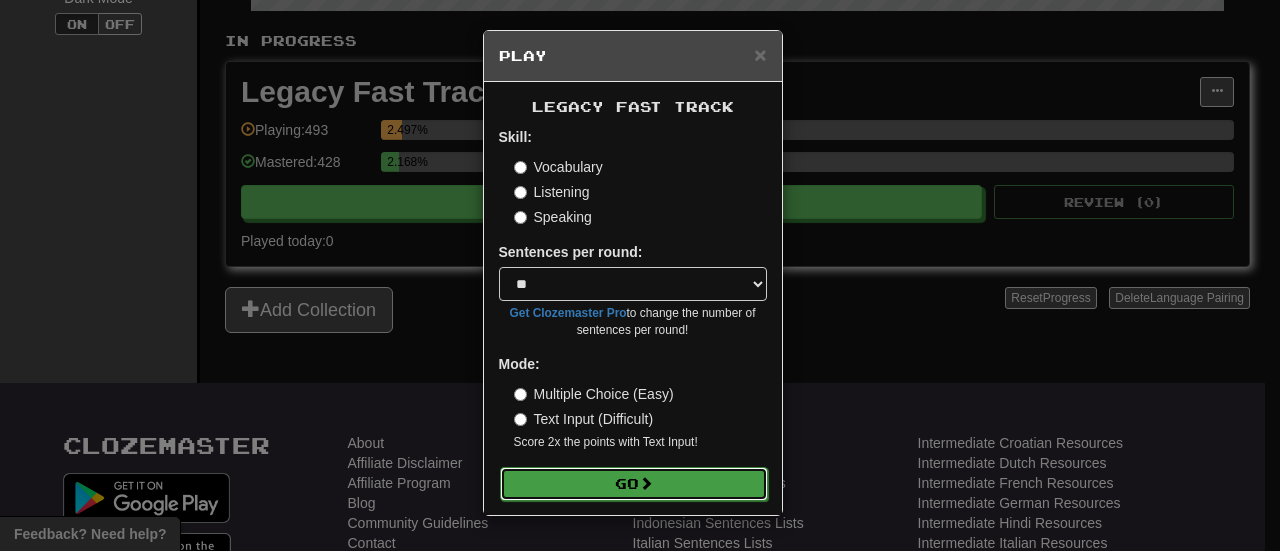 click on "Go" at bounding box center (634, 484) 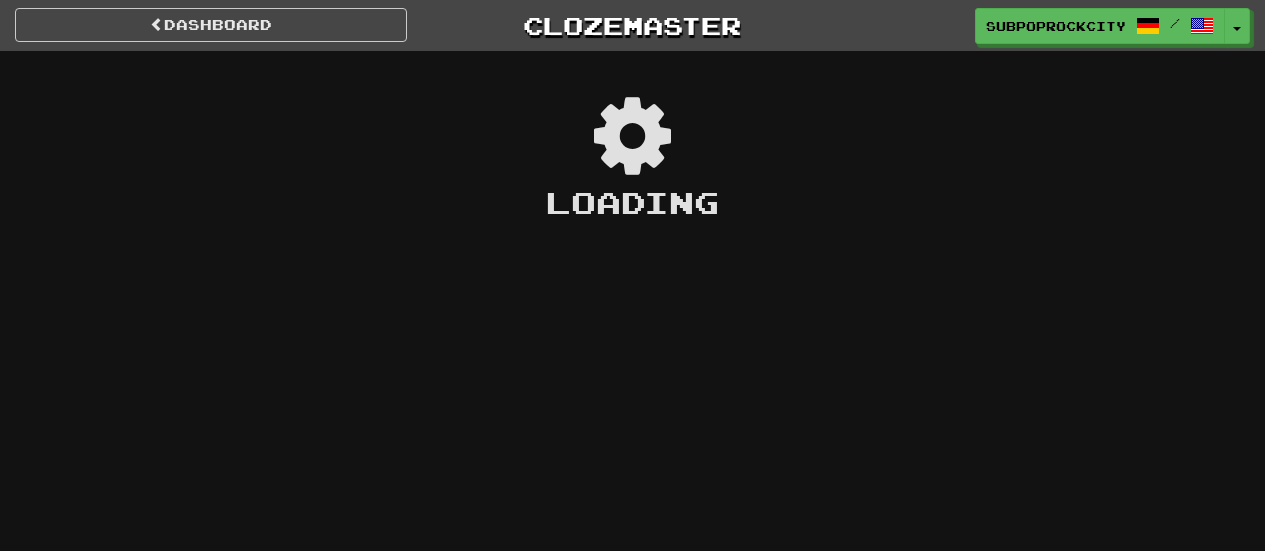 scroll, scrollTop: 0, scrollLeft: 0, axis: both 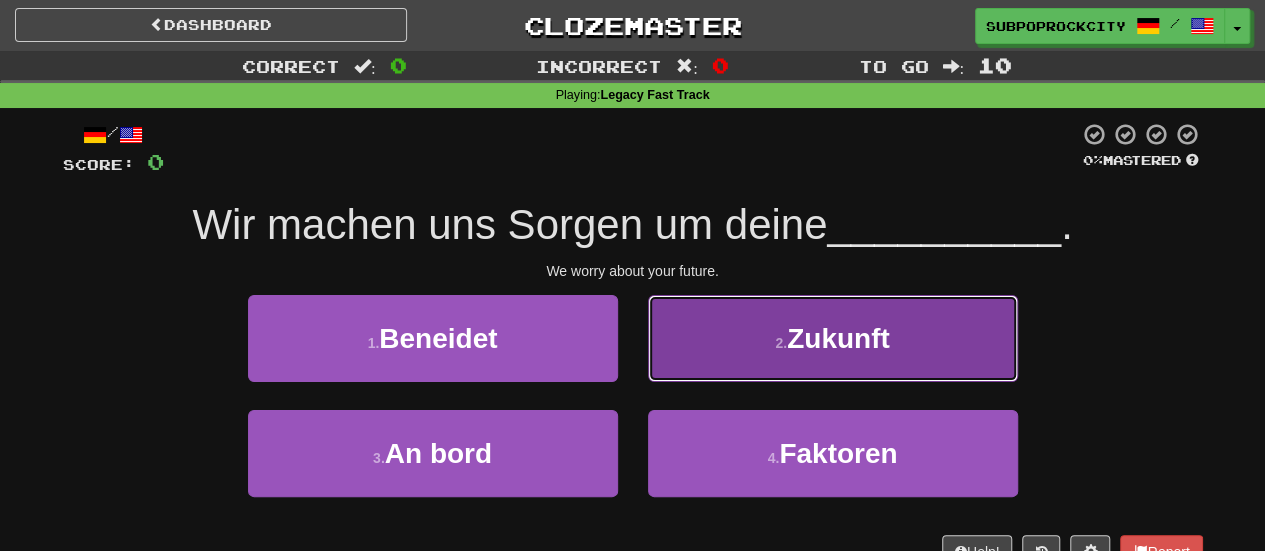 click on "2 .  Zukunft" at bounding box center (833, 338) 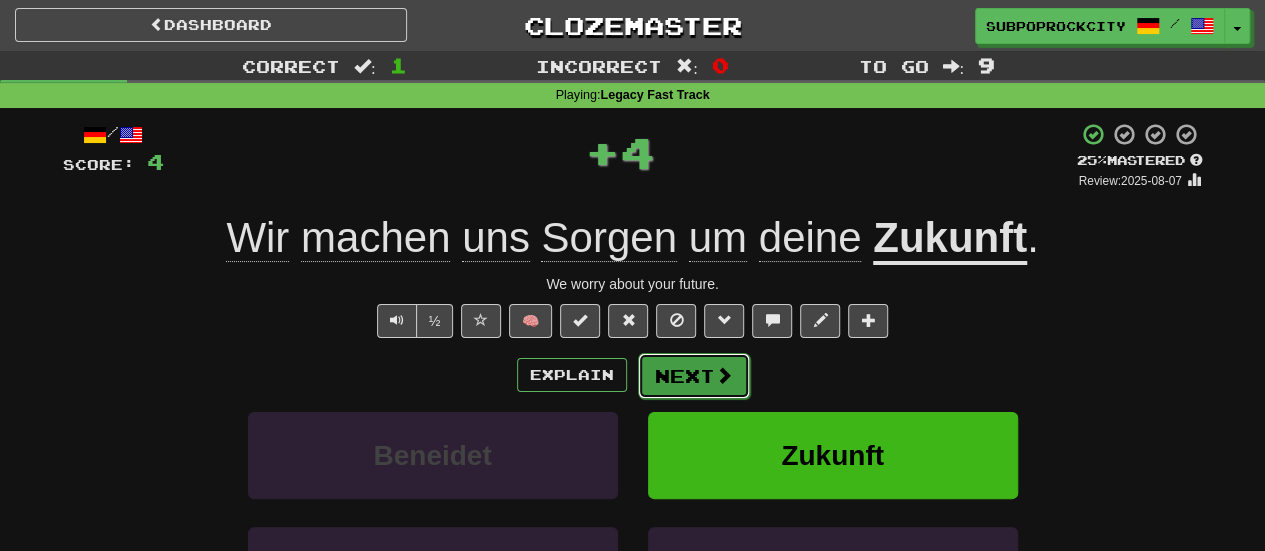 click on "Next" at bounding box center [694, 376] 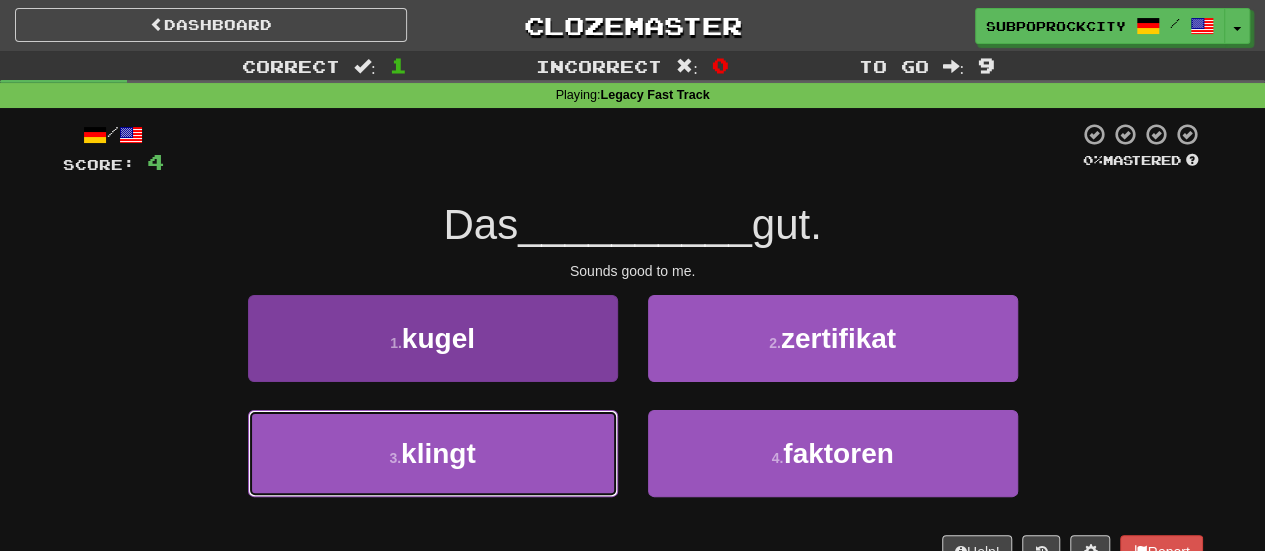 click on "3 .  klingt" at bounding box center [433, 453] 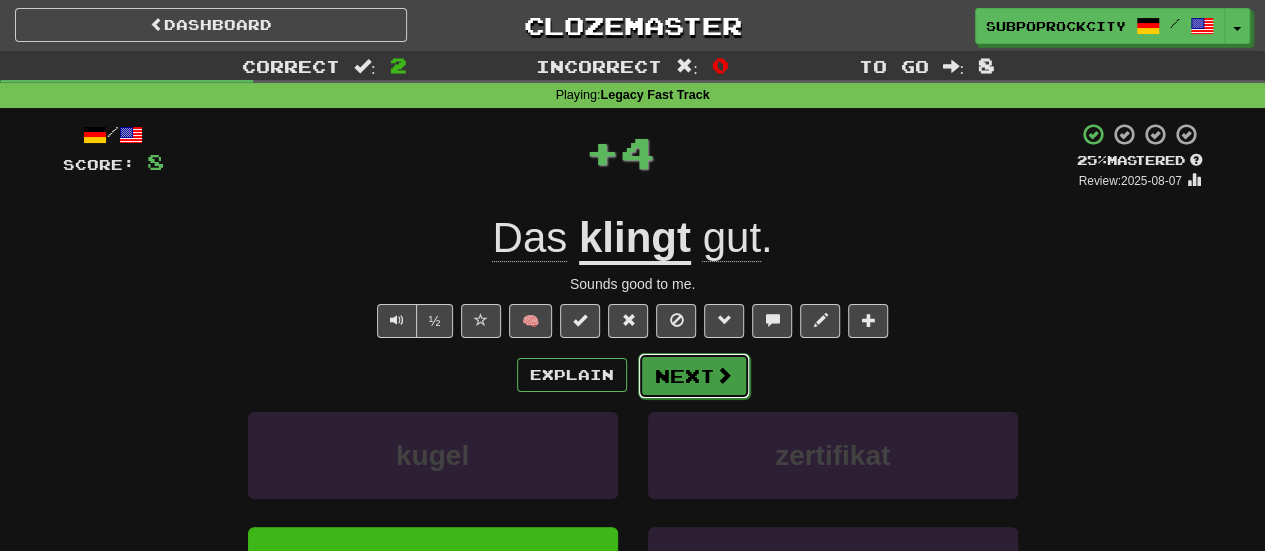 click on "Next" at bounding box center [694, 376] 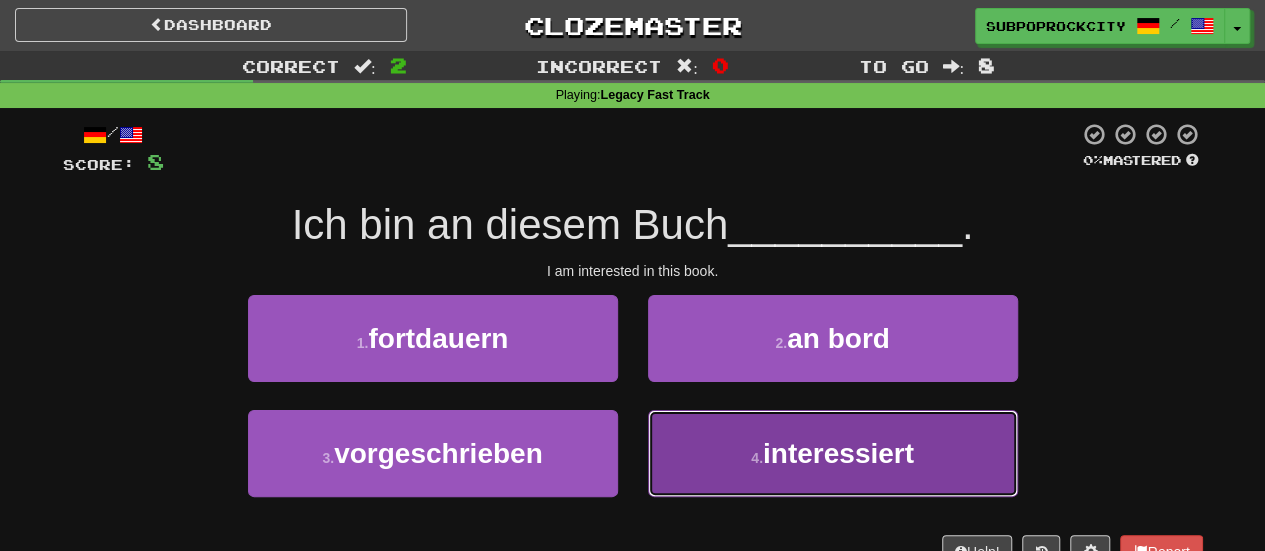 click on "4 .  interessiert" at bounding box center (833, 453) 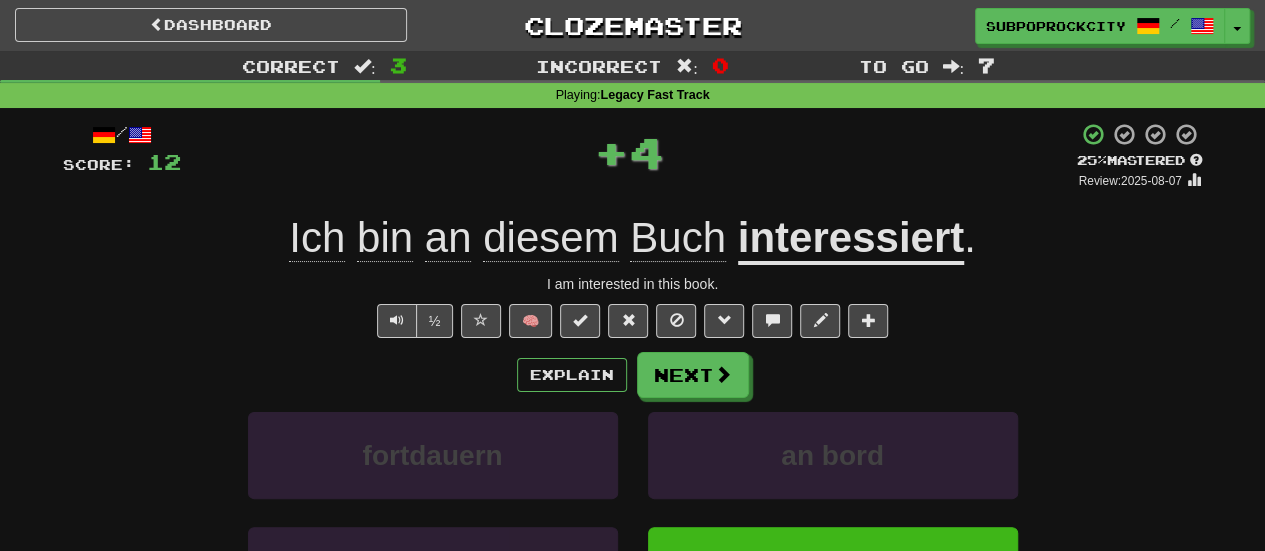 click on "Explain Next fortdauern an bord vorgeschrieben interessiert Learn more: fortdauern an bord vorgeschrieben interessiert" at bounding box center [633, 512] 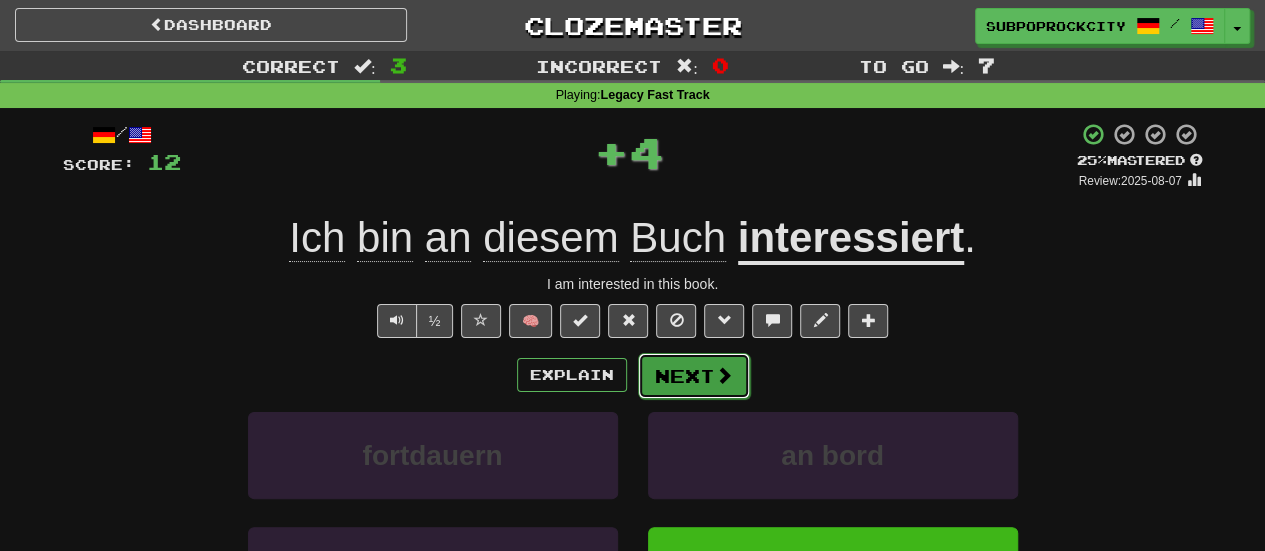click on "Next" at bounding box center [694, 376] 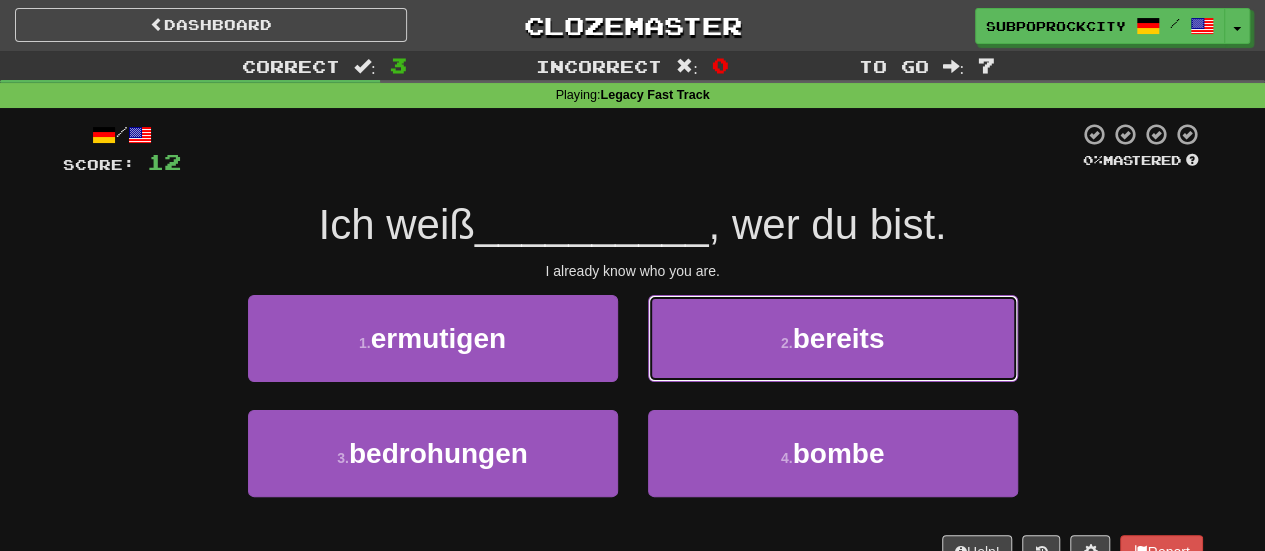 click on "2 .  bereits" at bounding box center [833, 338] 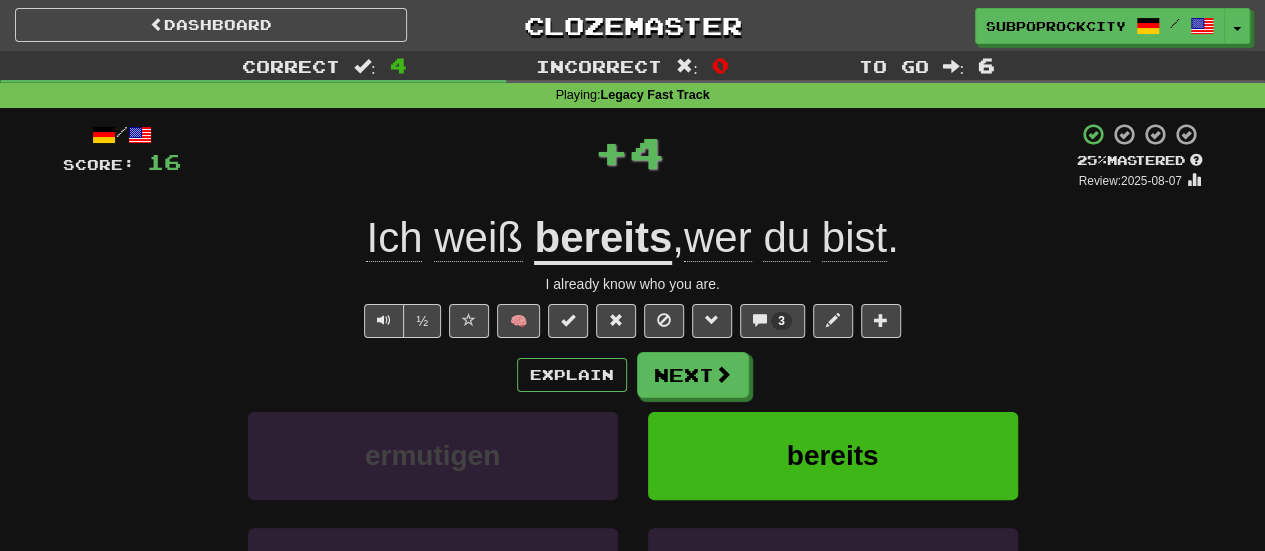 click on "Next" at bounding box center (693, 375) 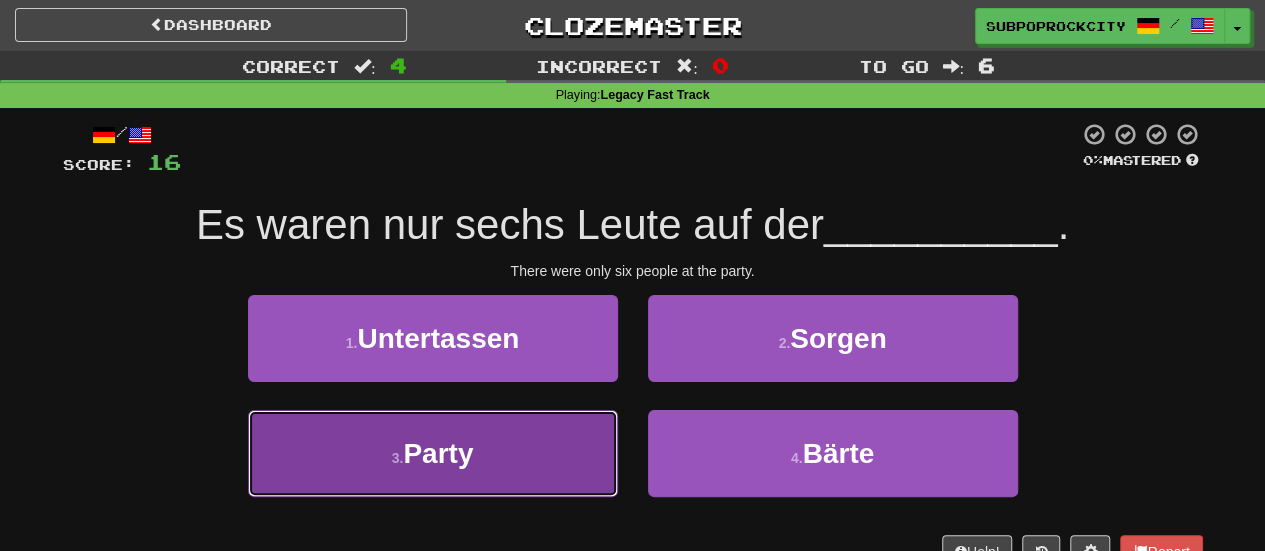 click on "3 .  Party" at bounding box center (433, 453) 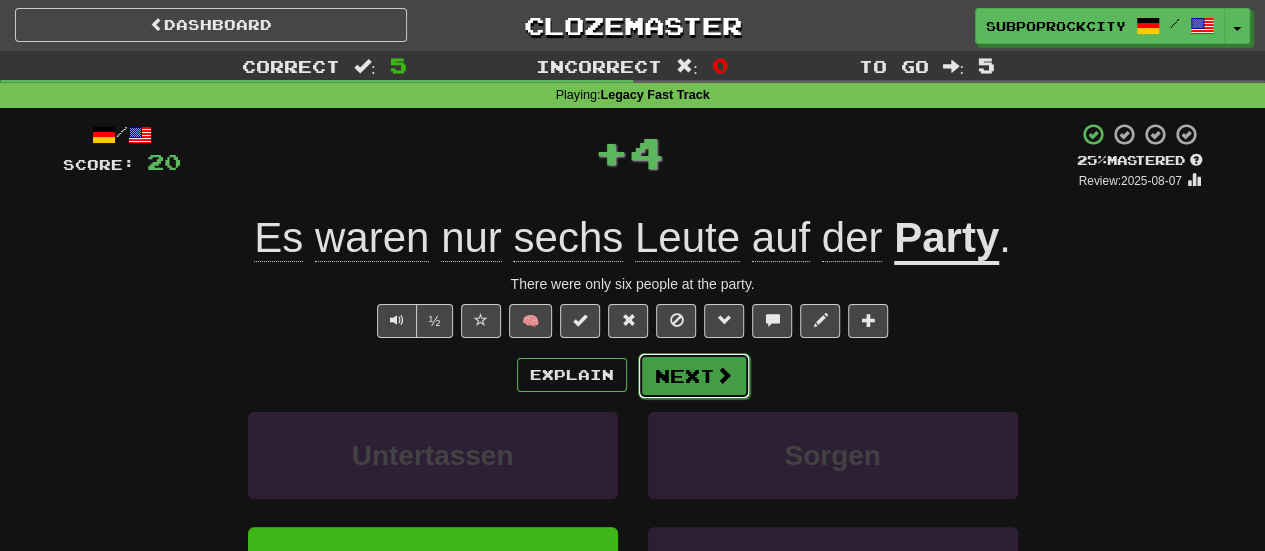 click on "Next" at bounding box center [694, 376] 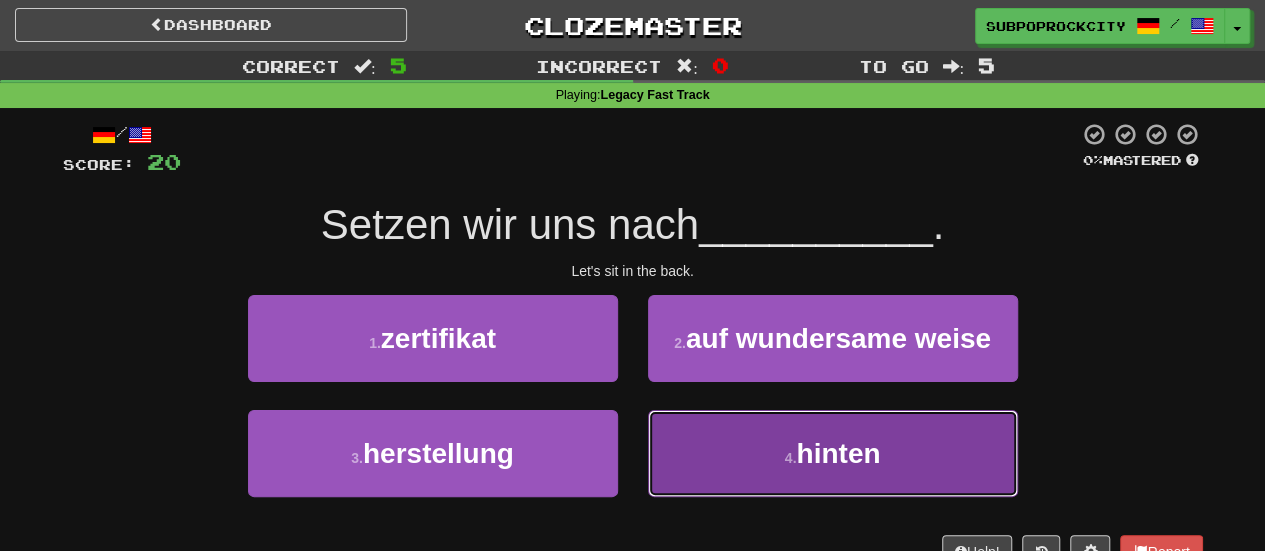 click on "4 .  hinten" at bounding box center [833, 453] 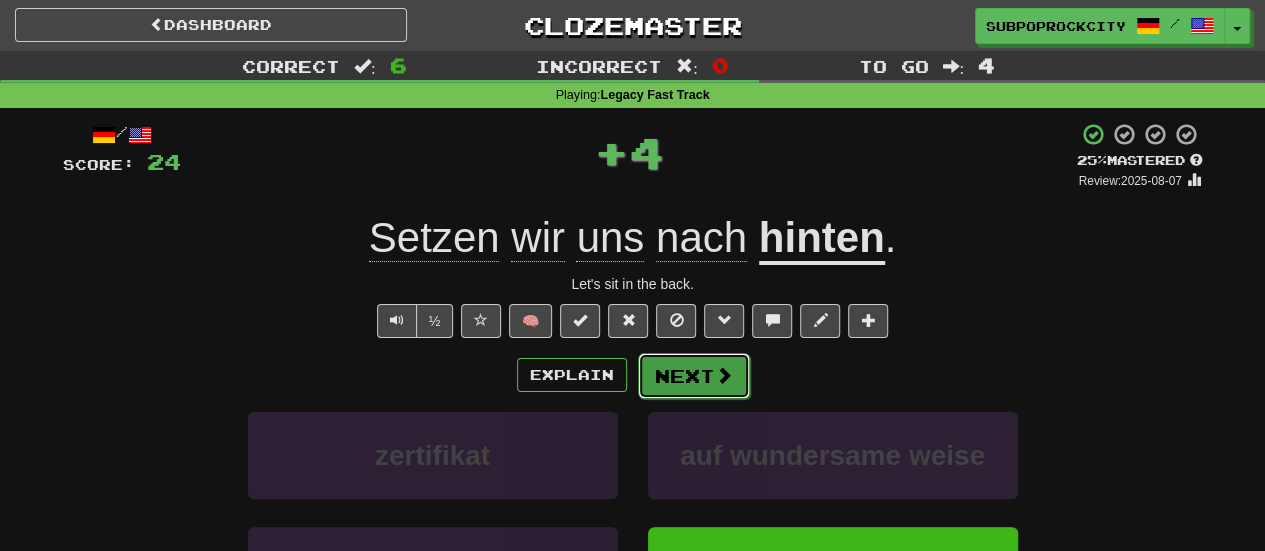 click on "Next" at bounding box center [694, 376] 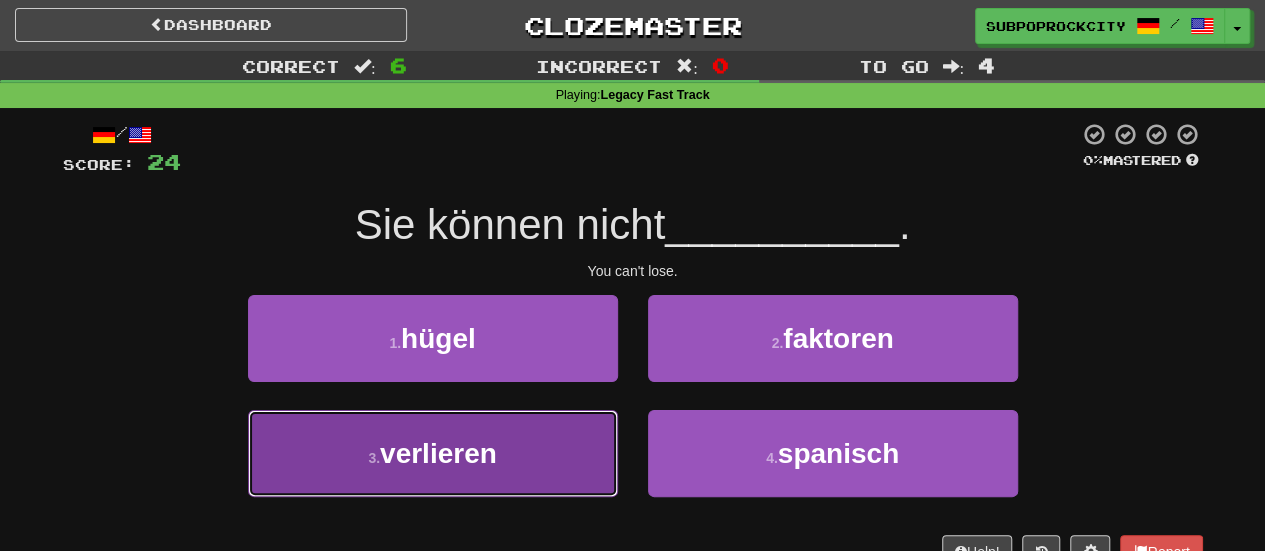 click on "3 .  verlieren" at bounding box center [433, 453] 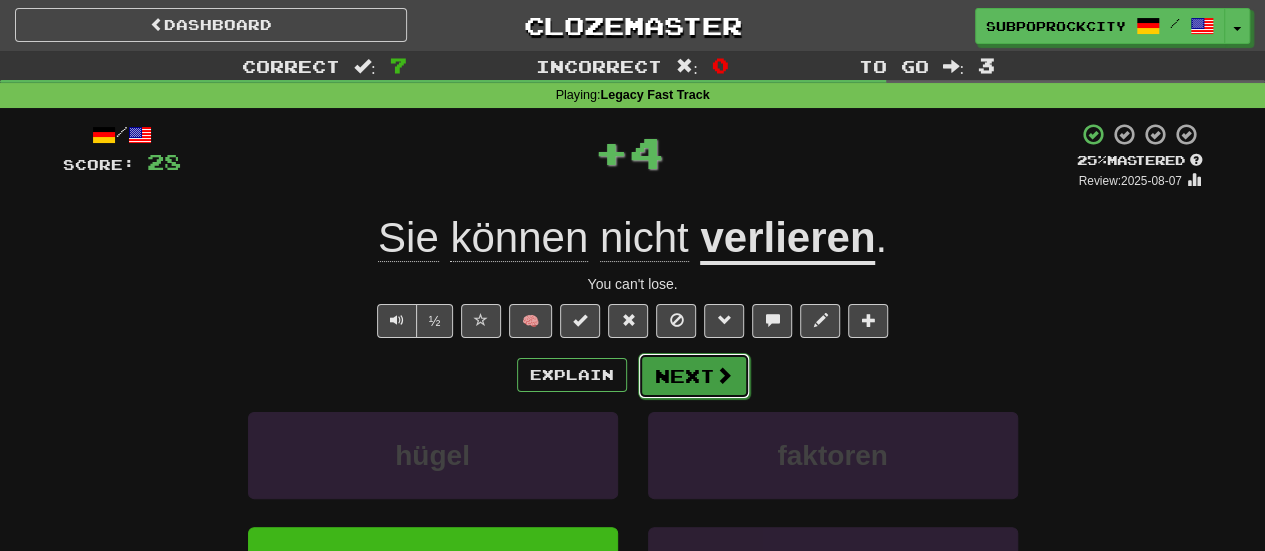 click on "Next" at bounding box center [694, 376] 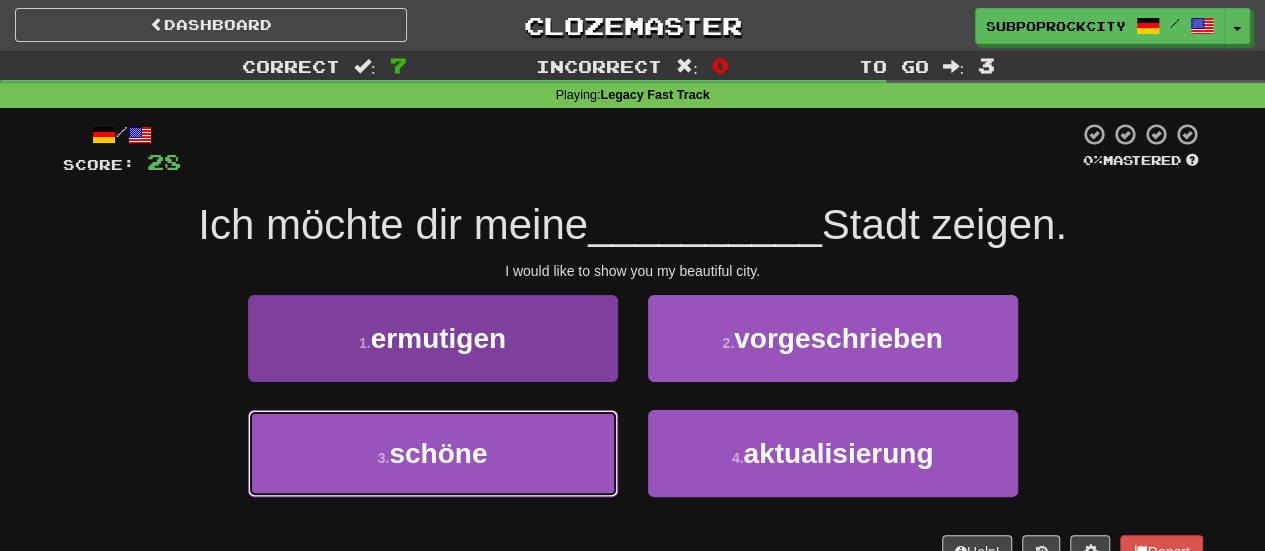 click on "3 .  schöne" at bounding box center [433, 453] 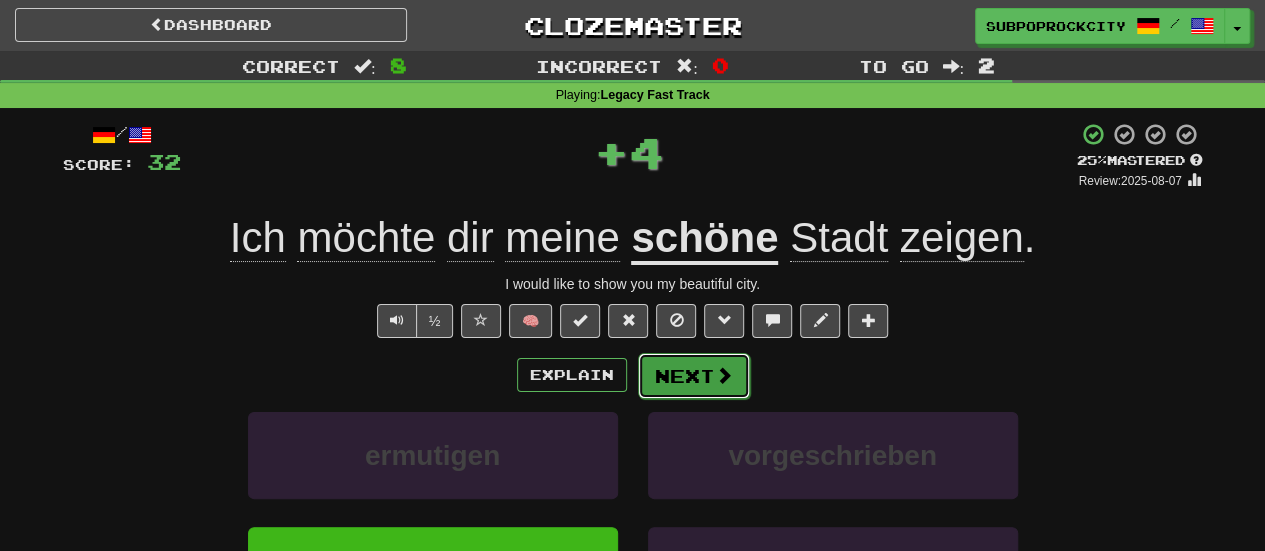 click on "Next" at bounding box center [694, 376] 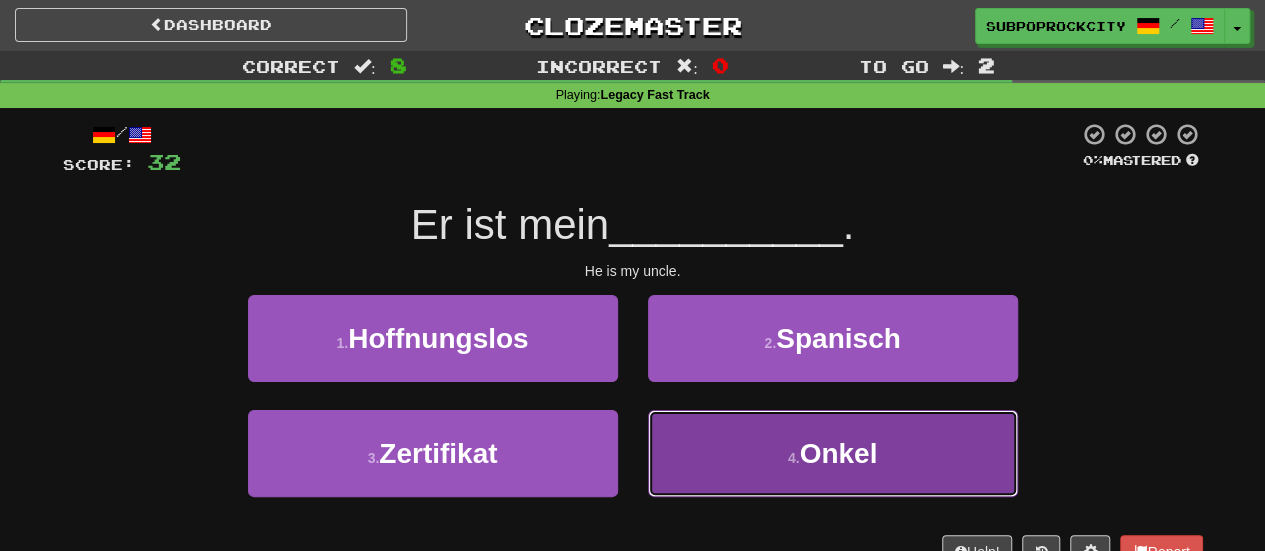 click on "4 .  Onkel" at bounding box center (833, 453) 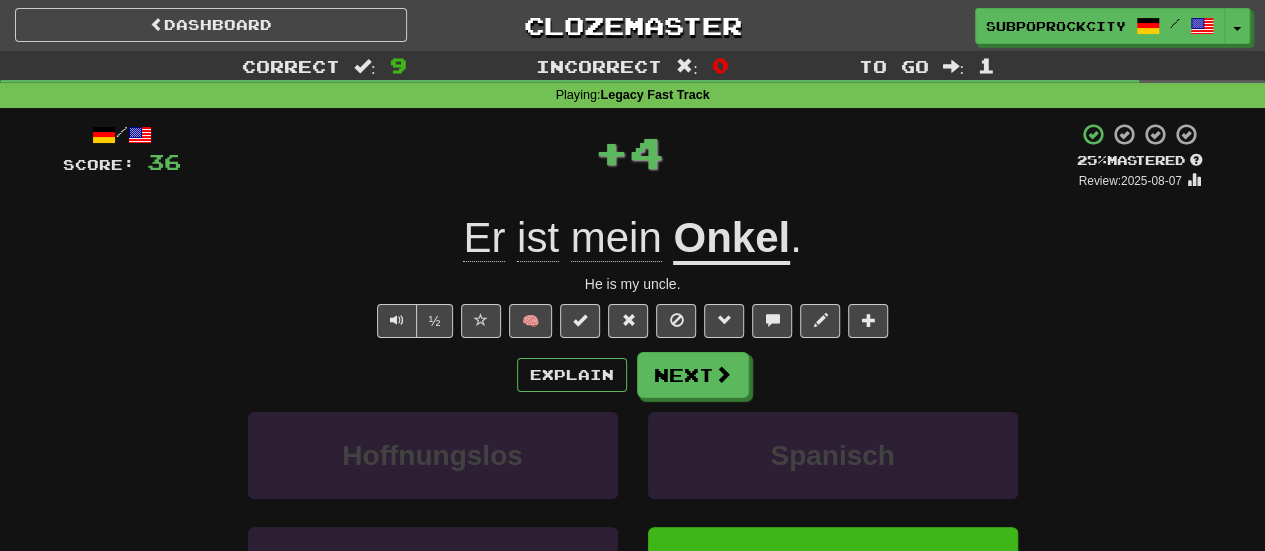 click on "Next" at bounding box center (693, 375) 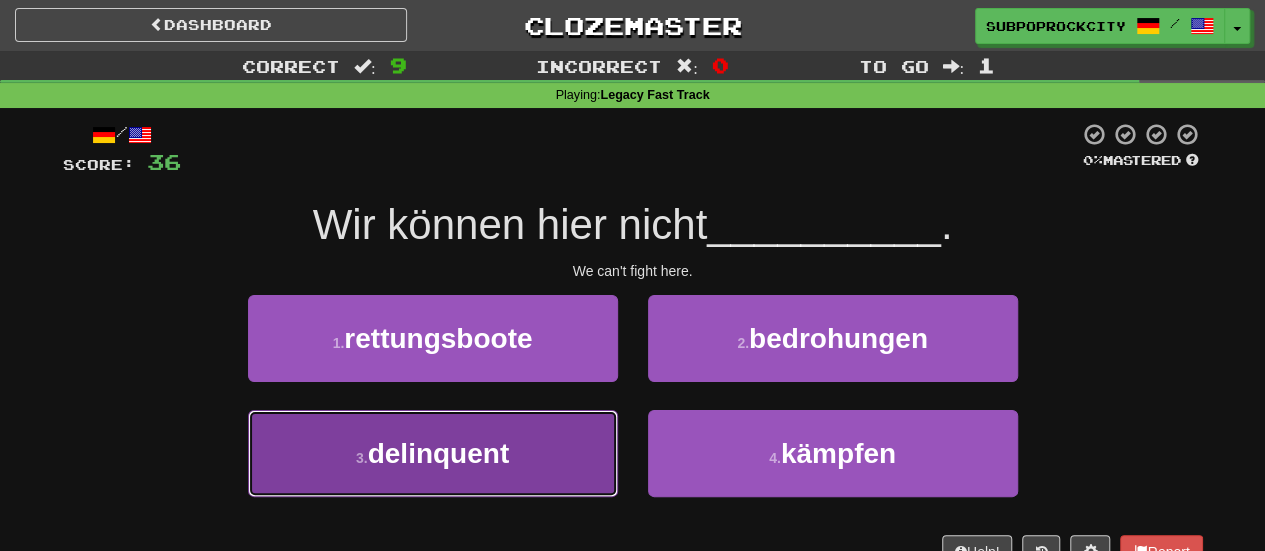 click on "3 .  delinquent" at bounding box center (433, 453) 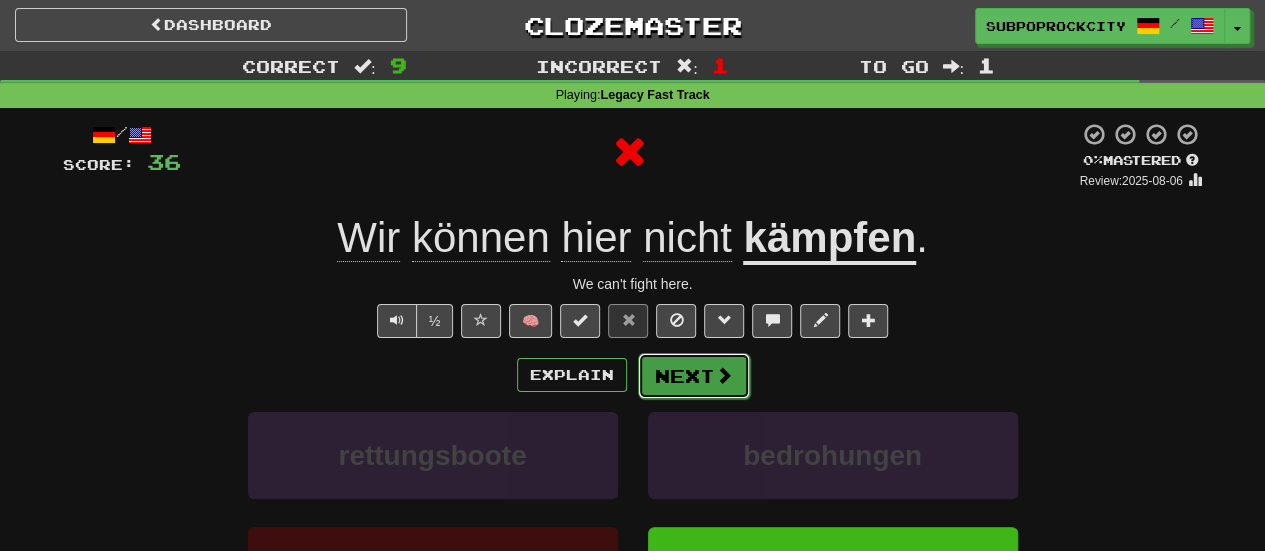 click on "Next" at bounding box center [694, 376] 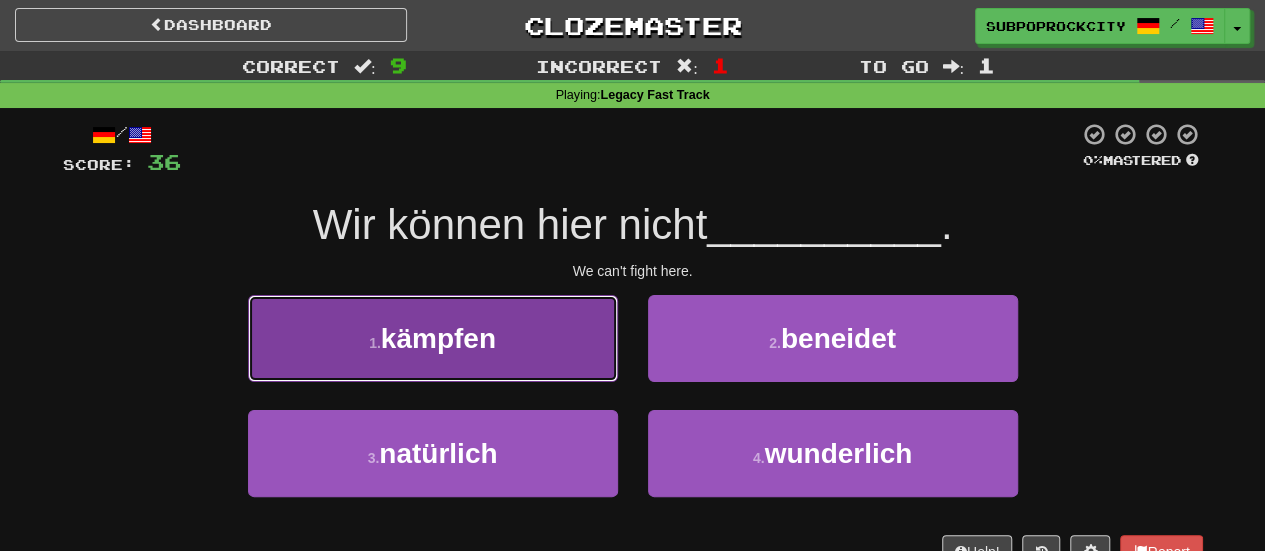 drag, startPoint x: 506, startPoint y: 381, endPoint x: 613, endPoint y: 377, distance: 107.07474 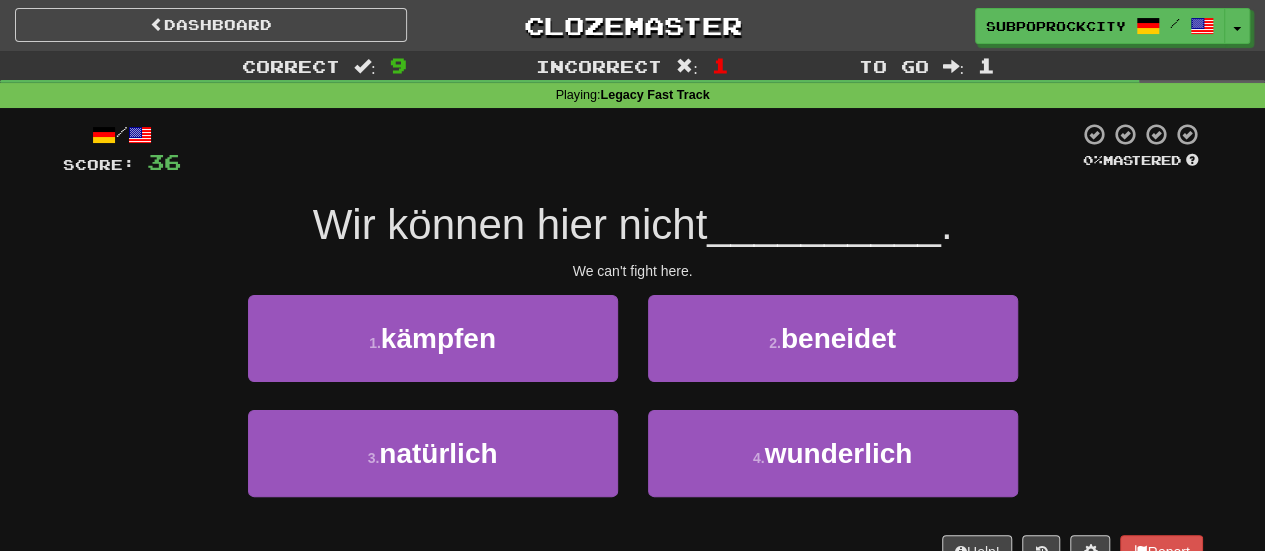 click on "2 .  beneidet" at bounding box center [833, 352] 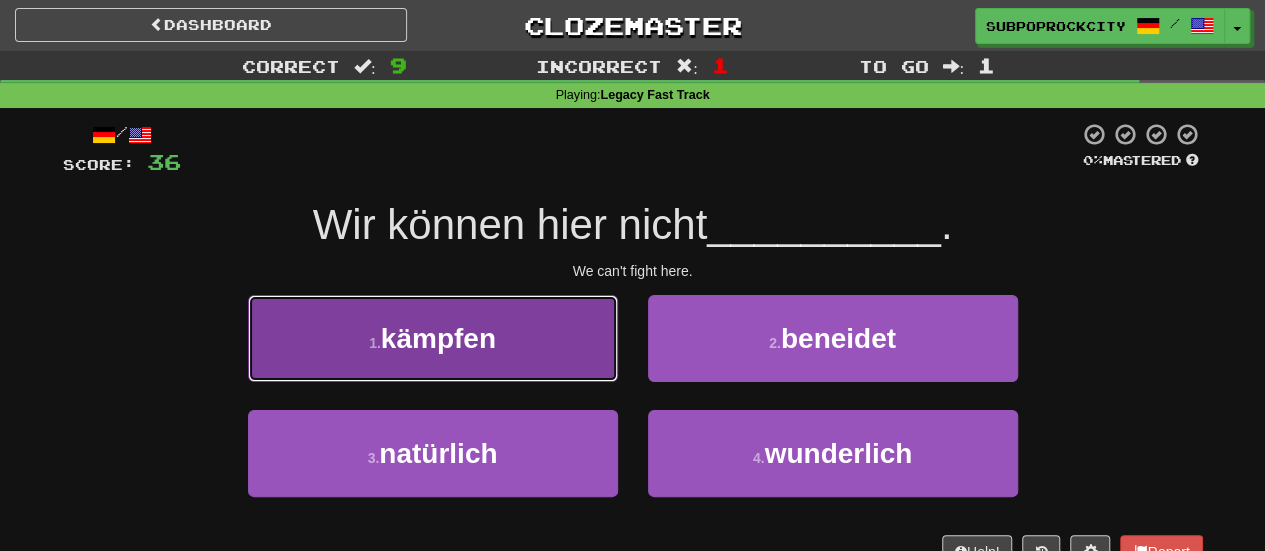 click on "1 .  kämpfen" at bounding box center (433, 338) 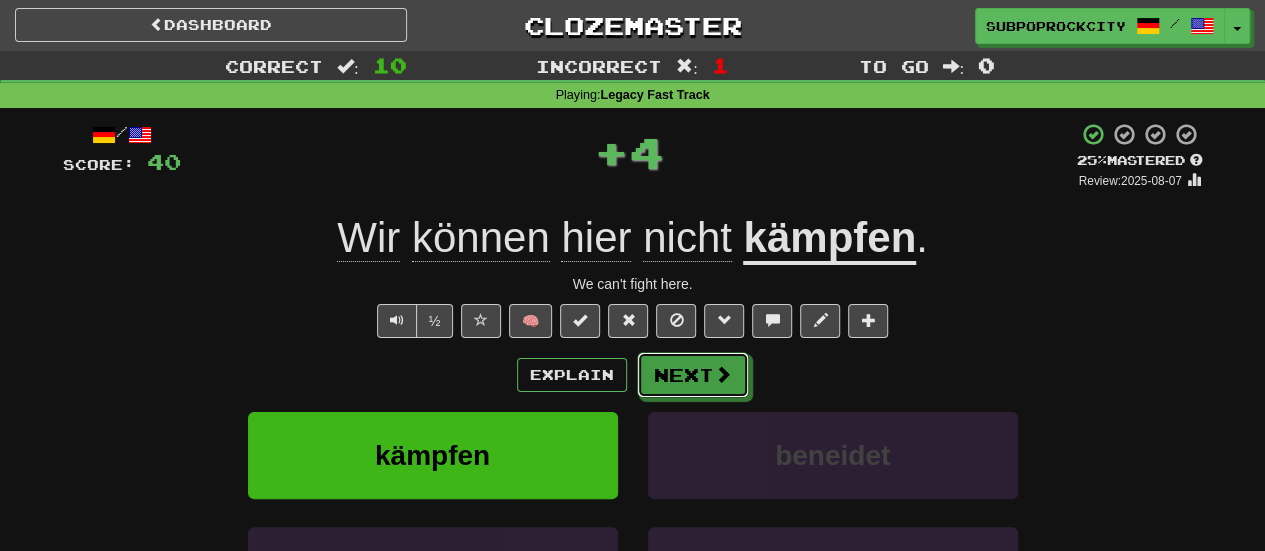 click on "Next" at bounding box center (693, 375) 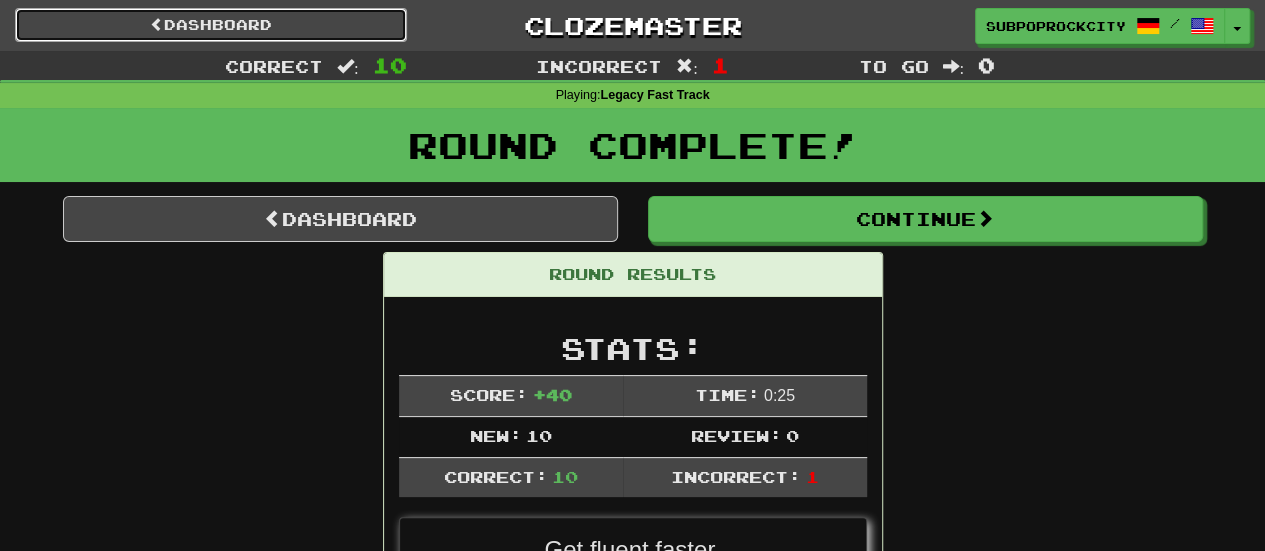 click on "Dashboard" at bounding box center [211, 25] 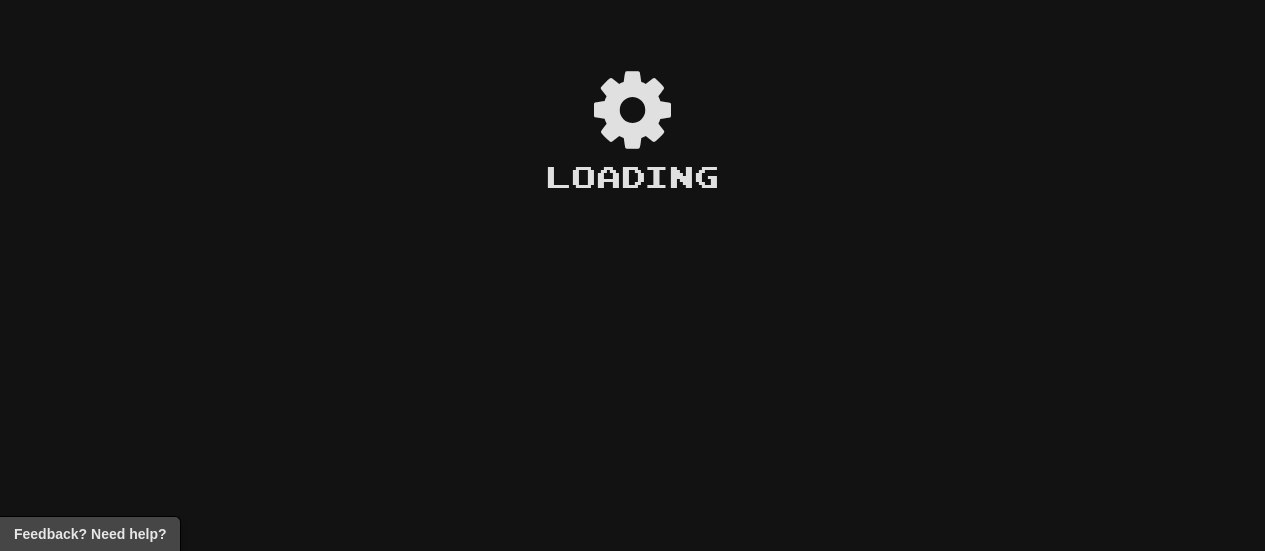 scroll, scrollTop: 0, scrollLeft: 0, axis: both 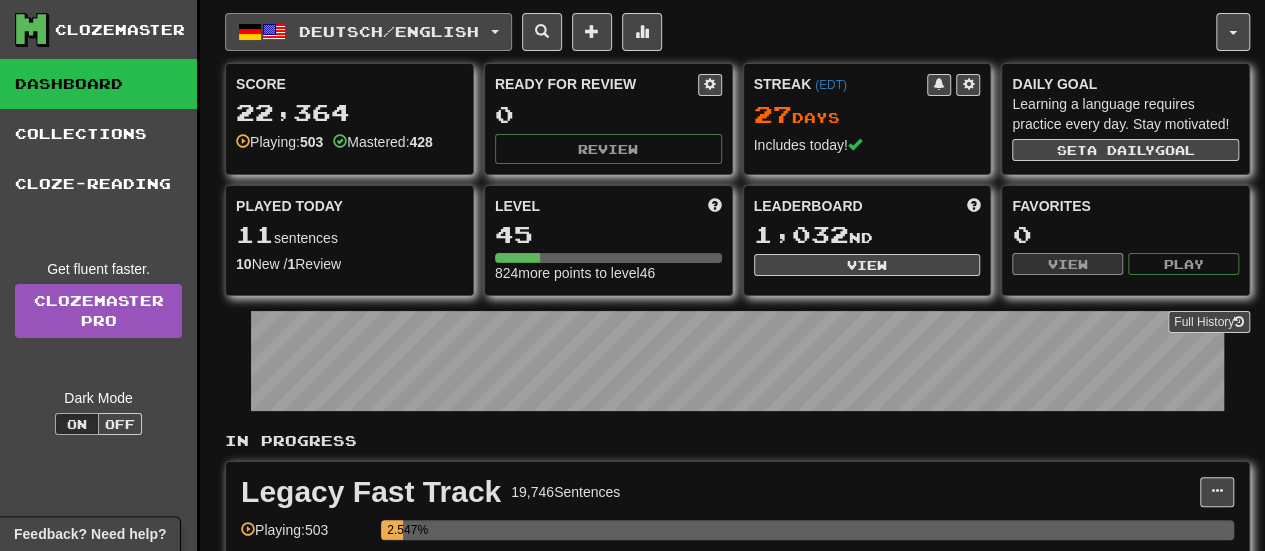click on "Deutsch  /  English" at bounding box center [389, 31] 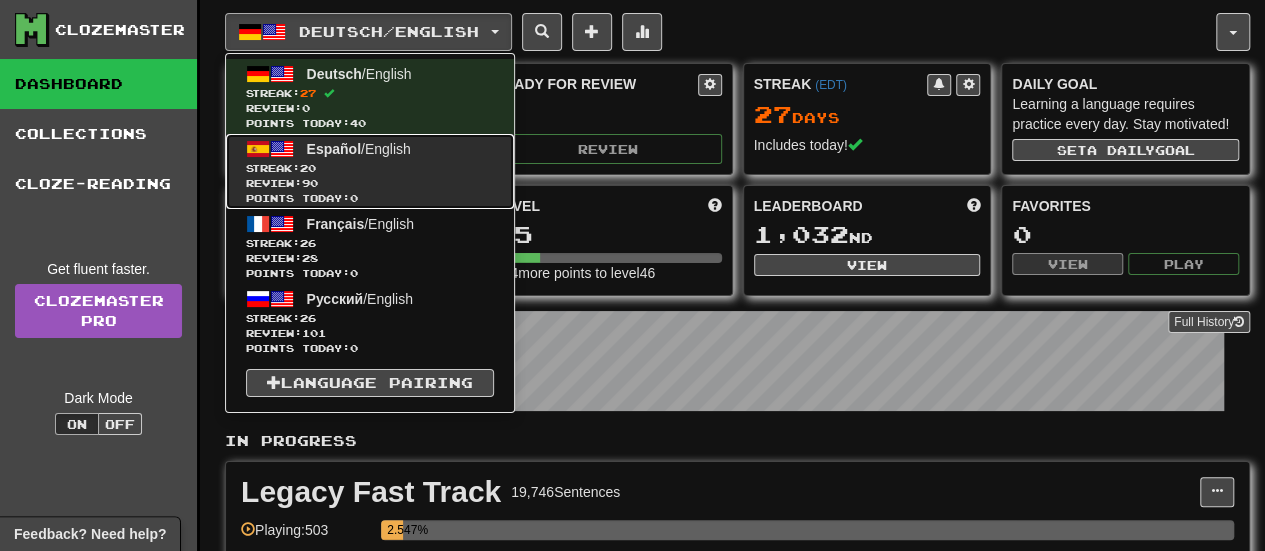 click on "Streak:  20" at bounding box center (370, 168) 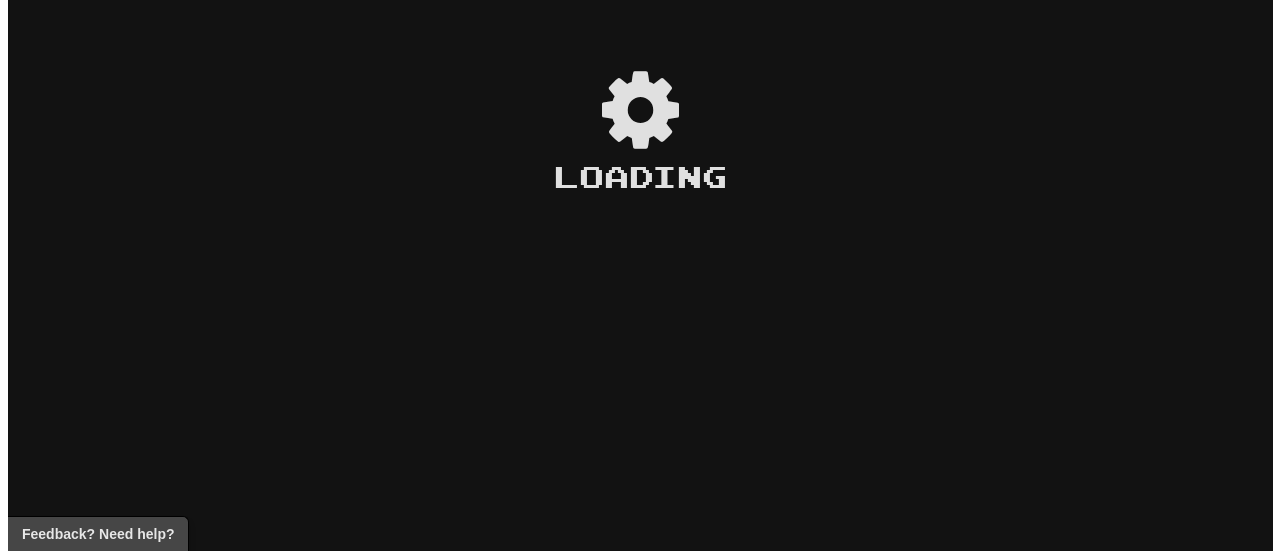 scroll, scrollTop: 0, scrollLeft: 0, axis: both 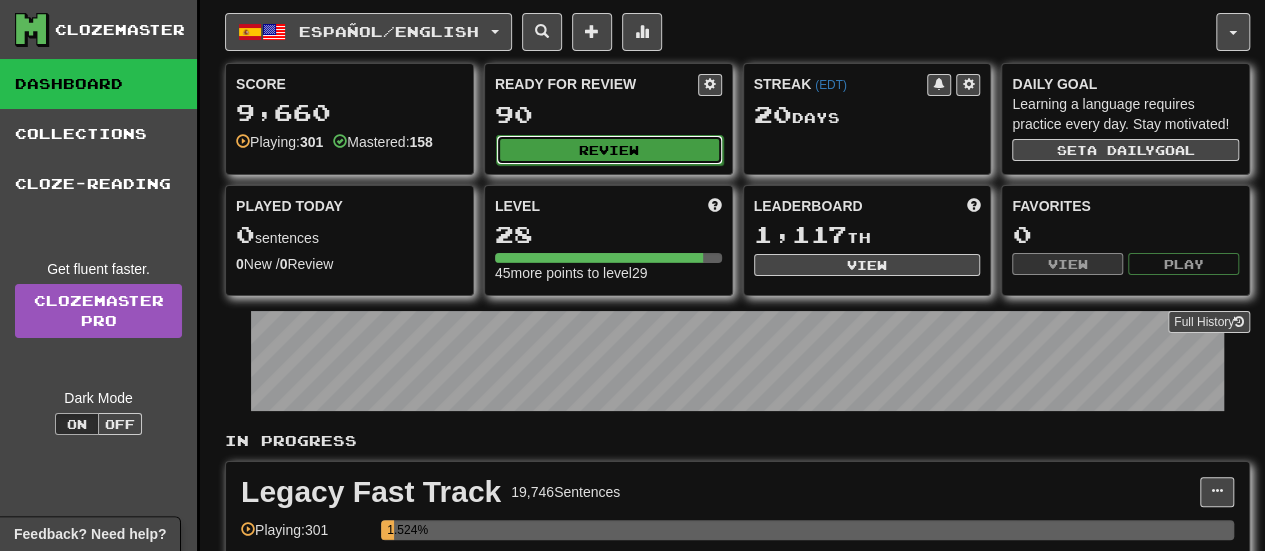 click on "Review" at bounding box center (609, 150) 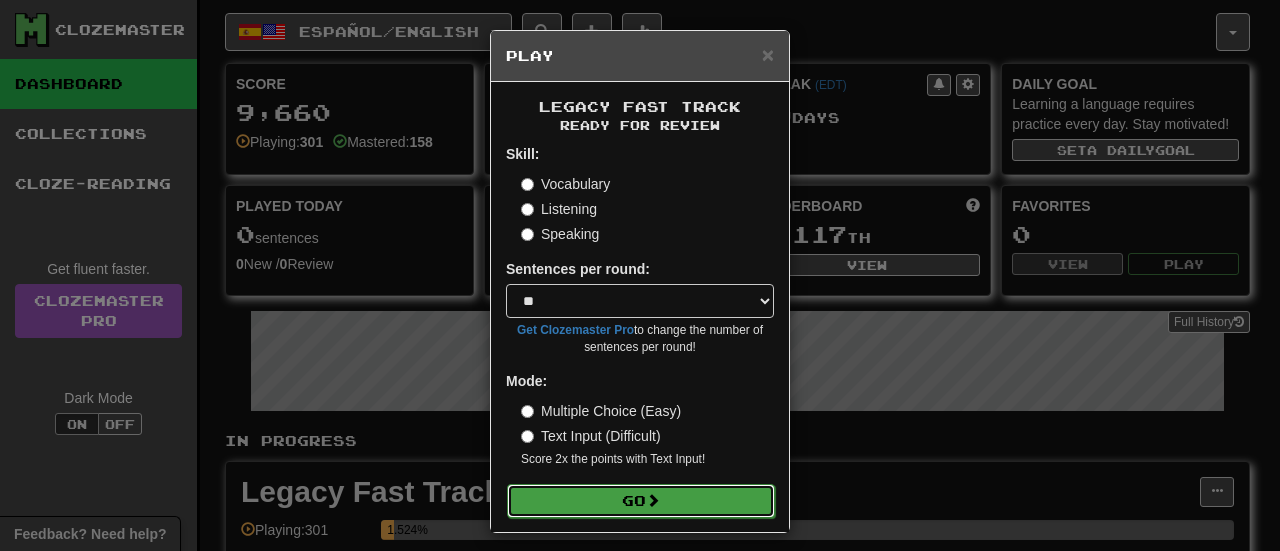 click on "Go" at bounding box center (641, 501) 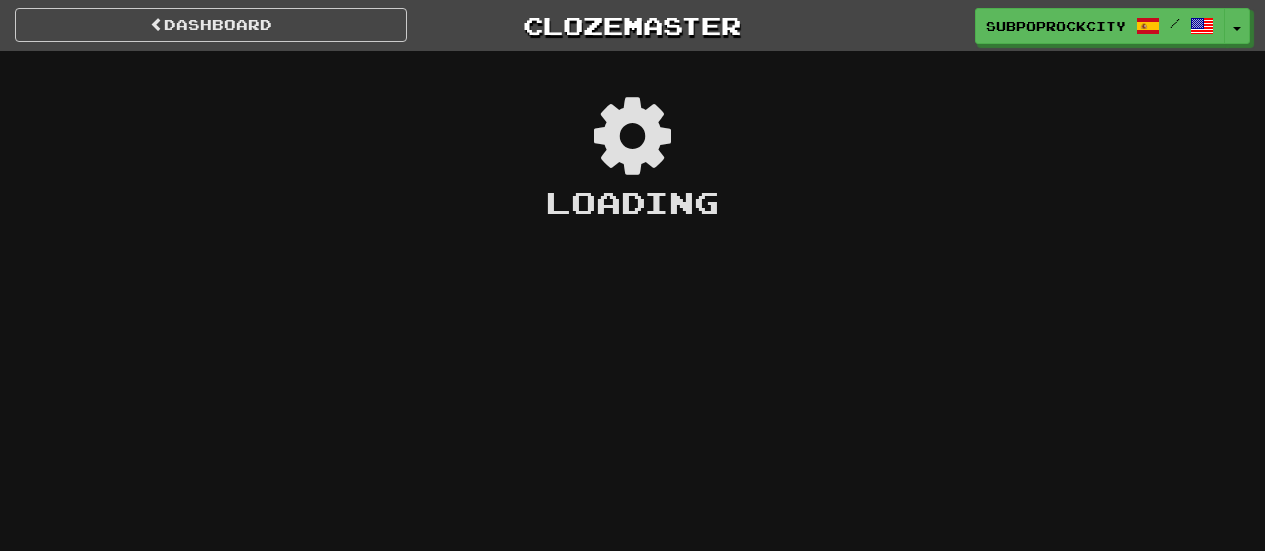 scroll, scrollTop: 0, scrollLeft: 0, axis: both 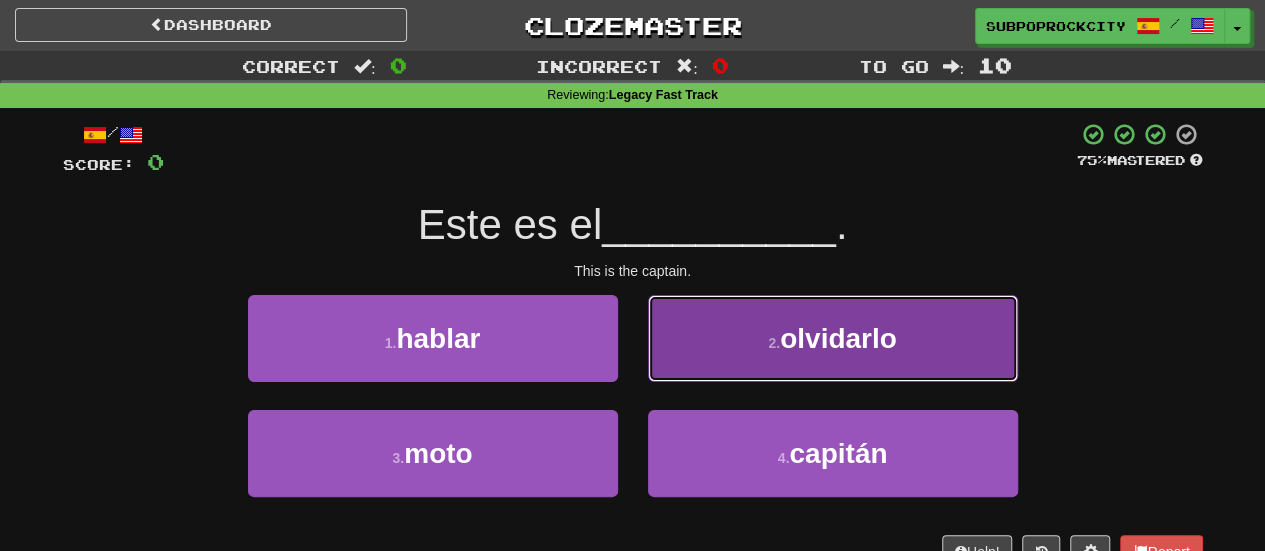 click on "2 .  olvidarlo" at bounding box center [833, 338] 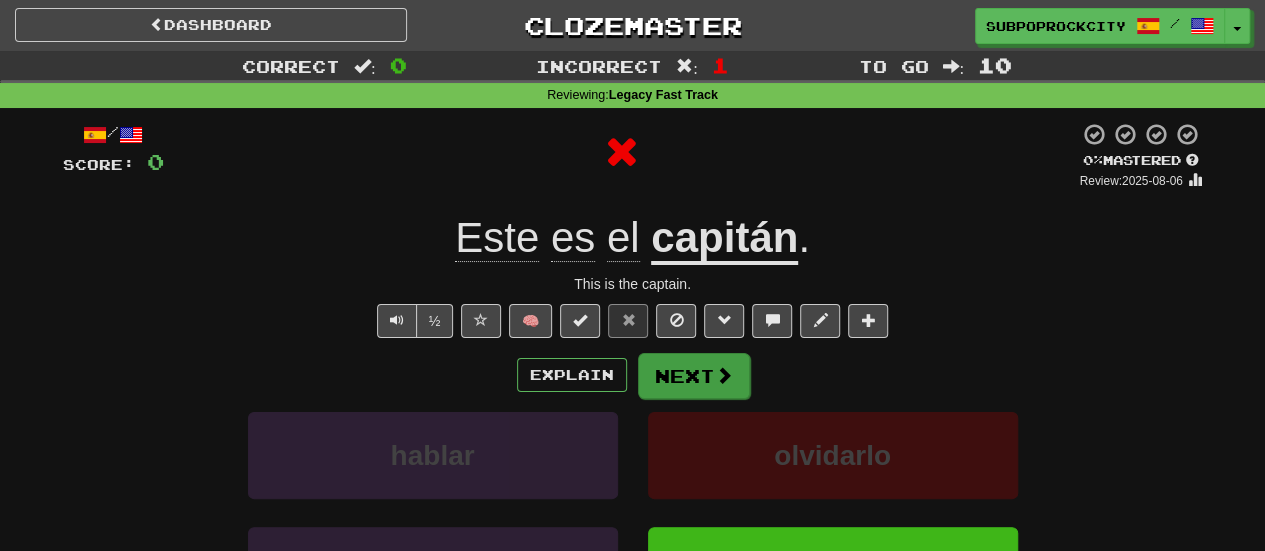drag, startPoint x: 669, startPoint y: 339, endPoint x: 675, endPoint y: 353, distance: 15.231546 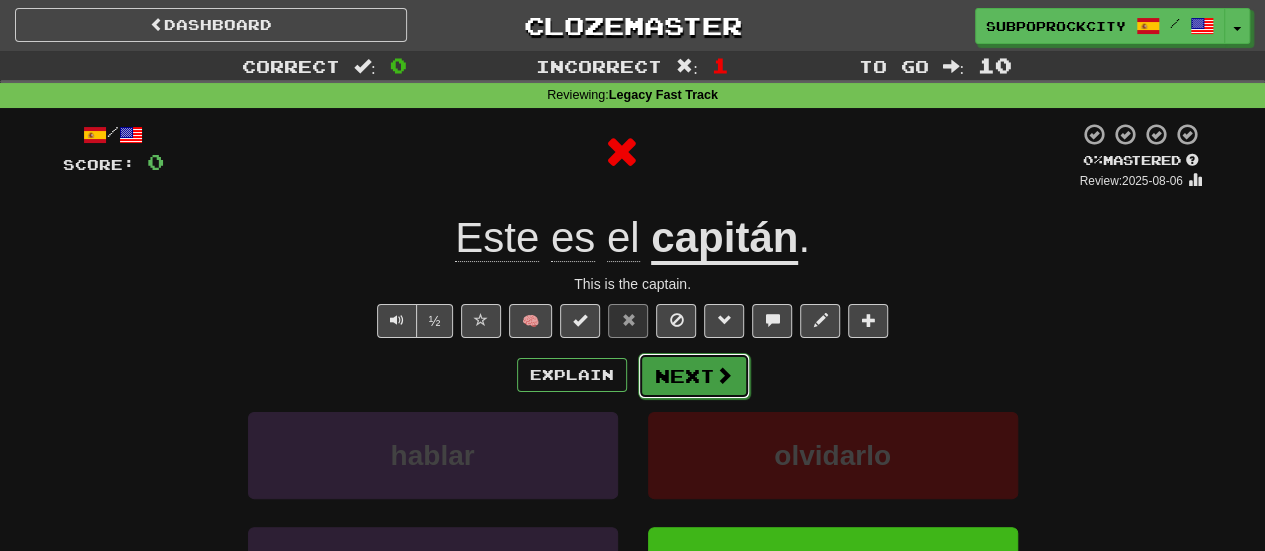 click on "Next" at bounding box center [694, 376] 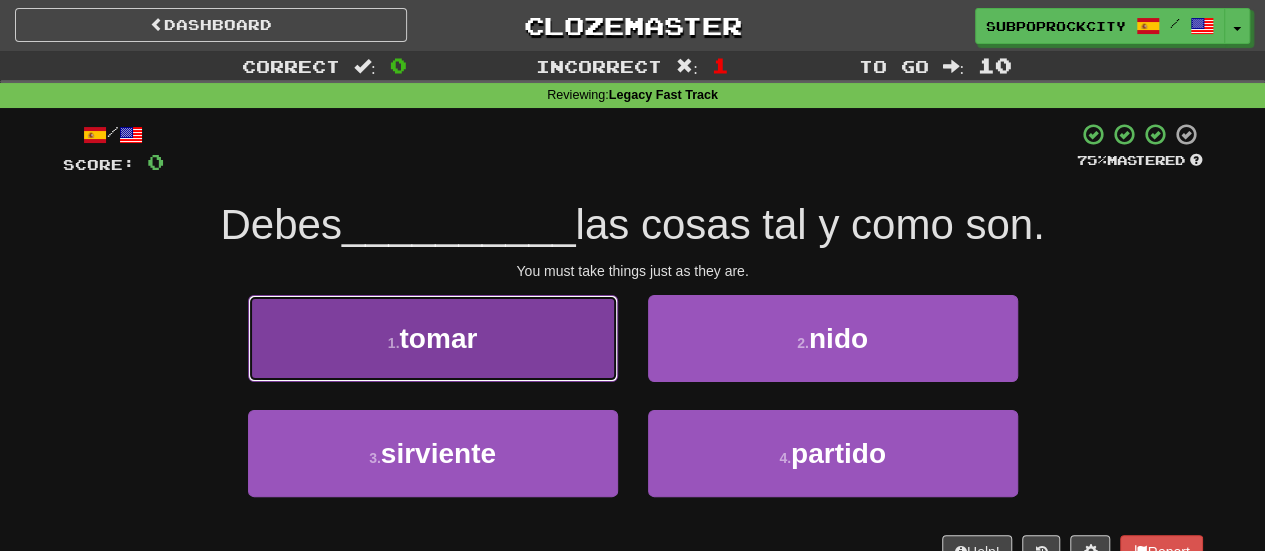 click on "1 .  tomar" at bounding box center (433, 338) 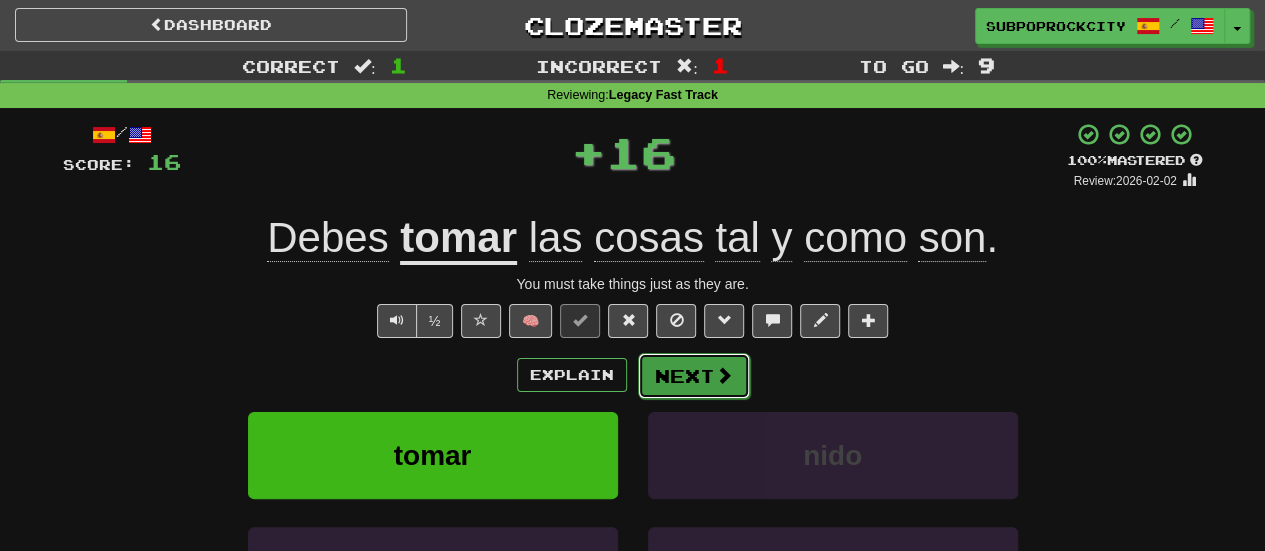 click on "Next" at bounding box center (694, 376) 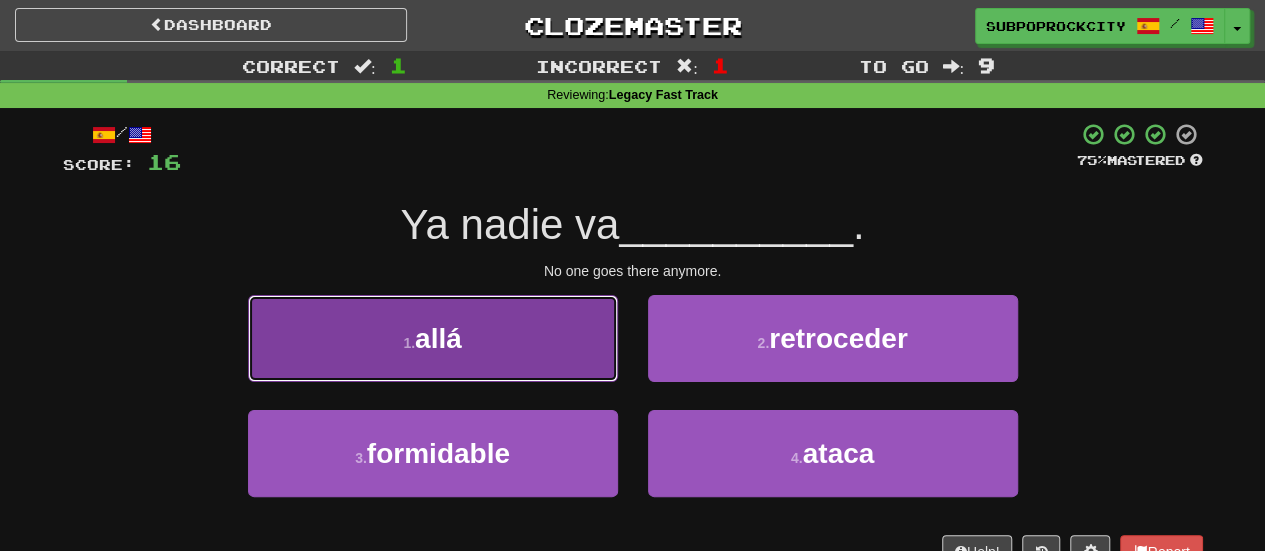 click on "1 .  allá" at bounding box center (433, 338) 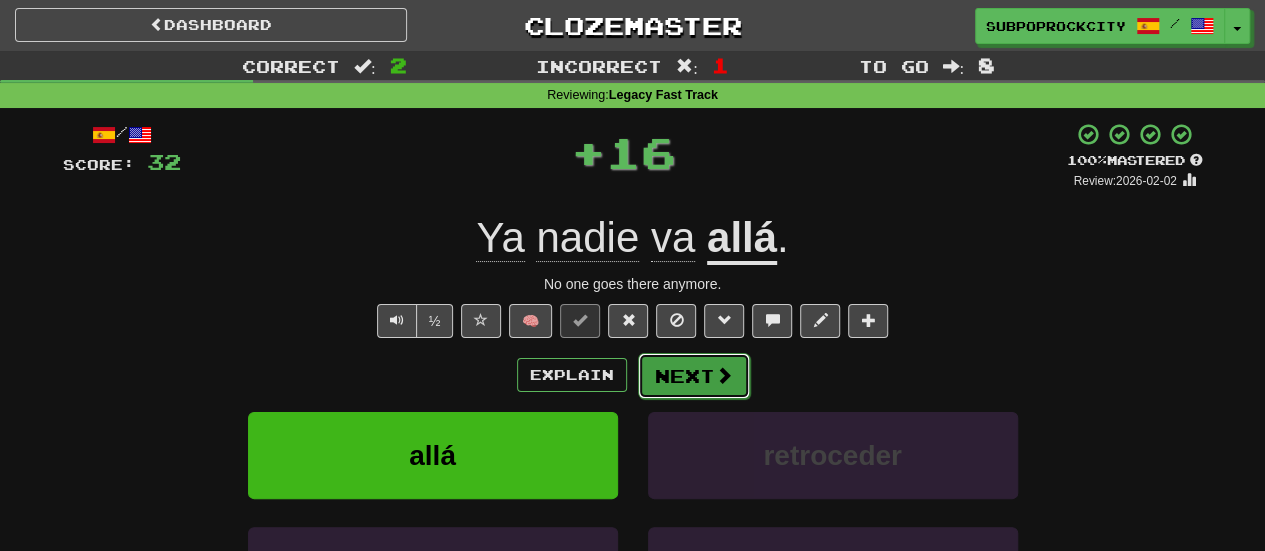 click on "Next" at bounding box center (694, 376) 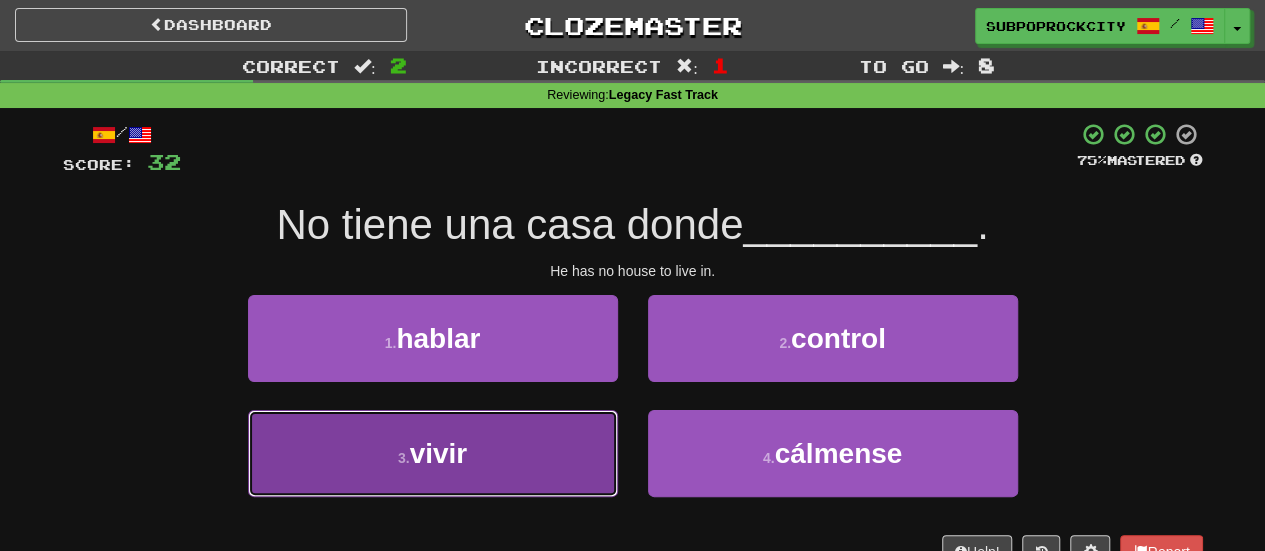 click on "3 .  vivir" at bounding box center (433, 453) 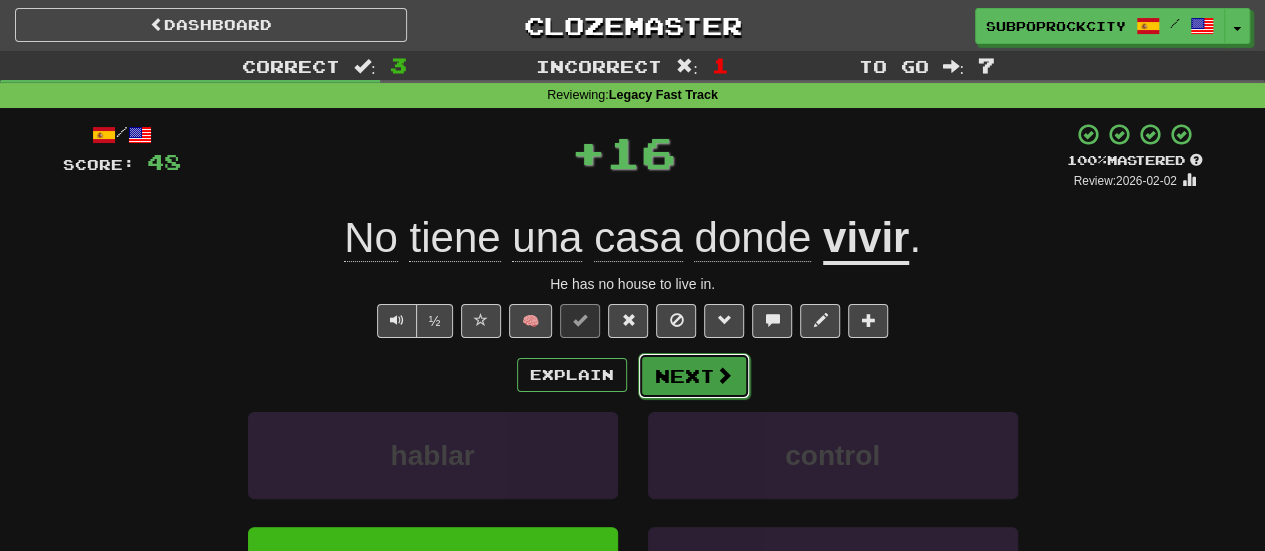 click on "Dashboard
Clozemaster
subpoprockcity
/
Toggle Dropdown
Dashboard
Leaderboard
Activity Feed
Notifications
Profile
Discussions
Deutsch
/
English
Streak:
27
Review:
0
Points Today: 40
Español
/
English
Streak:
20
Review:
90
Points Today: 0
Français
/
English
Streak:
26
Review:
28
Points Today: 0
Русский
/
English
Streak:
26
Review:
101
Points Today: 0
Languages
Account
Logout
subpoprockcity
/
Toggle Dropdown
Dashboard
Leaderboard
Activity Feed
Notifications
Profile
Discussions
Deutsch
/
English
Streak:
27
Review:
0" at bounding box center [632, 743] 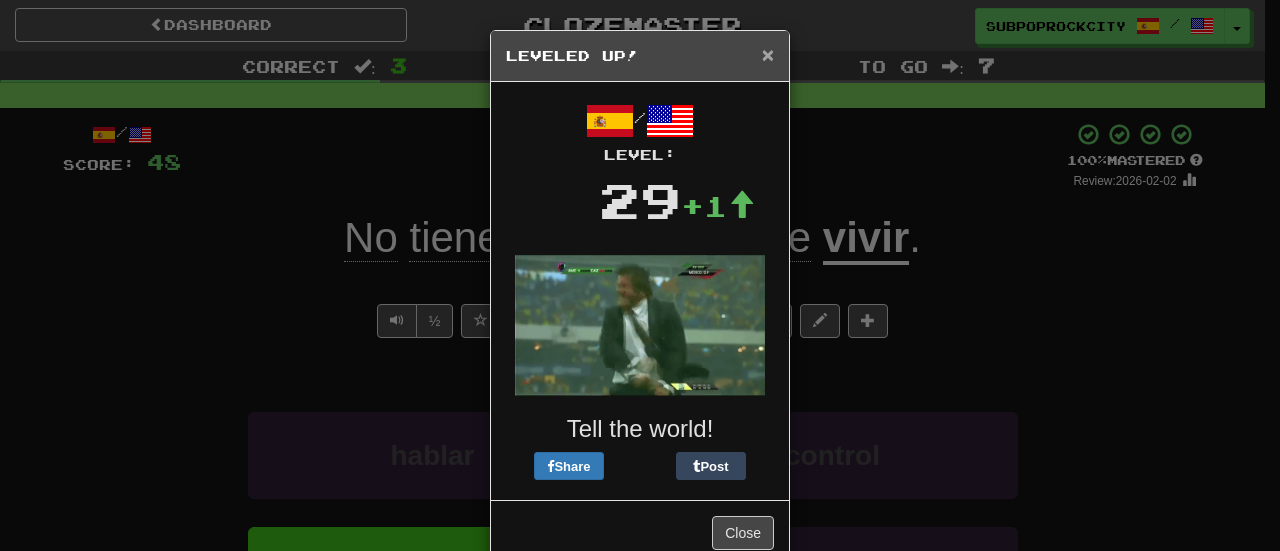 click on "×" at bounding box center [768, 54] 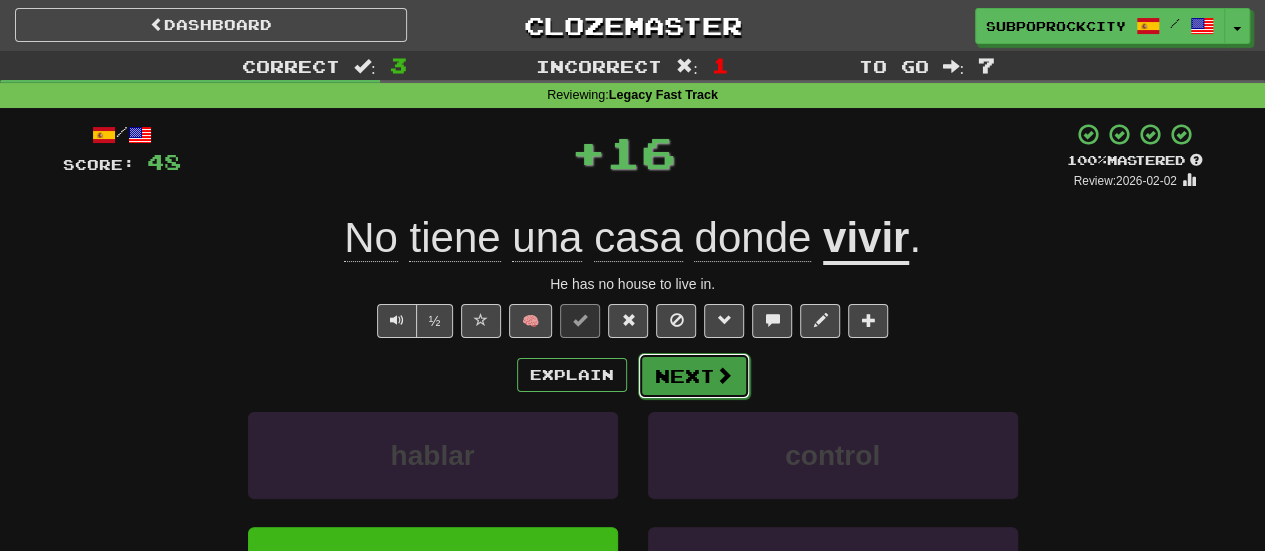 click on "Next" at bounding box center (694, 376) 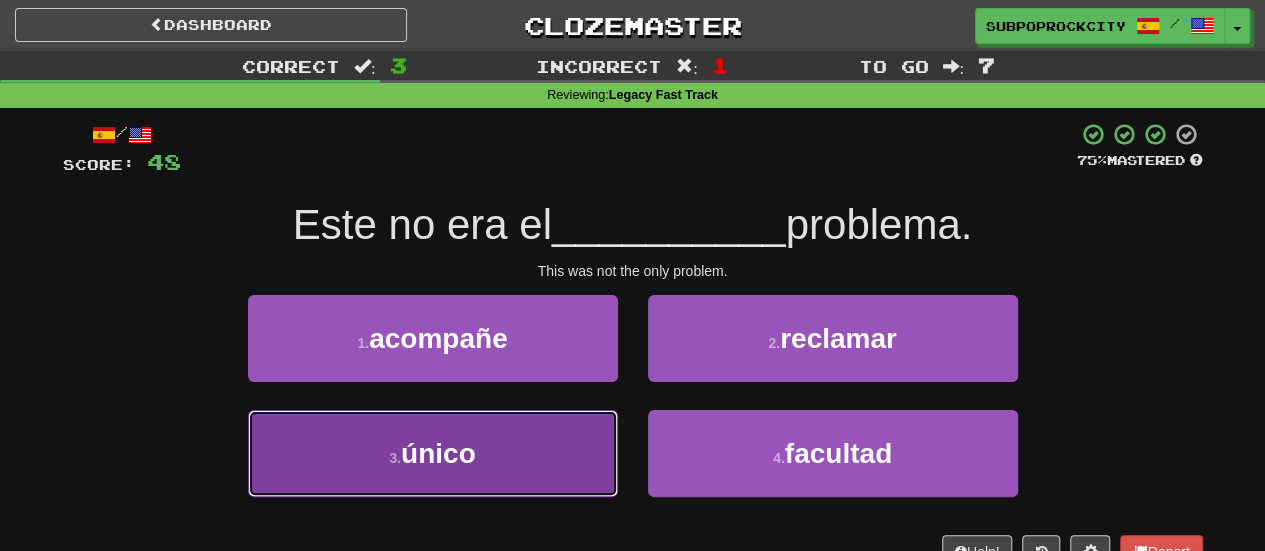 click on "3 .  único" at bounding box center (433, 453) 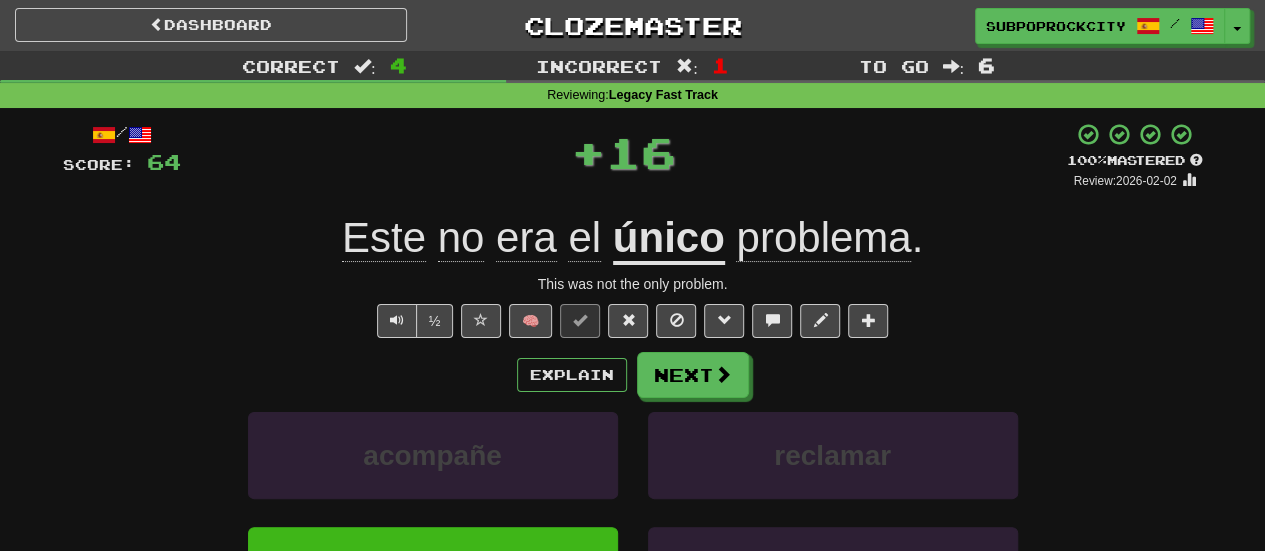 click on "Next" at bounding box center [693, 375] 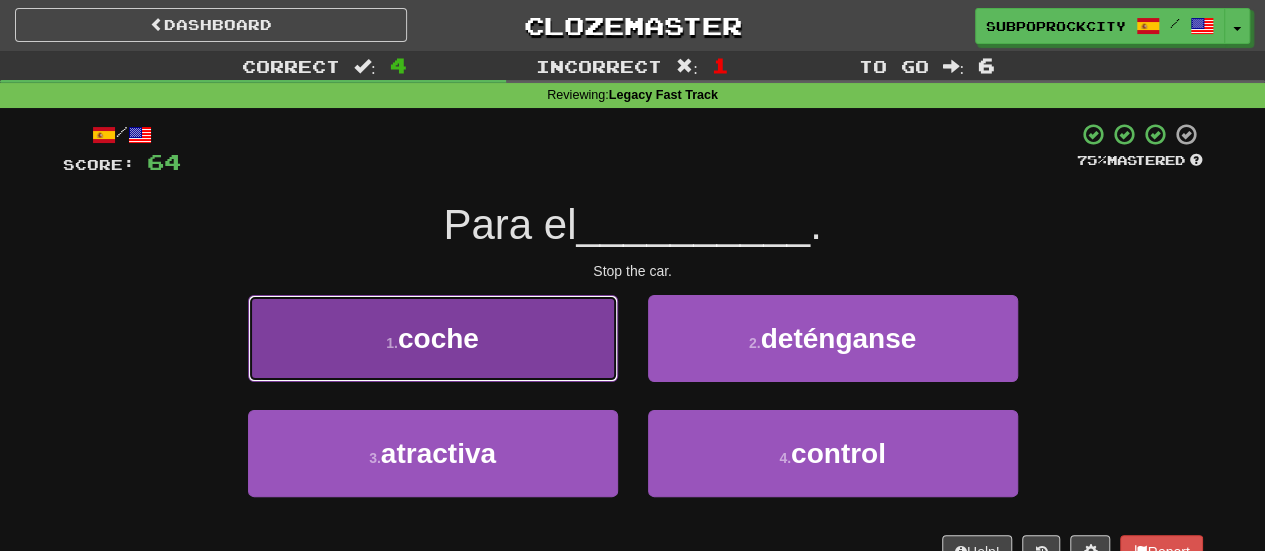 click on "1 .  coche" at bounding box center [433, 338] 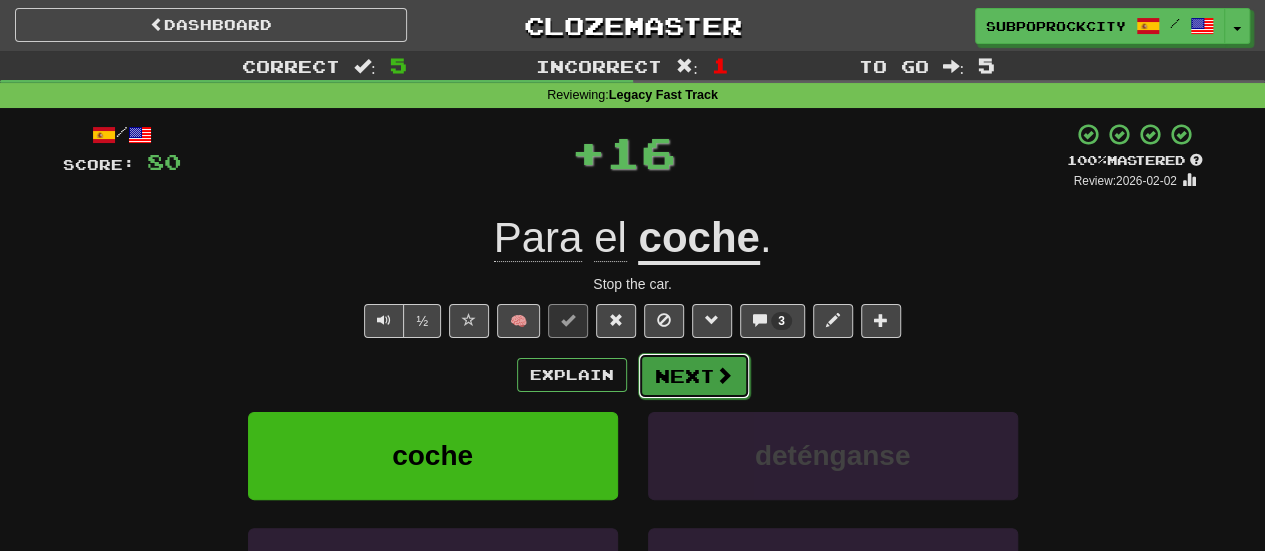 click on "Next" at bounding box center [694, 376] 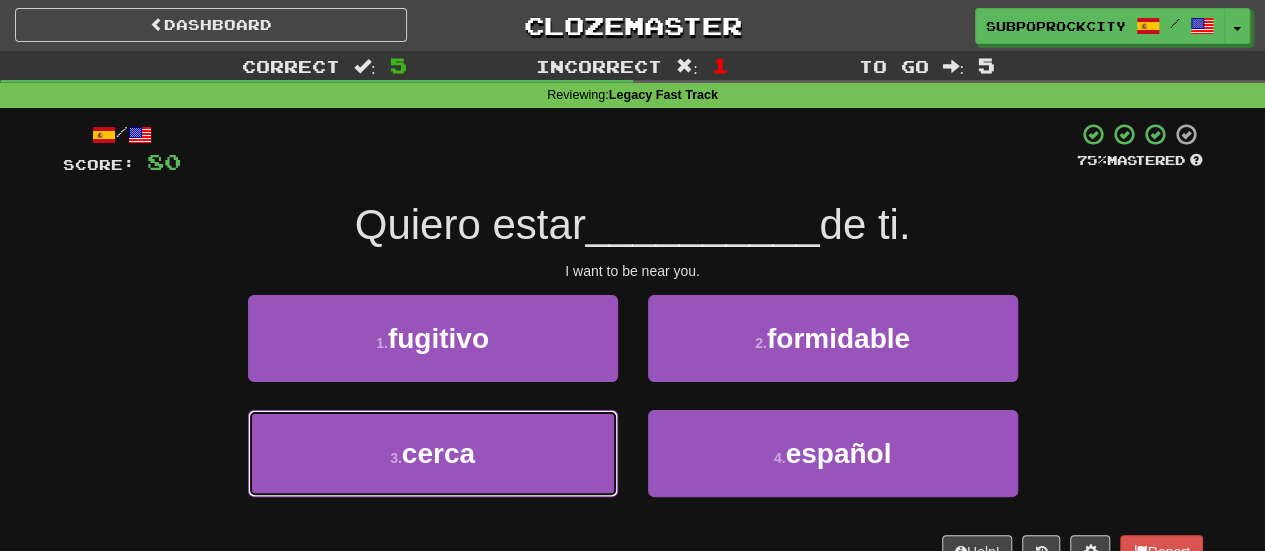 drag, startPoint x: 593, startPoint y: 438, endPoint x: 661, endPoint y: 405, distance: 75.58439 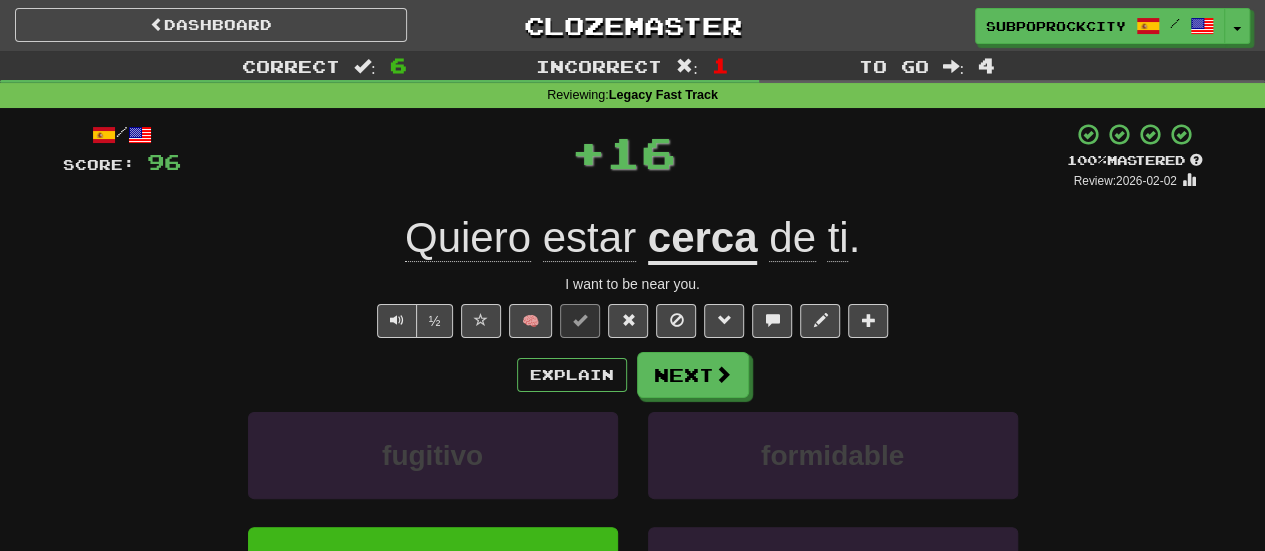 click on "Explain Next fugitivo formidable cerca español Learn more: fugitivo formidable cerca español" at bounding box center (633, 512) 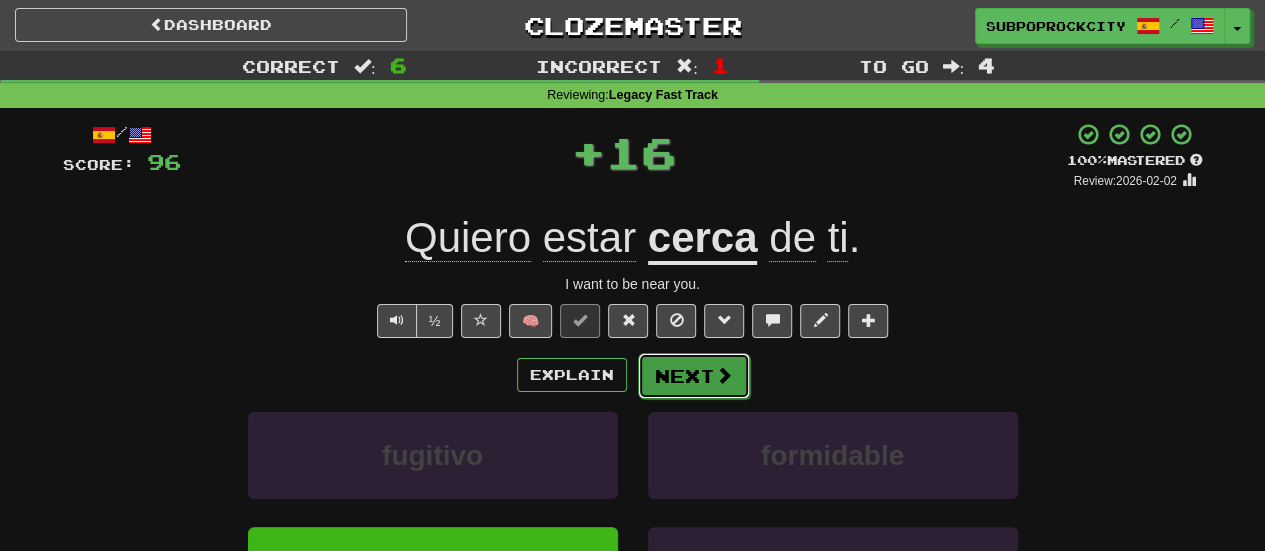 click on "Next" at bounding box center [694, 376] 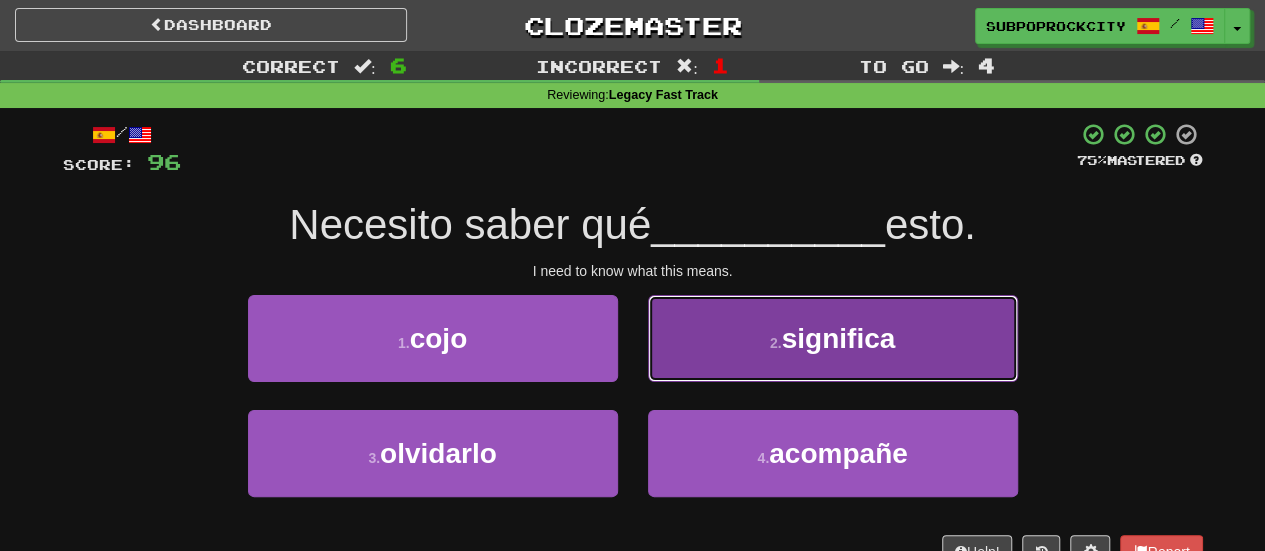 click on "2 .  significa" at bounding box center [833, 338] 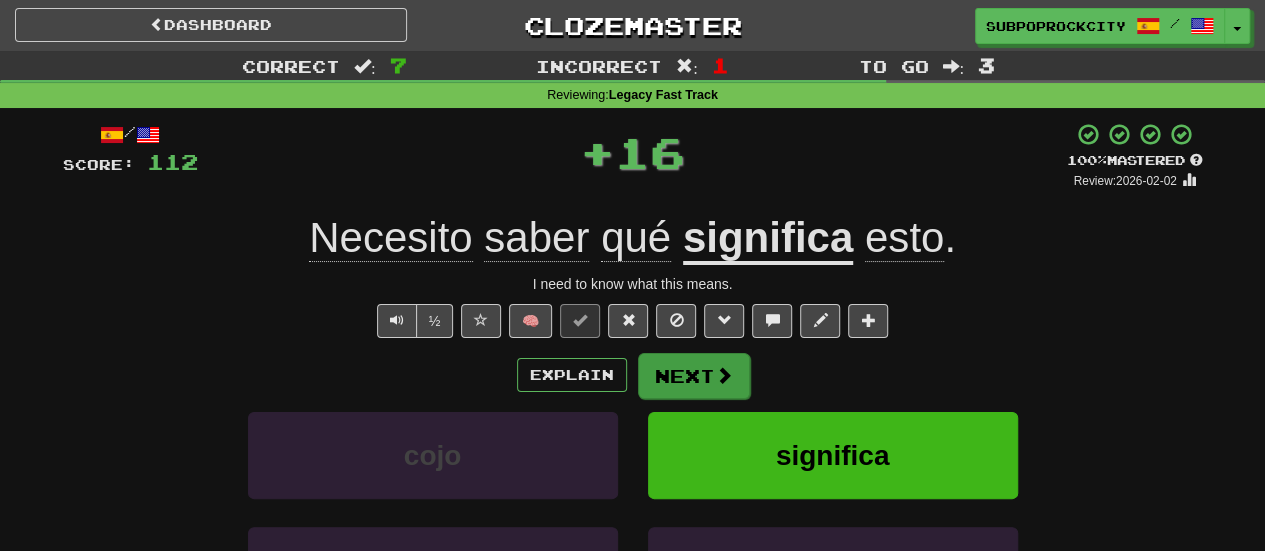 click on "Next" at bounding box center (694, 376) 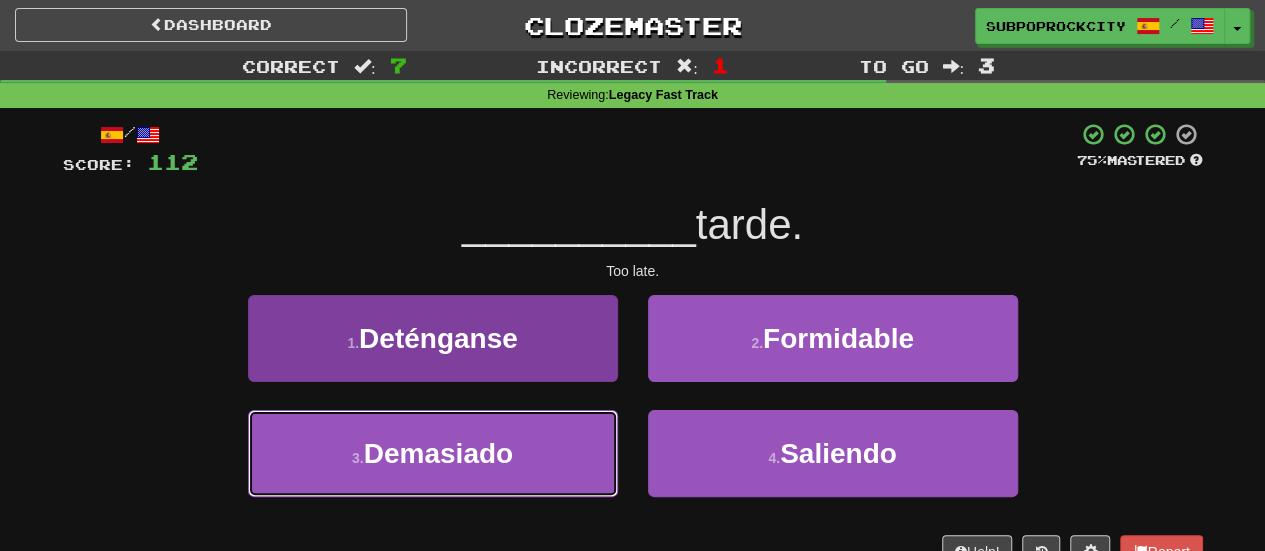 click on "3 .  Demasiado" at bounding box center [433, 453] 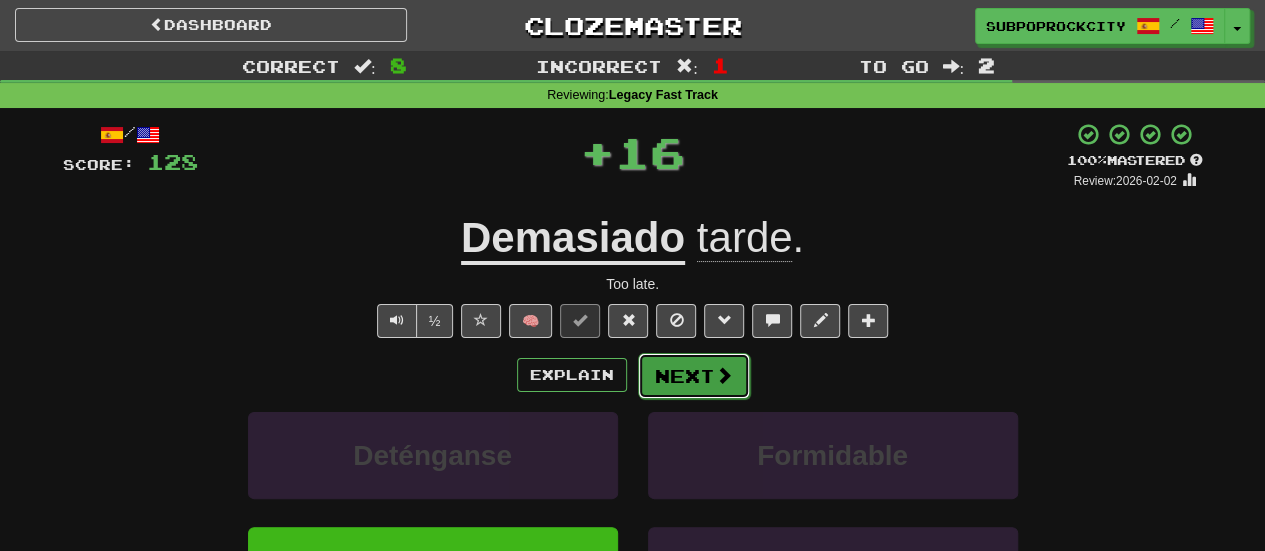 click on "Next" at bounding box center (694, 376) 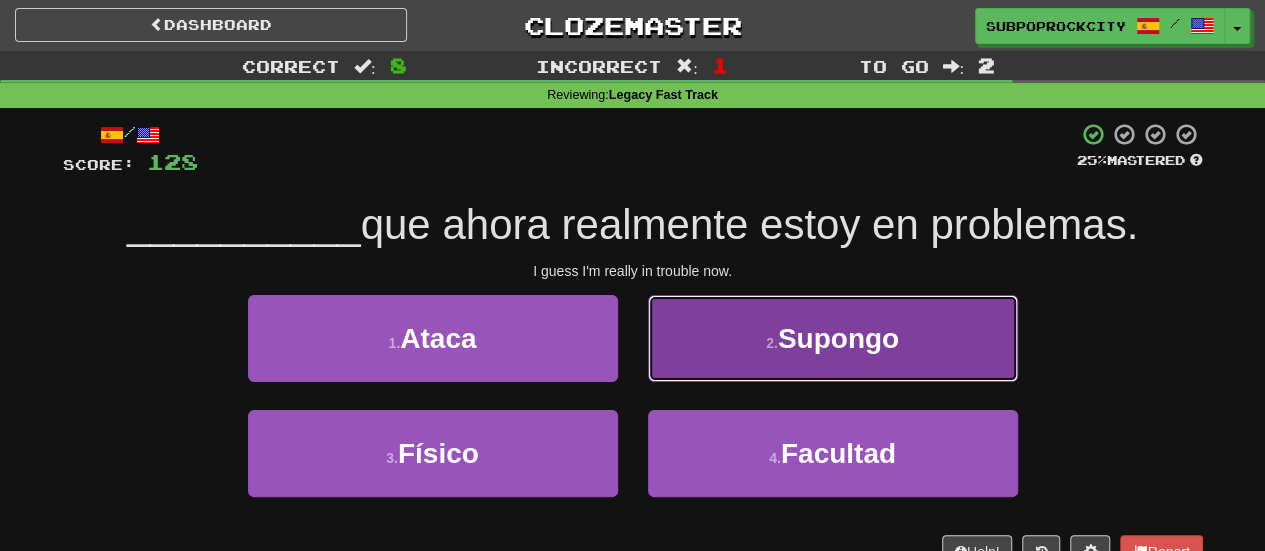click on "2 .  Supongo" at bounding box center (833, 338) 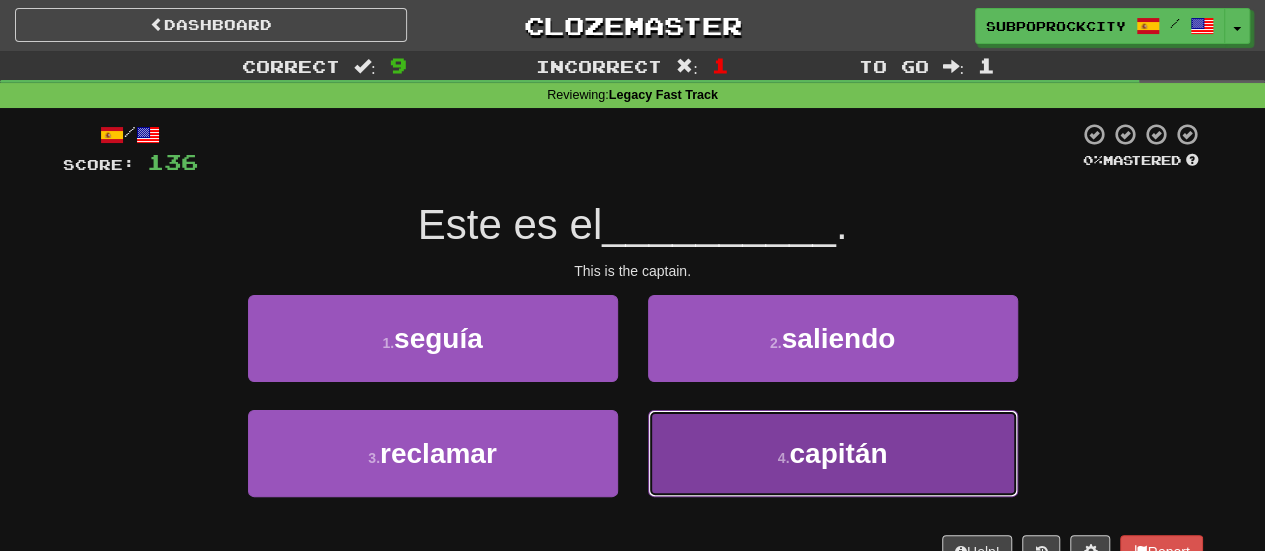 click on "4 .  capitán" at bounding box center (833, 453) 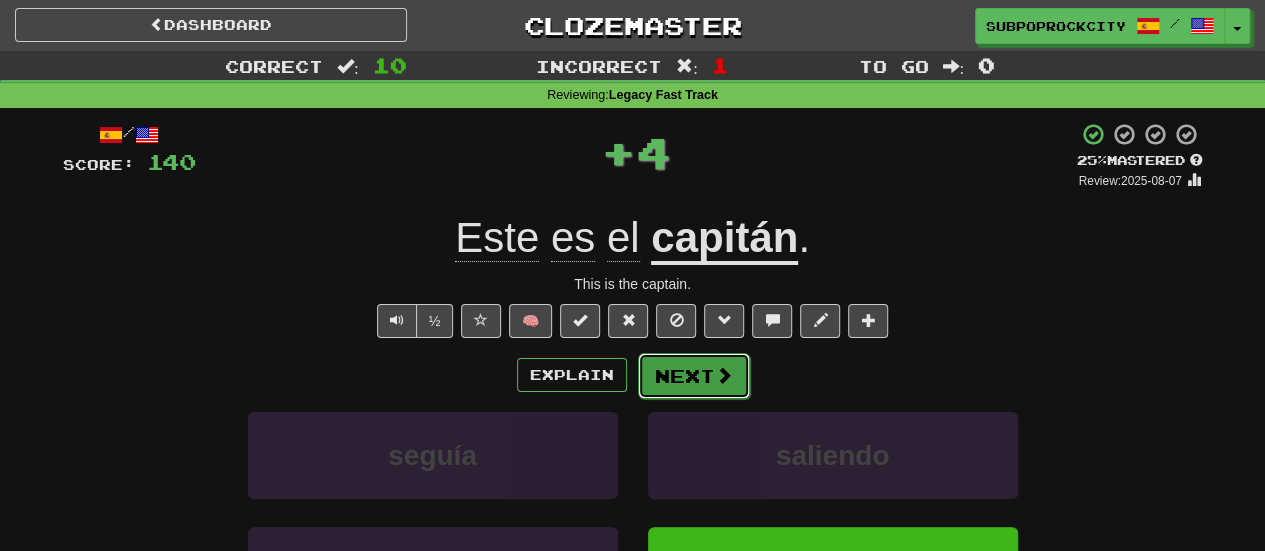 click on "Next" at bounding box center [694, 376] 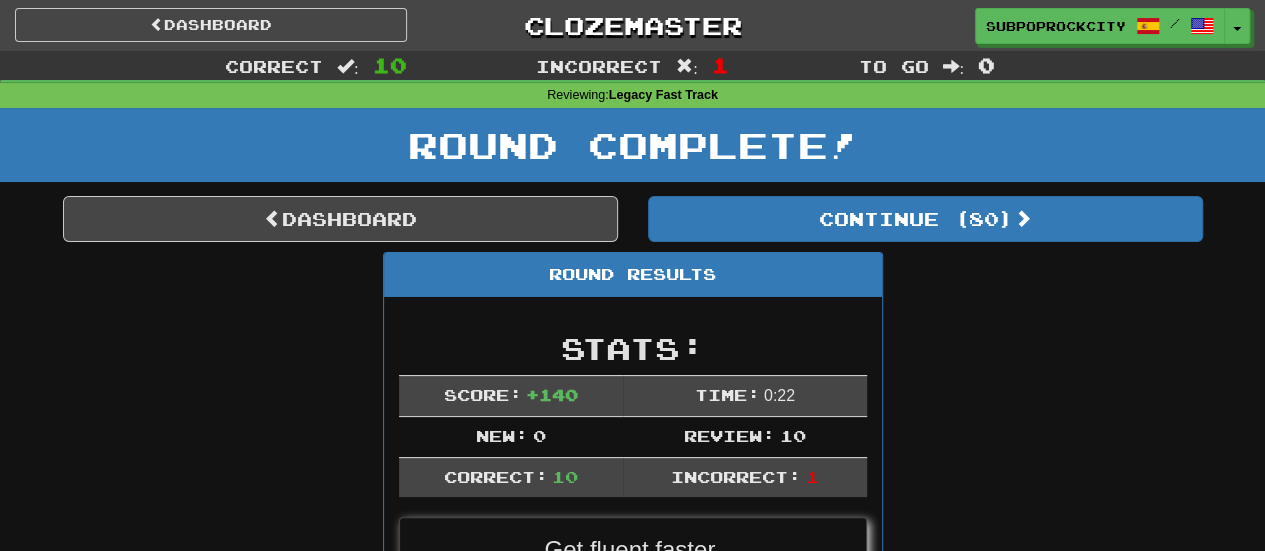 click on "Round Complete!" at bounding box center (632, 152) 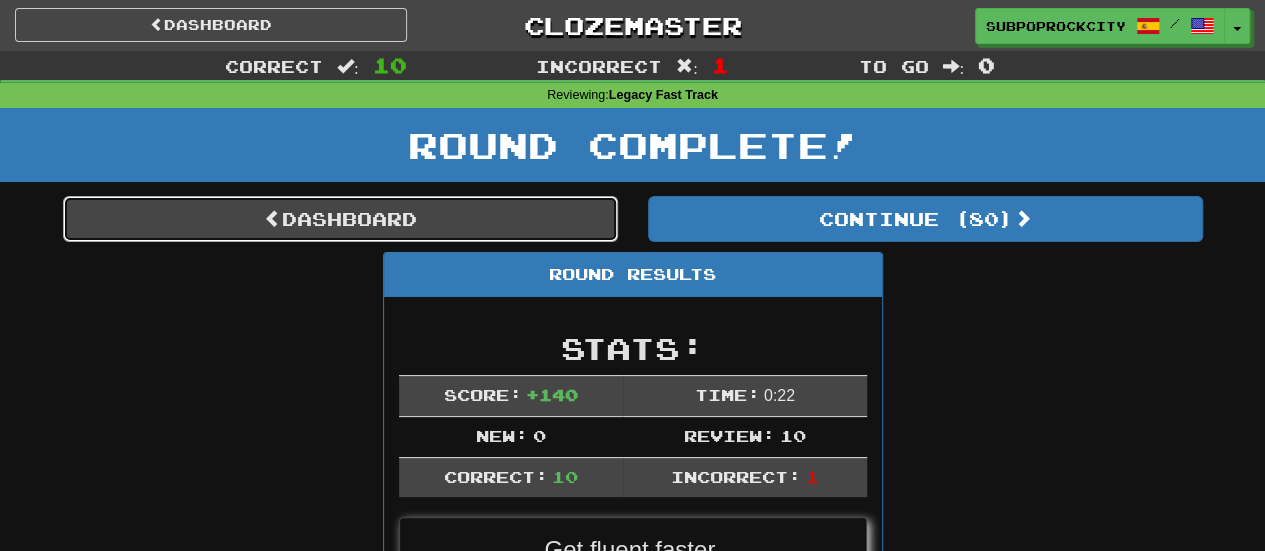 click on "Dashboard" at bounding box center [340, 219] 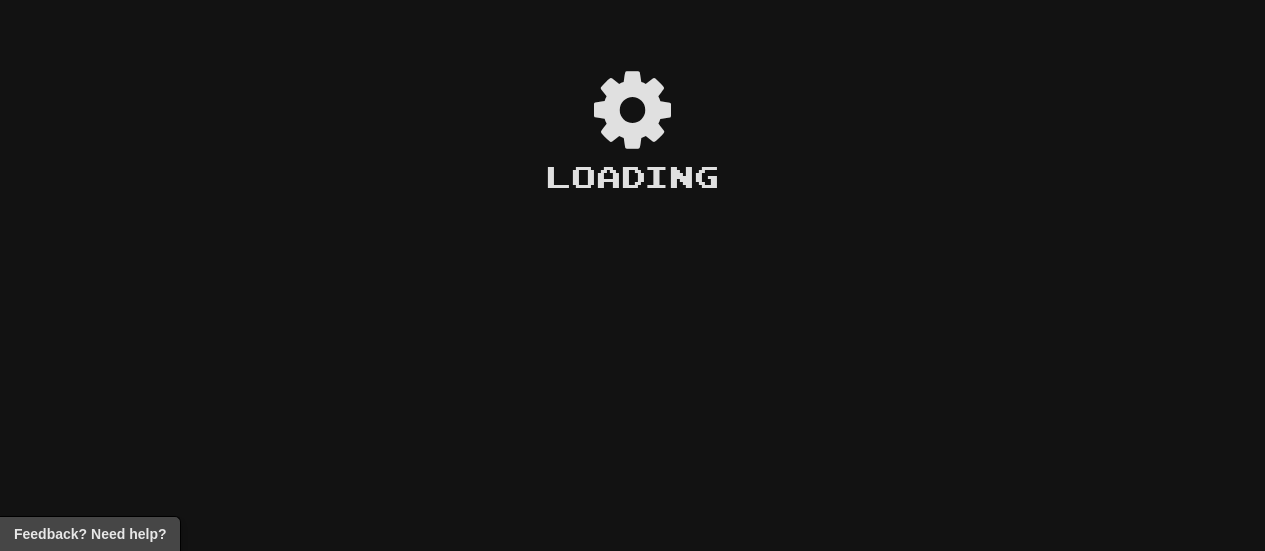 scroll, scrollTop: 0, scrollLeft: 0, axis: both 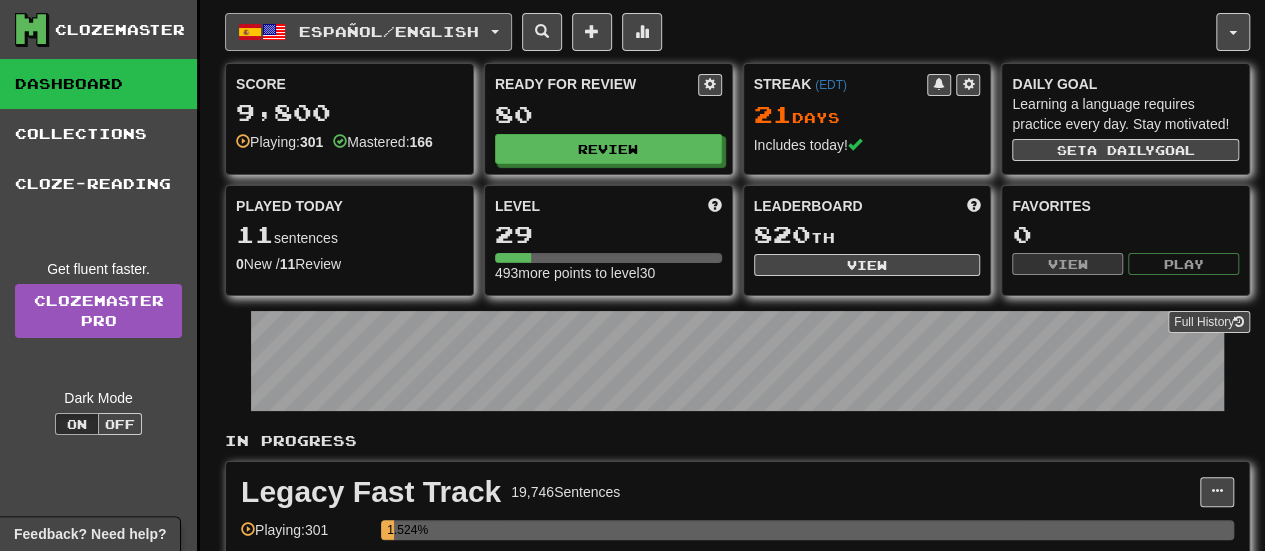 click on "Español  /  English" at bounding box center (368, 32) 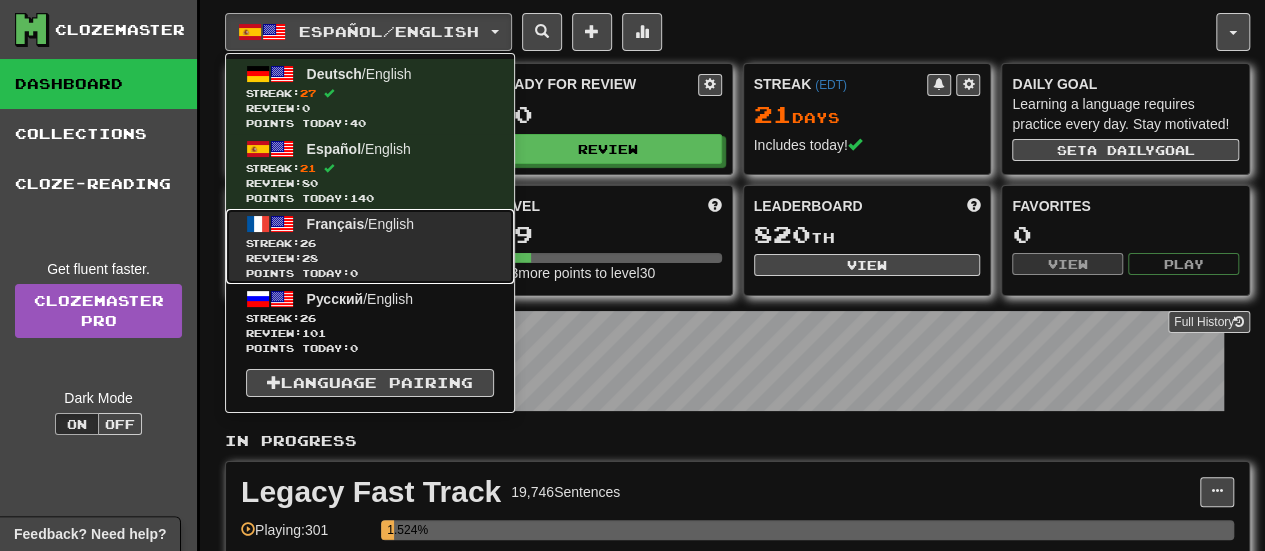 click on "Français  /  English Streak:  26   Review:  28 Points today:  0" at bounding box center (370, 246) 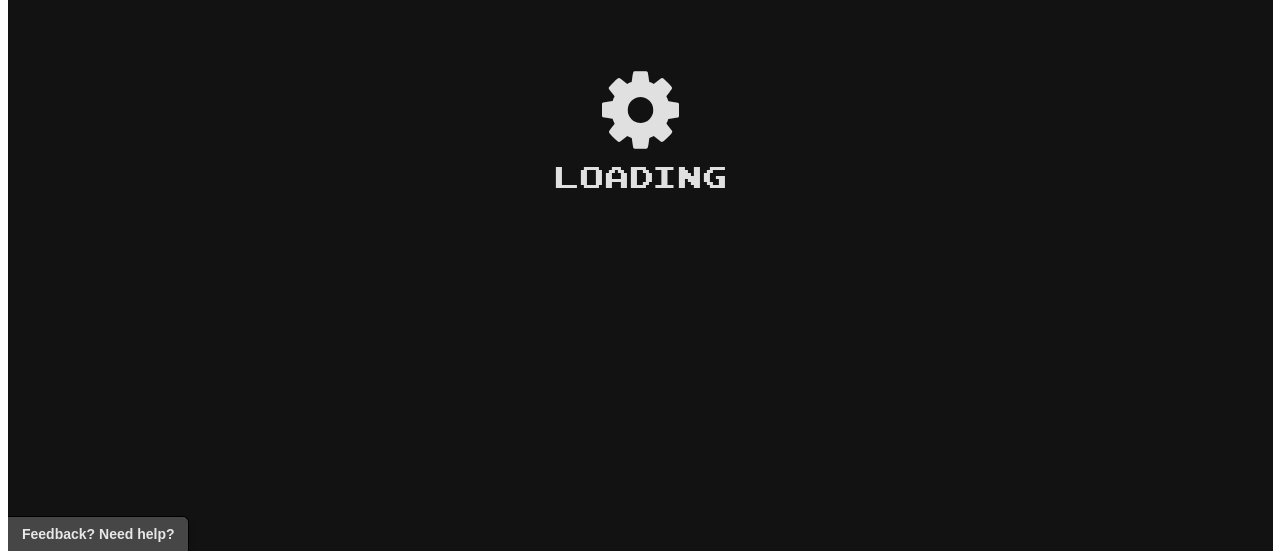 scroll, scrollTop: 0, scrollLeft: 0, axis: both 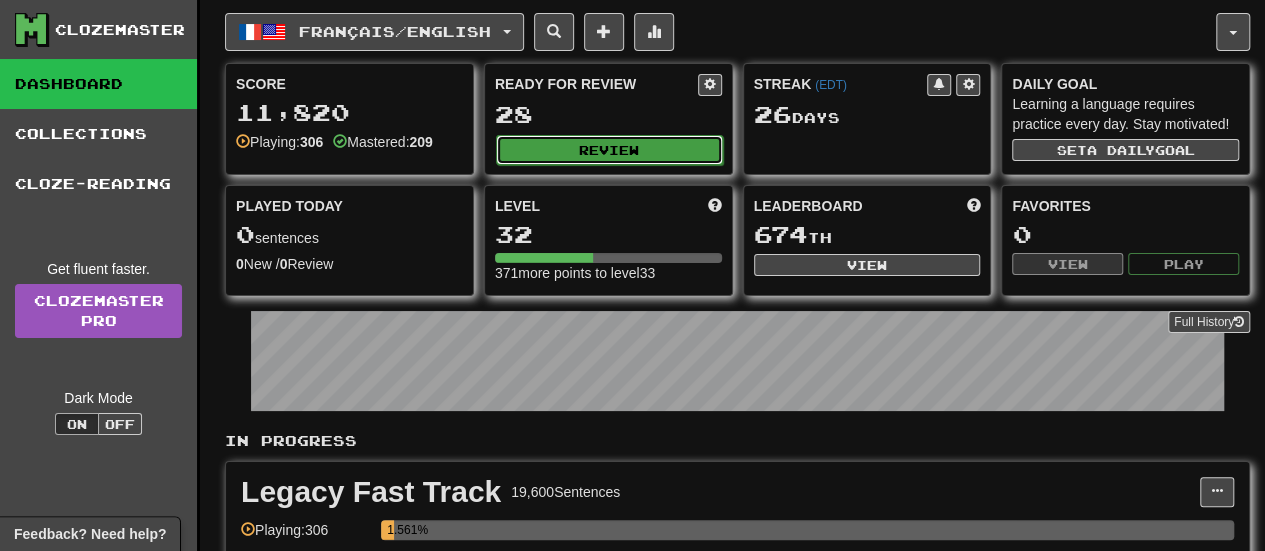 click on "Review" at bounding box center (609, 150) 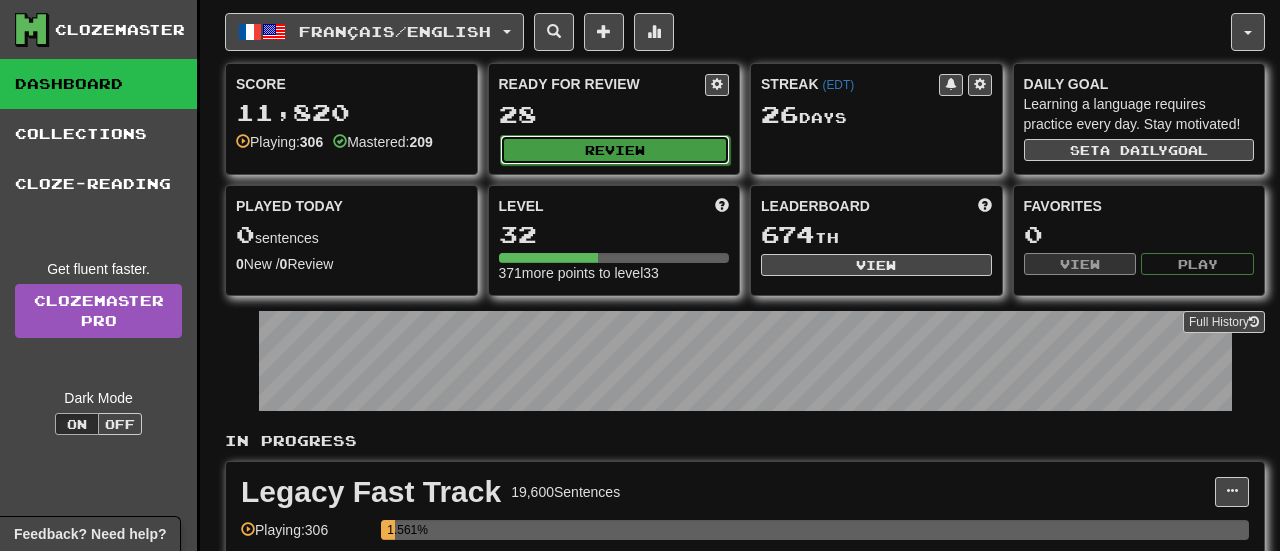 select on "**" 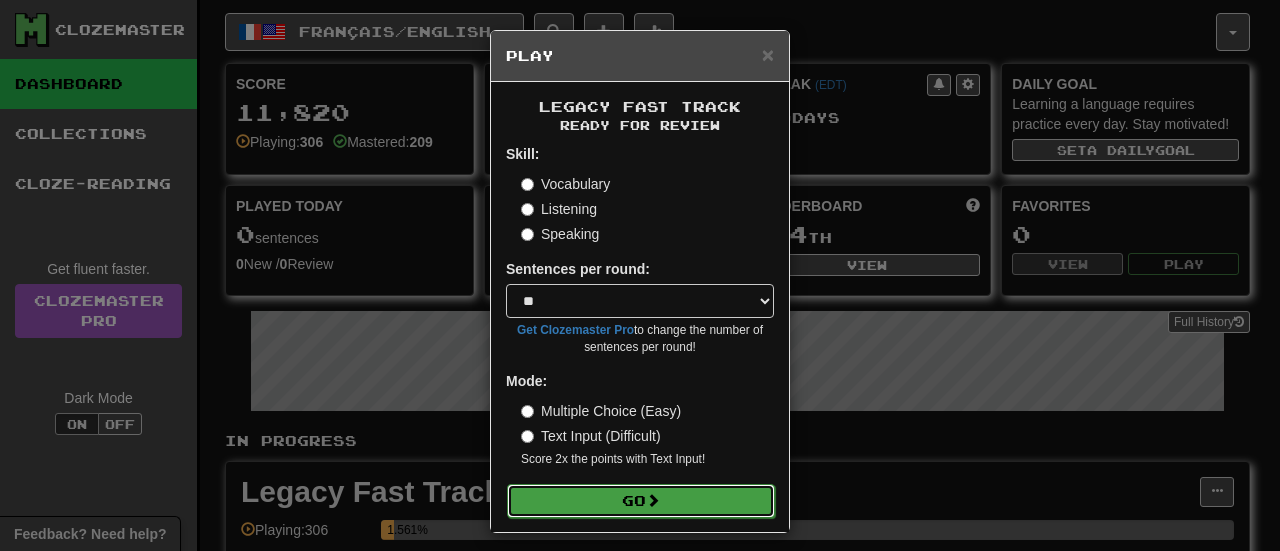 click on "Go" at bounding box center (641, 501) 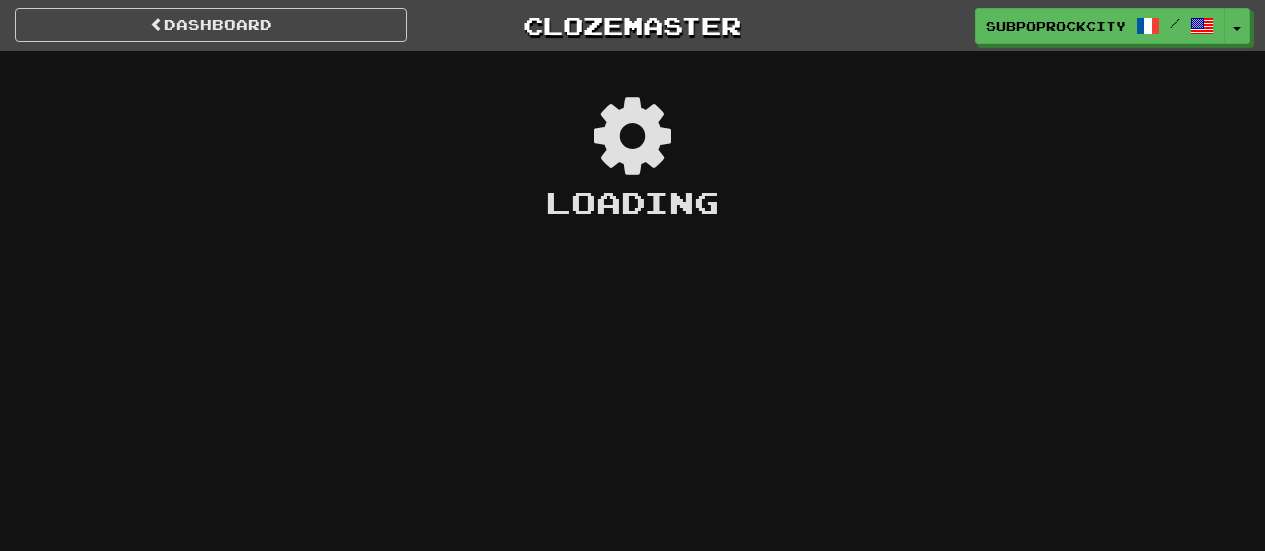 scroll, scrollTop: 0, scrollLeft: 0, axis: both 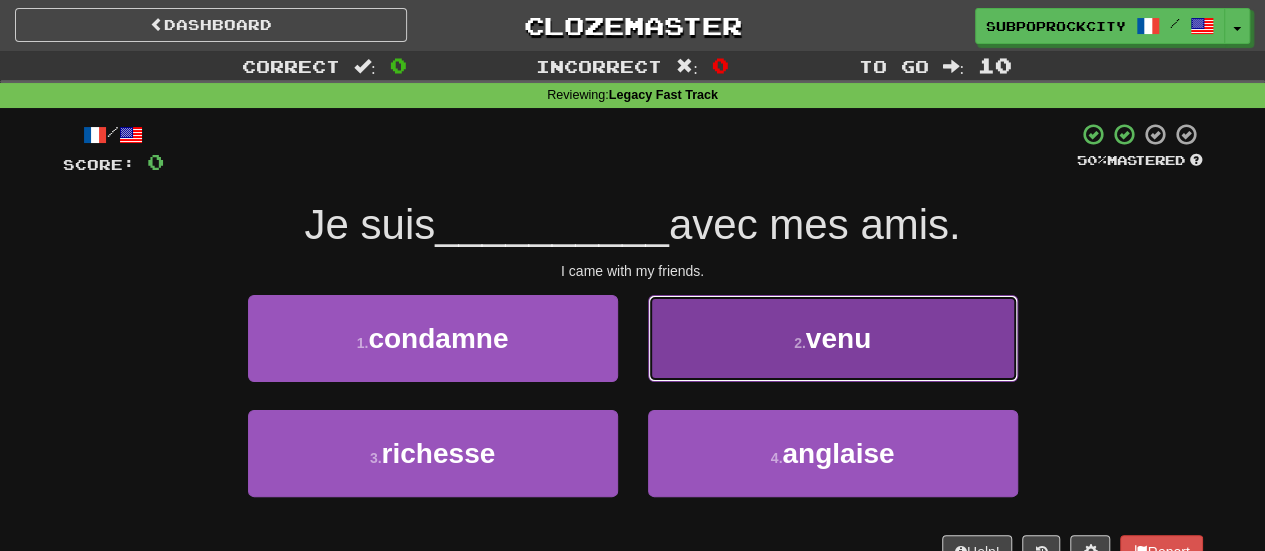 click on "2 .  venu" at bounding box center [833, 338] 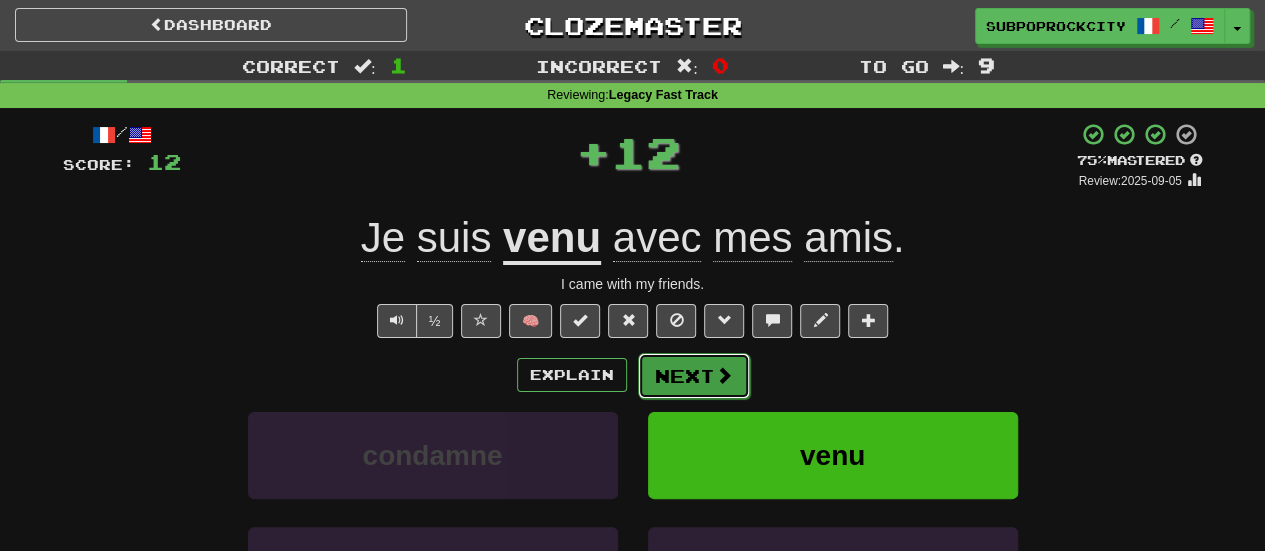 click on "Next" at bounding box center [694, 376] 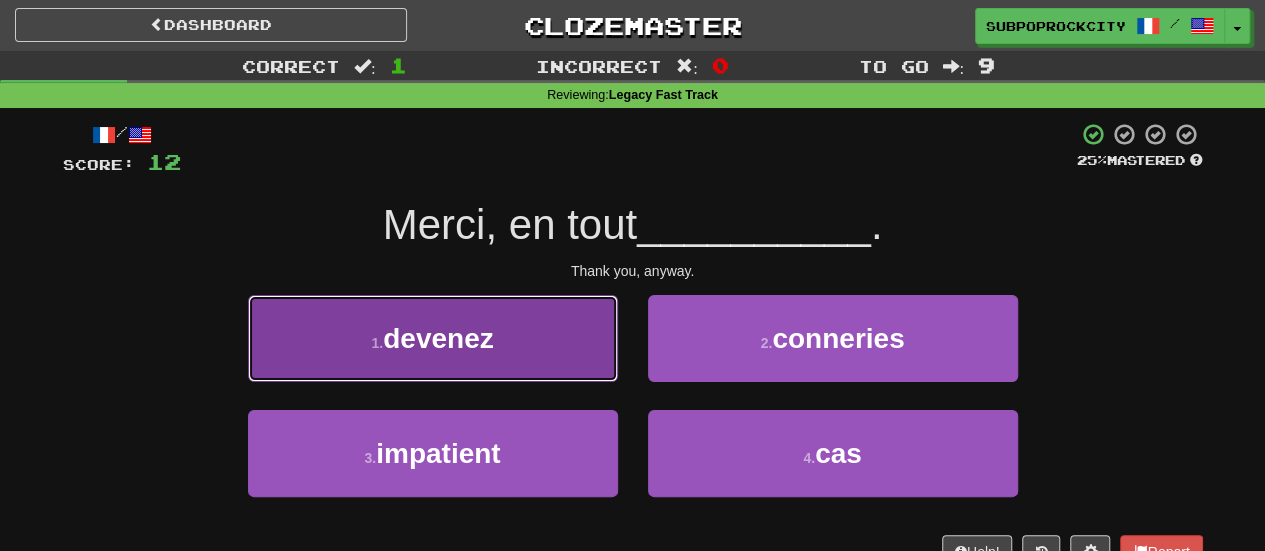 click on "1 .  devenez" at bounding box center (433, 338) 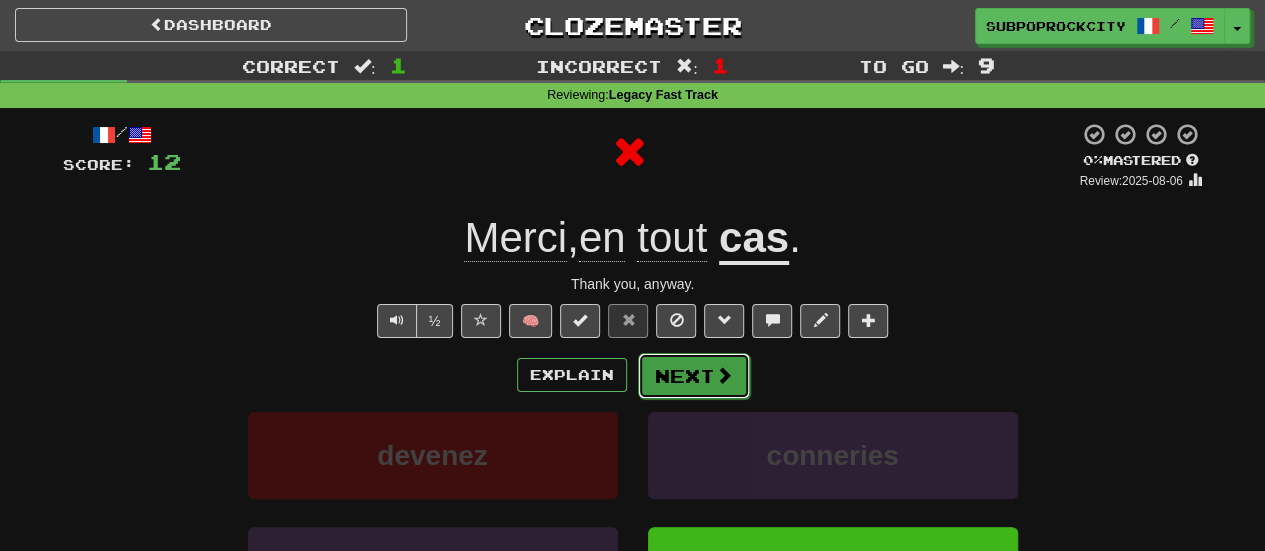 click on "Next" at bounding box center [694, 376] 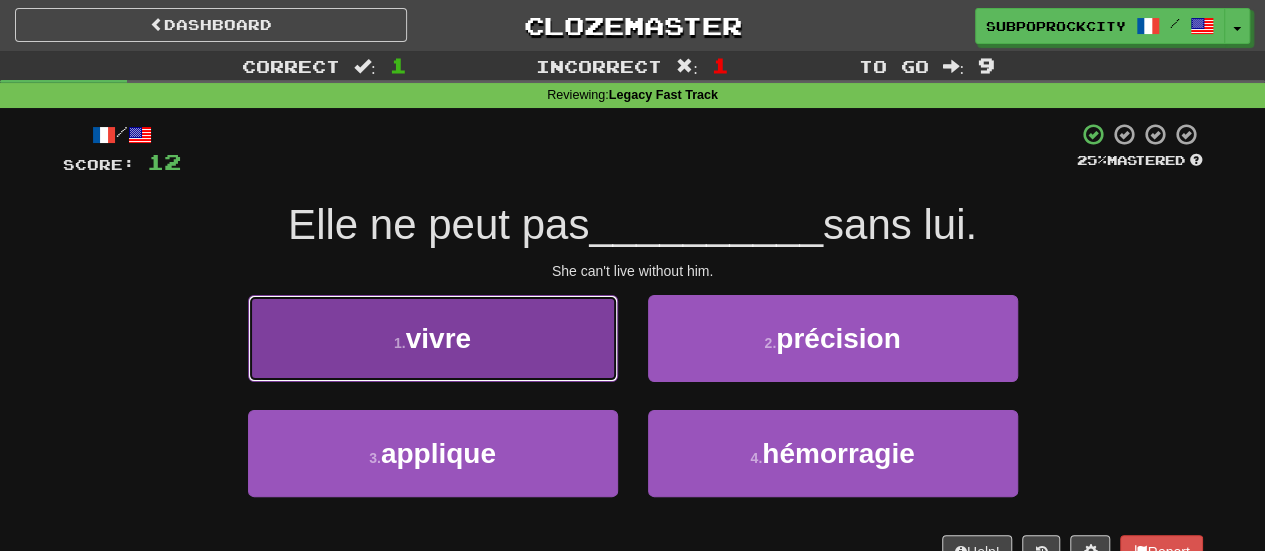 click on "1 .  vivre" at bounding box center [433, 338] 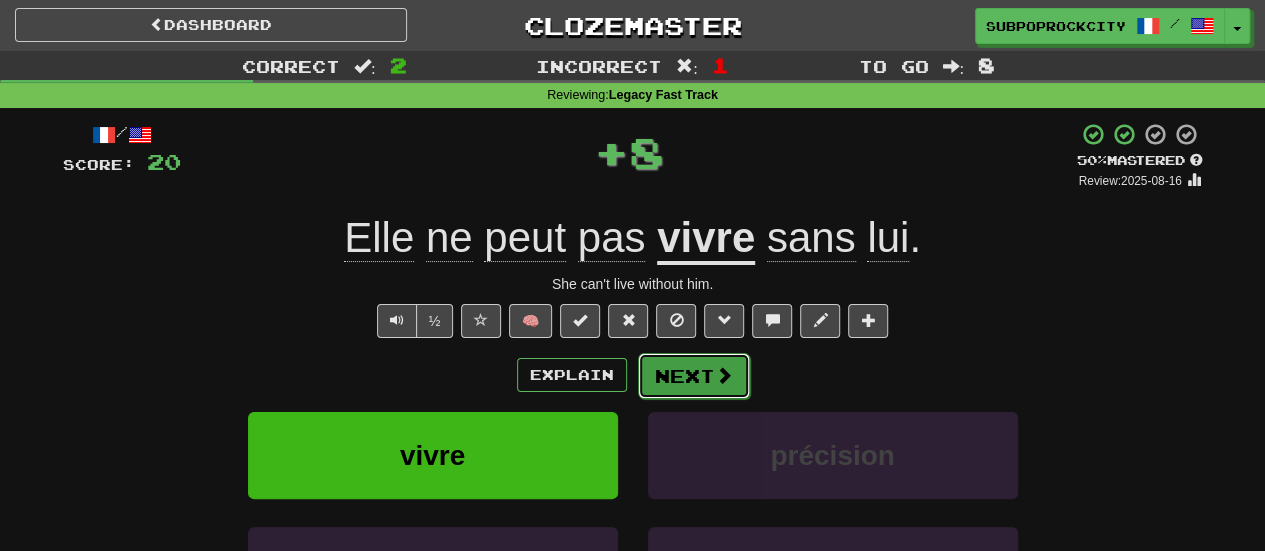 click on "Next" at bounding box center (694, 376) 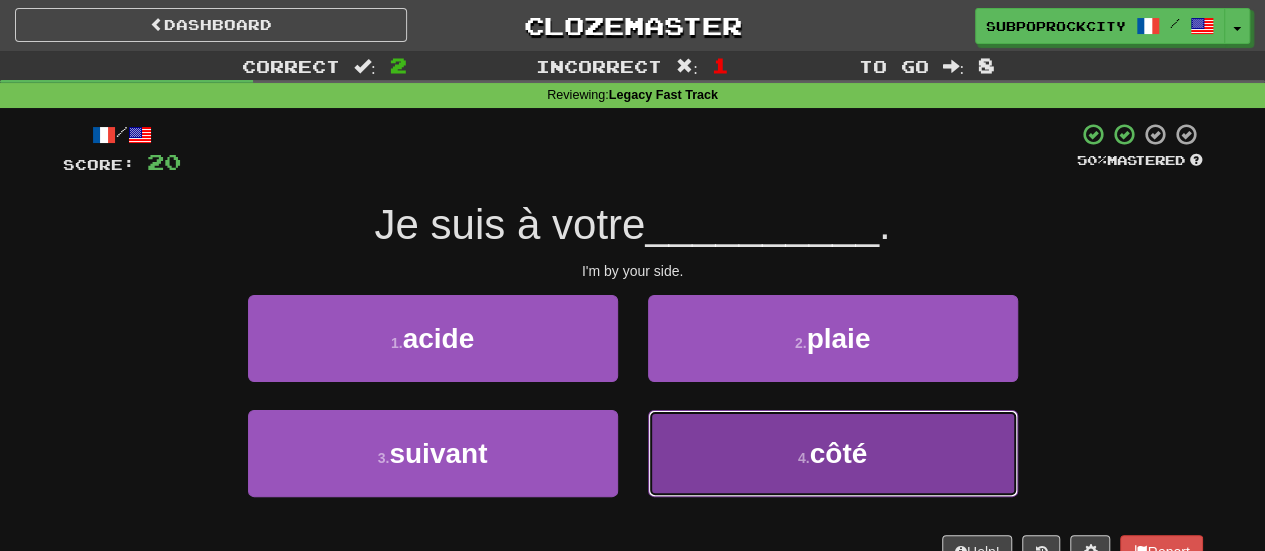 click on "4 .  côté" at bounding box center (833, 453) 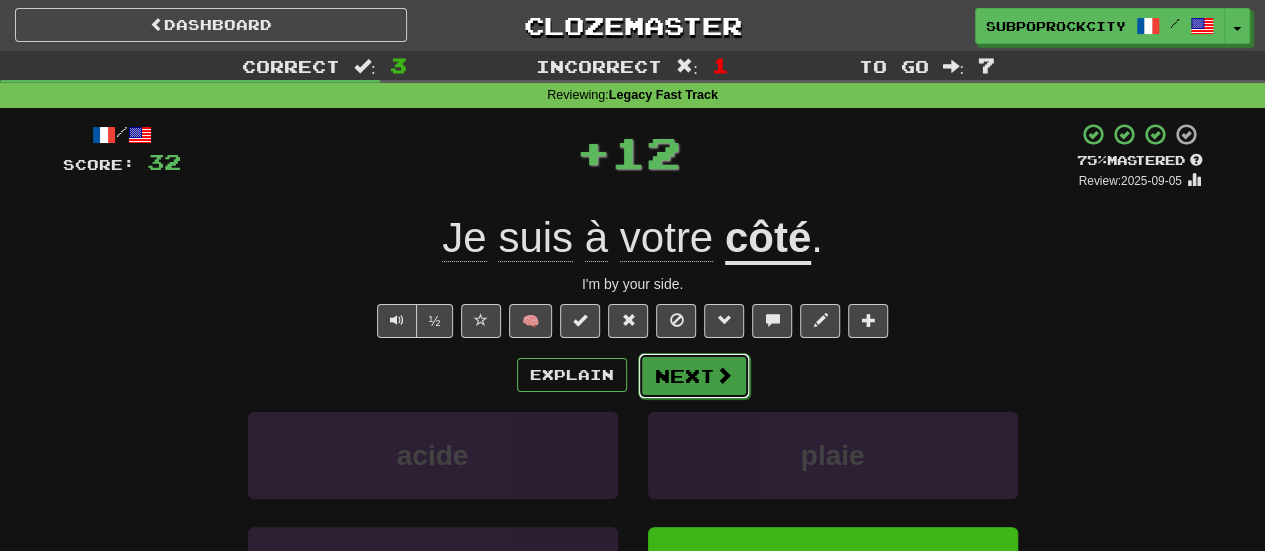 click on "Next" at bounding box center (694, 376) 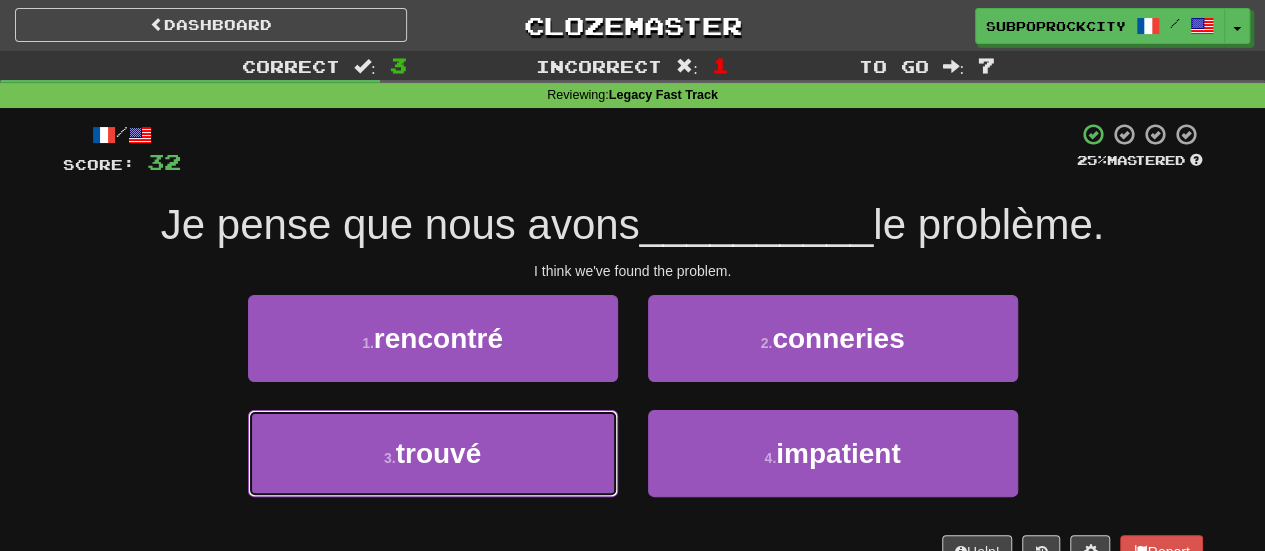 click on "3 .  trouvé" at bounding box center [433, 453] 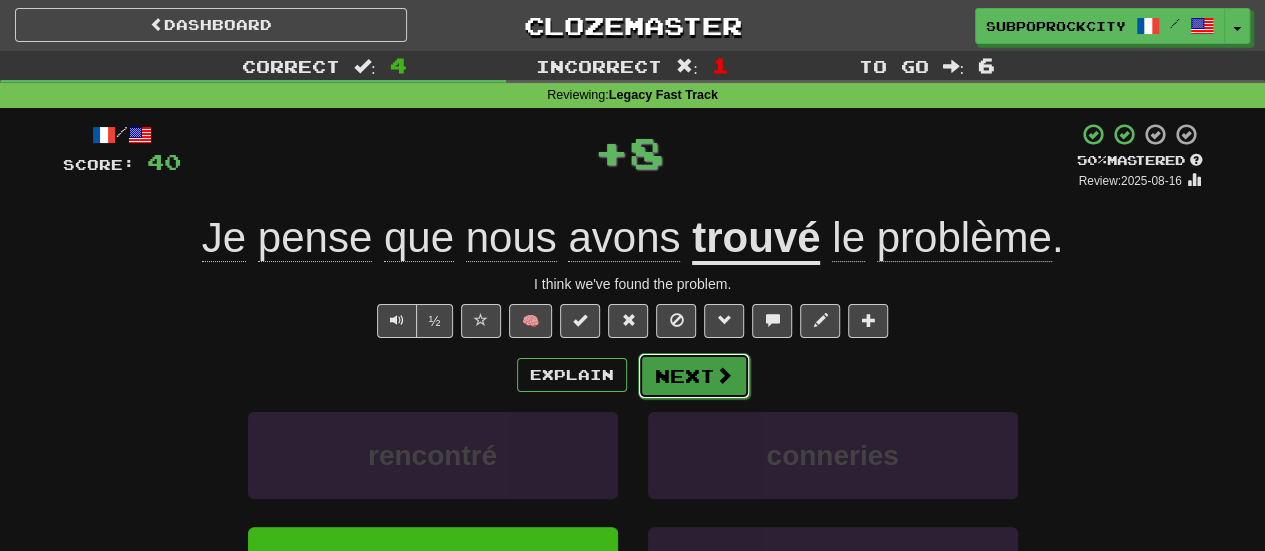 click on "Next" at bounding box center (694, 376) 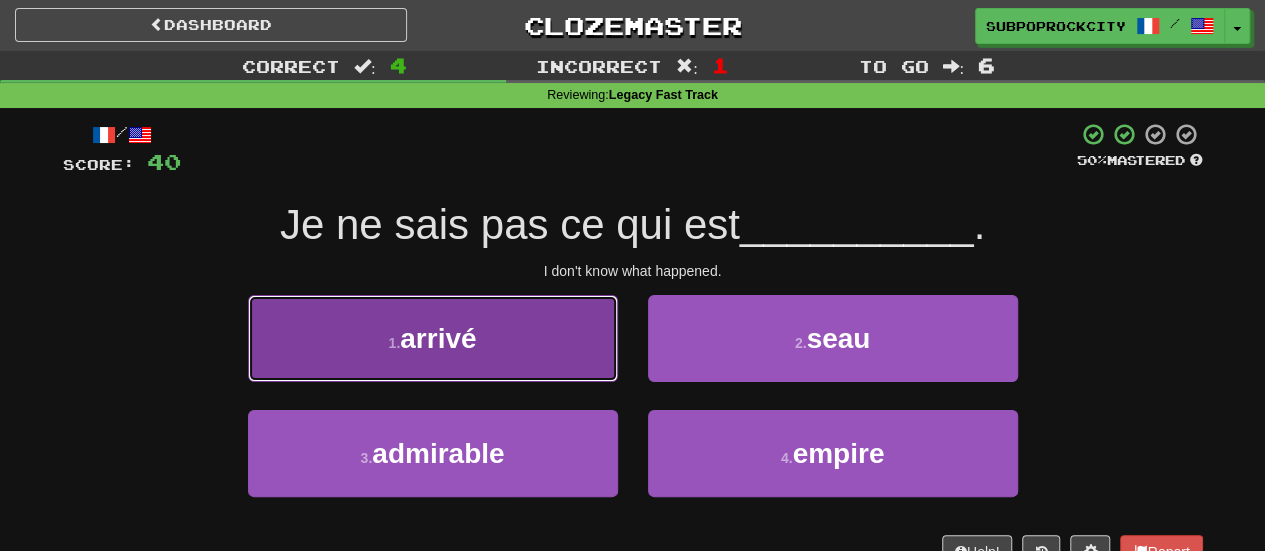 click on "1 .  arrivé" at bounding box center (433, 338) 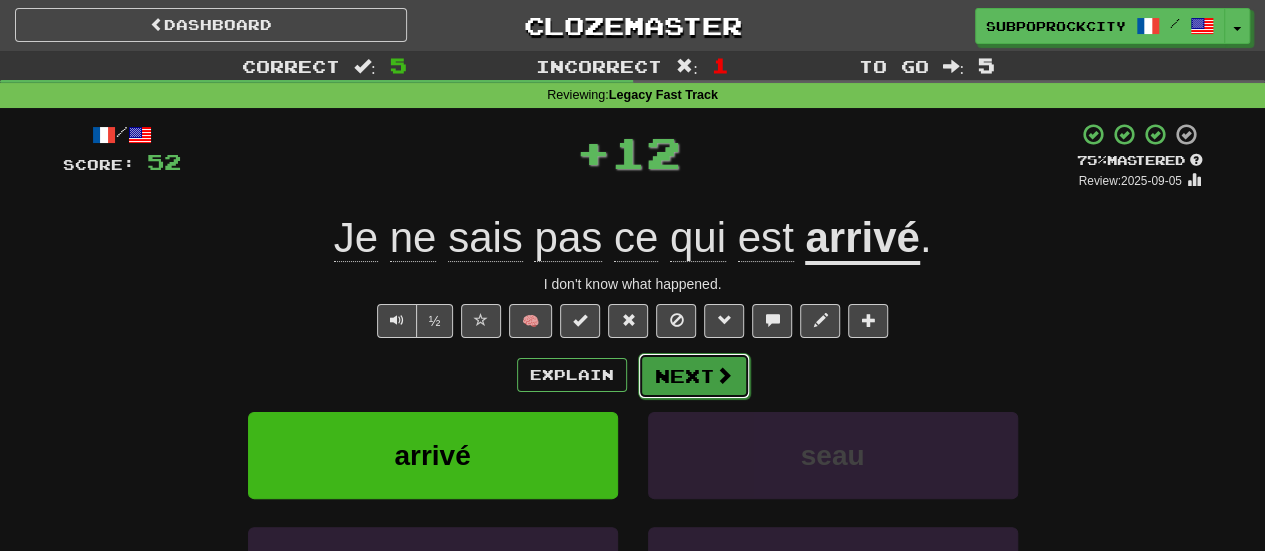 click on "Next" at bounding box center [694, 376] 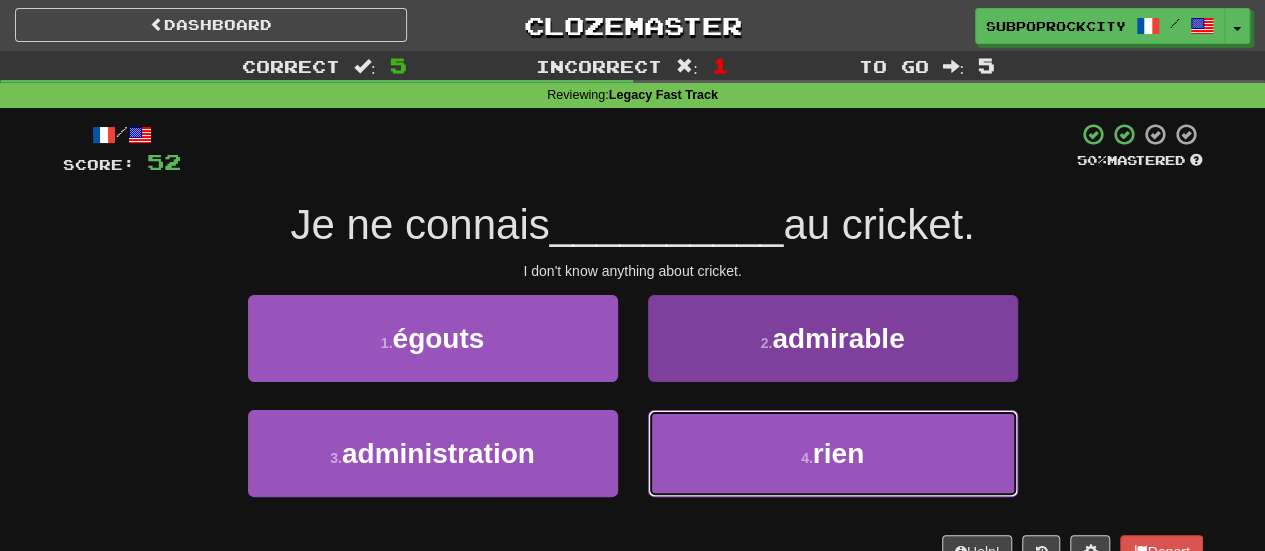 drag, startPoint x: 680, startPoint y: 435, endPoint x: 680, endPoint y: 419, distance: 16 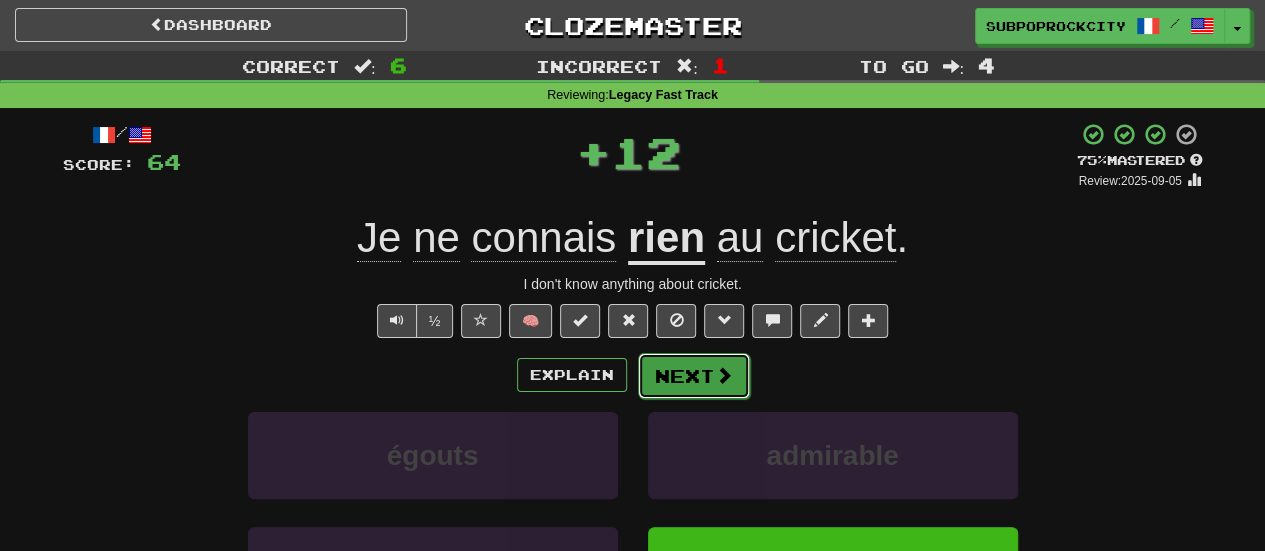 click on "Next" at bounding box center (694, 376) 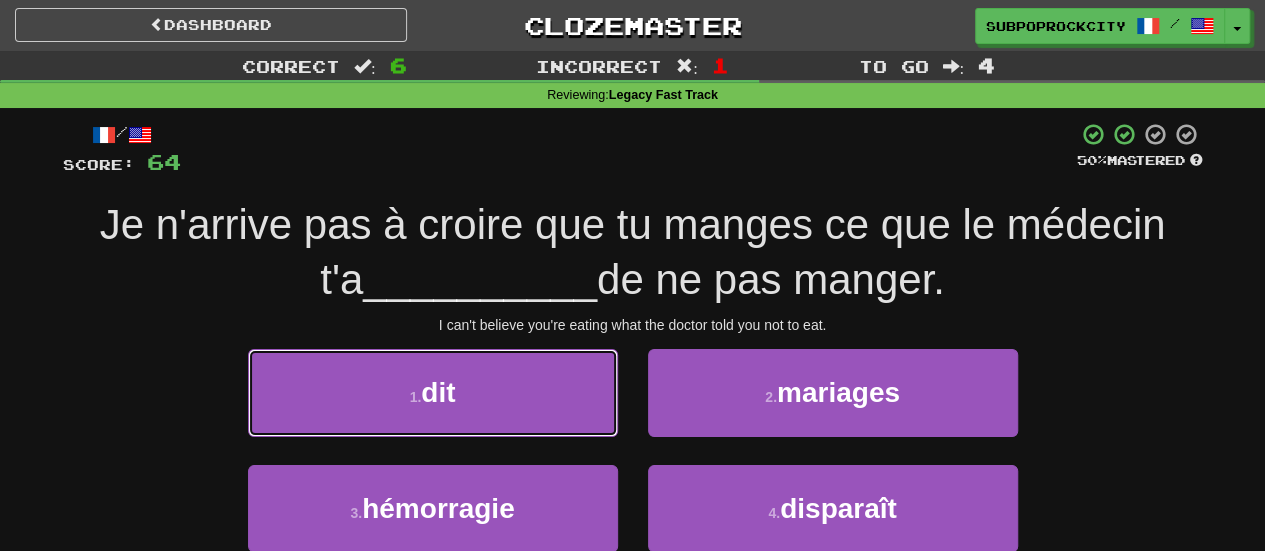 click on "1 .  dit" at bounding box center [433, 392] 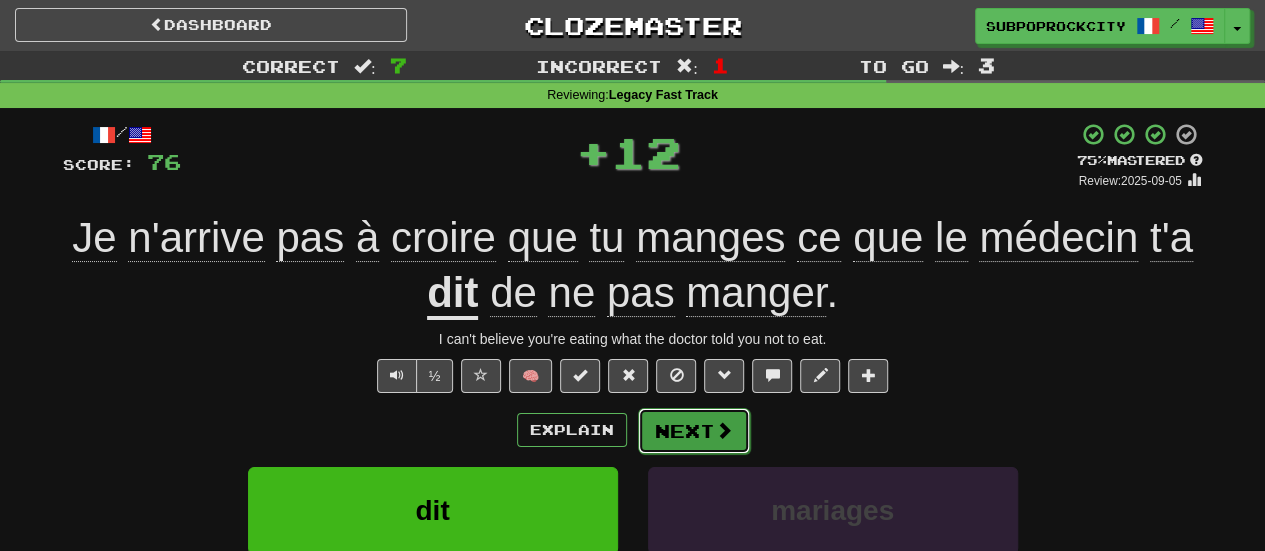 click on "Next" at bounding box center [694, 431] 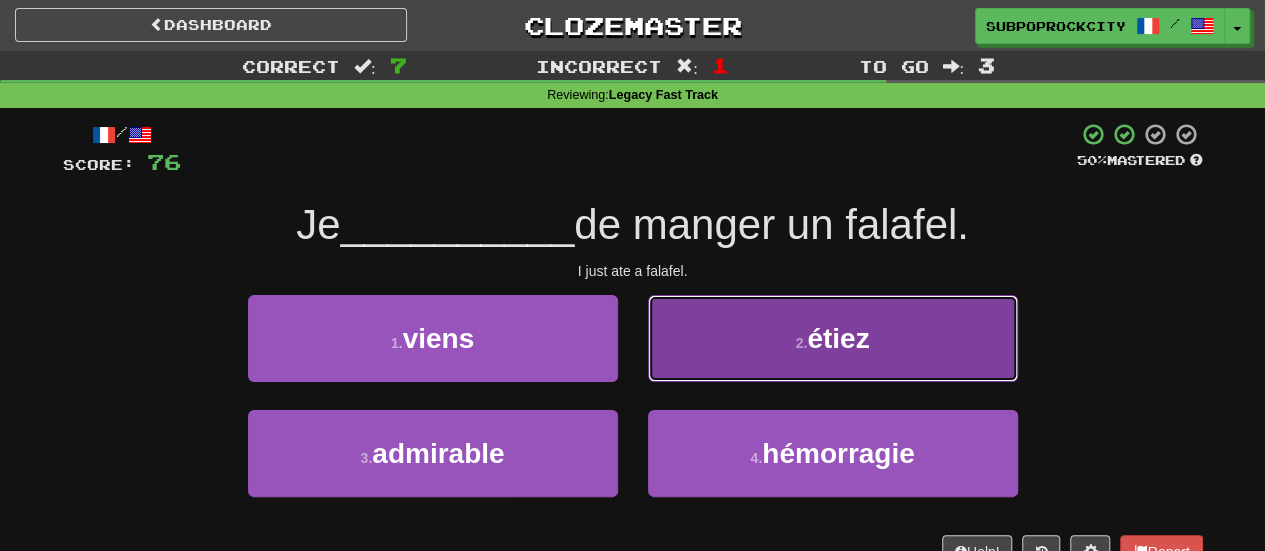 click on "2 .  étiez" at bounding box center (833, 338) 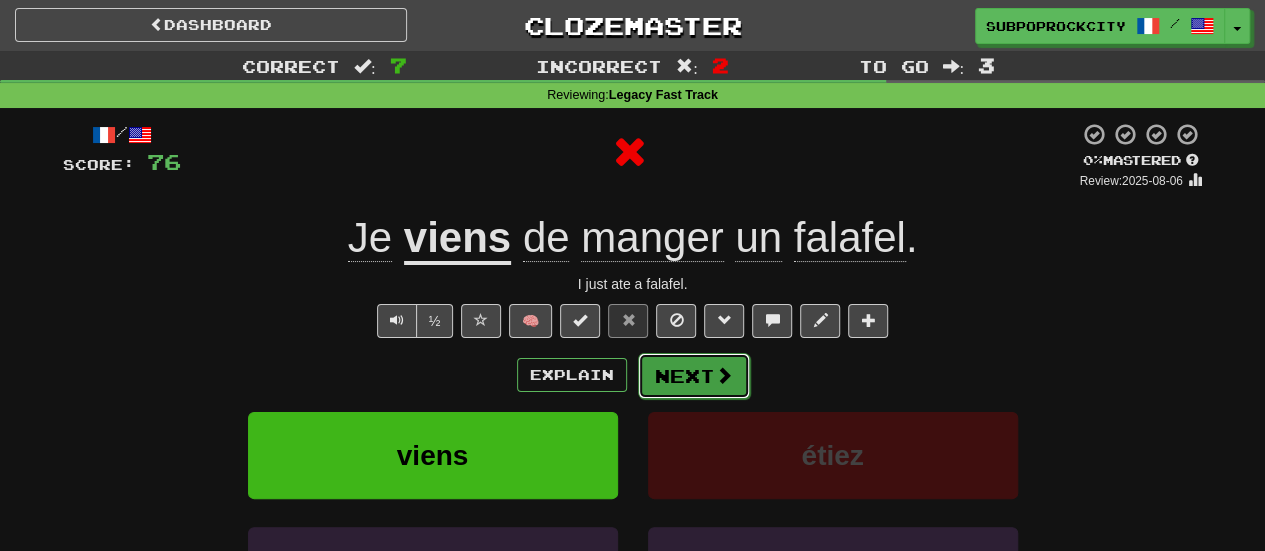 click on "Next" at bounding box center [694, 376] 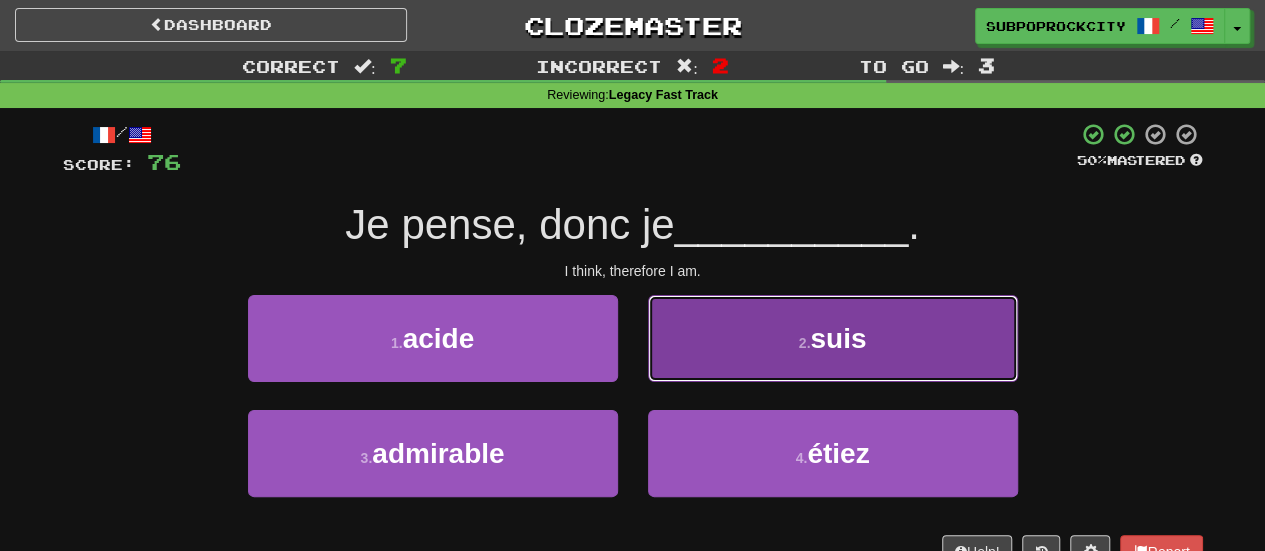 click on "2 .  suis" at bounding box center (833, 338) 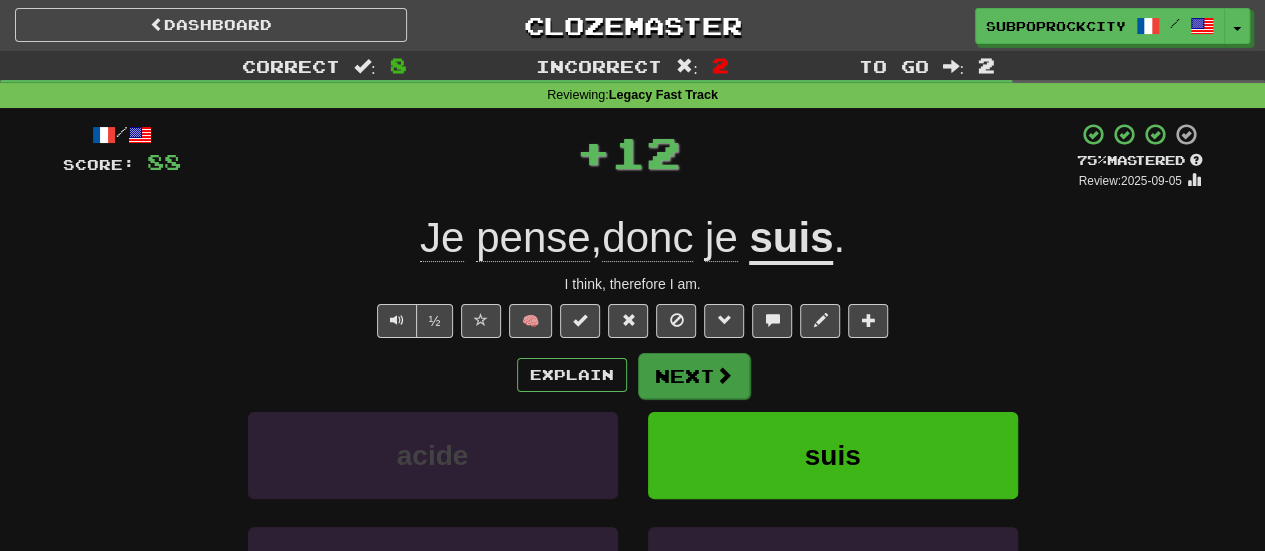 click on "Next" at bounding box center (694, 376) 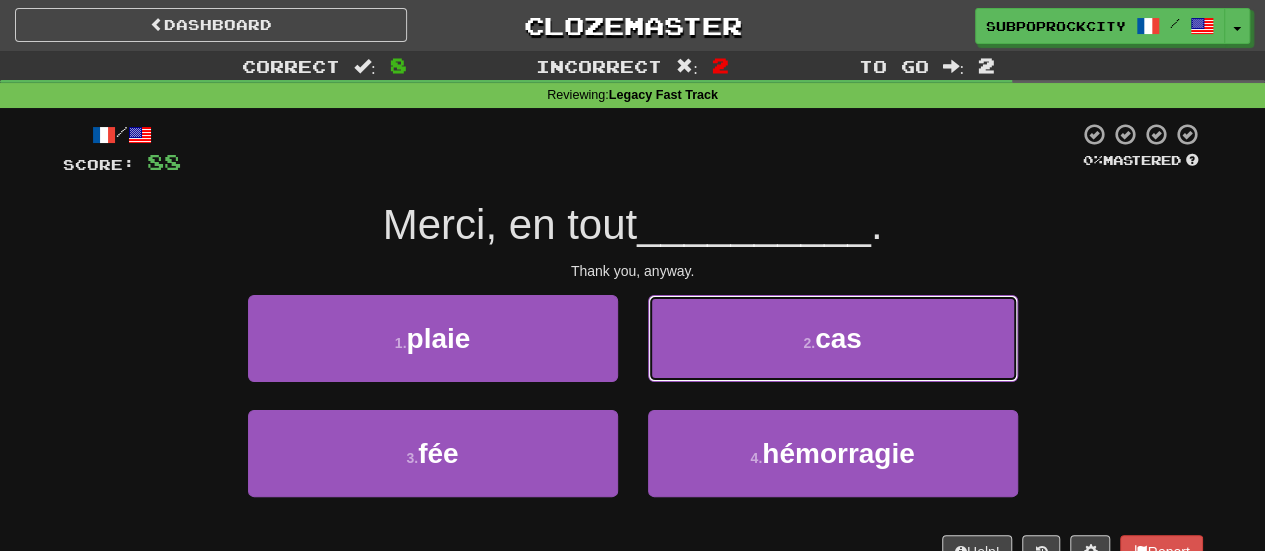click on "2 .  cas" at bounding box center [833, 338] 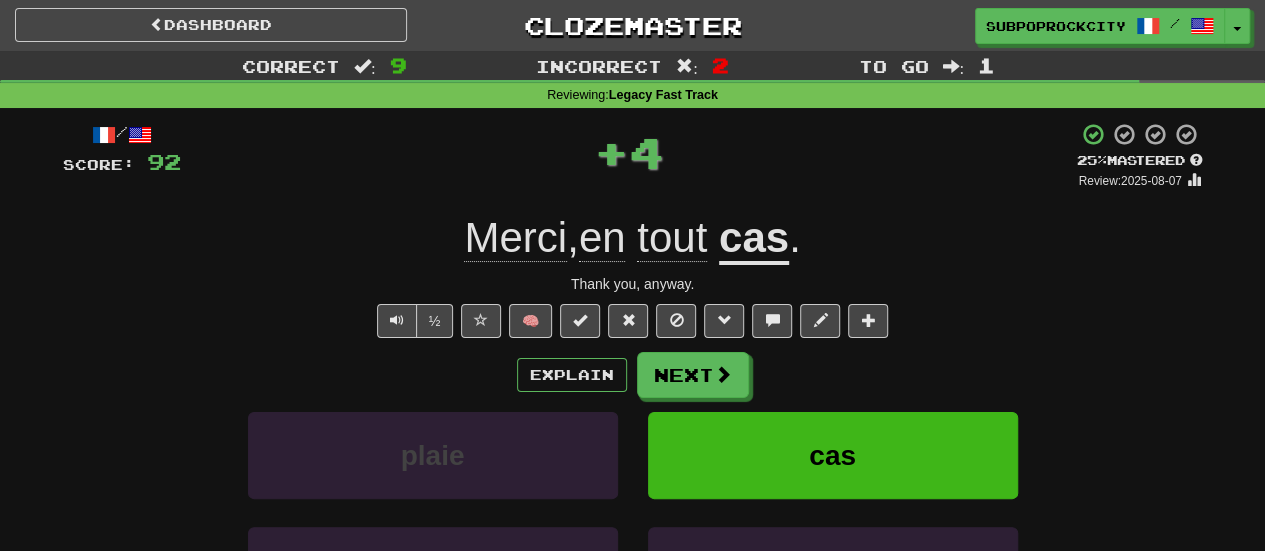 click on "Next" at bounding box center (693, 375) 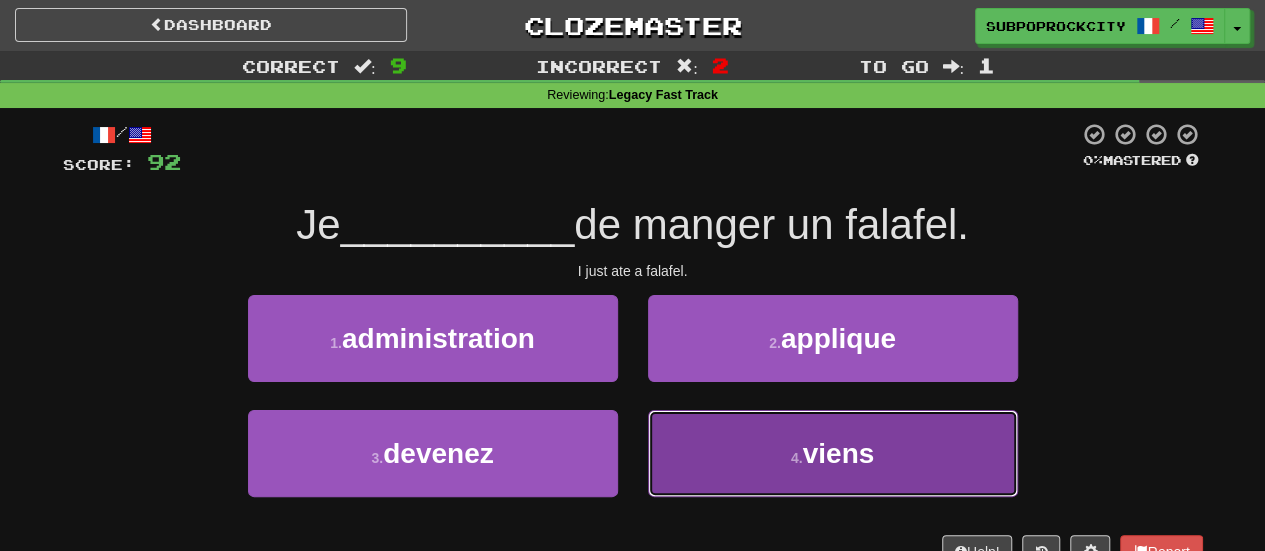 click on "4 .  viens" at bounding box center (833, 453) 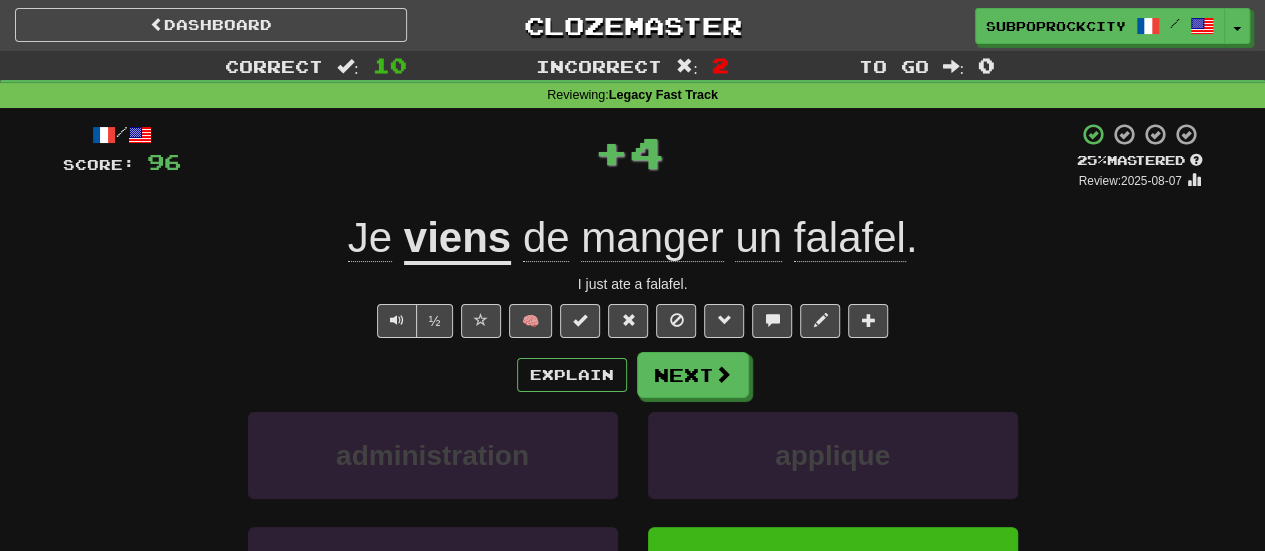 click on "Next" at bounding box center [693, 375] 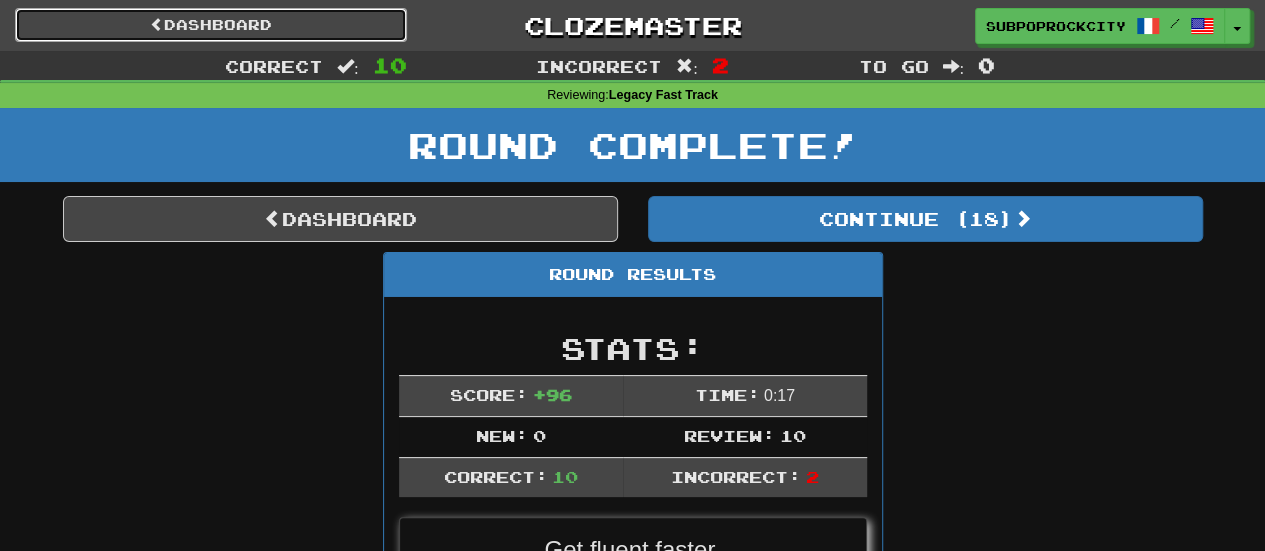 click on "Dashboard" at bounding box center (211, 25) 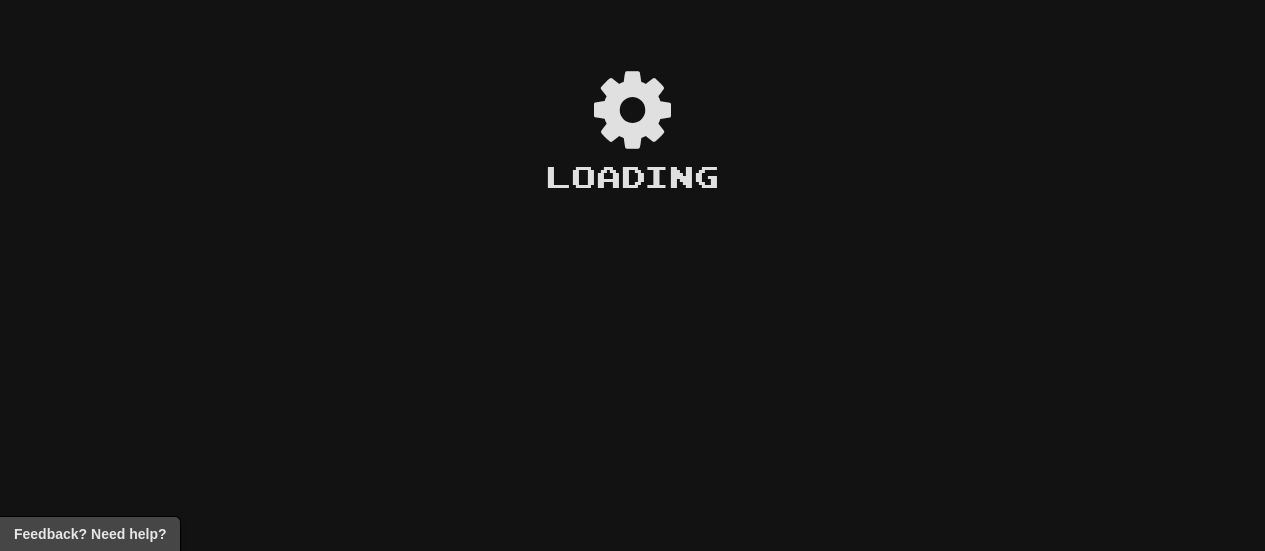 scroll, scrollTop: 0, scrollLeft: 0, axis: both 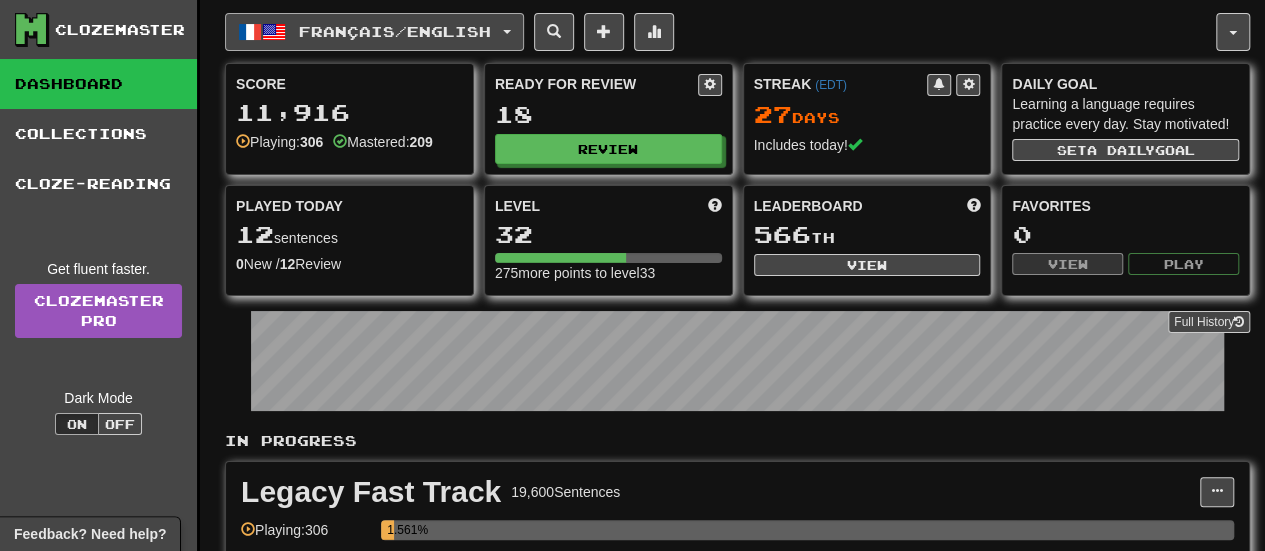 click on "Français  /  English" at bounding box center (395, 31) 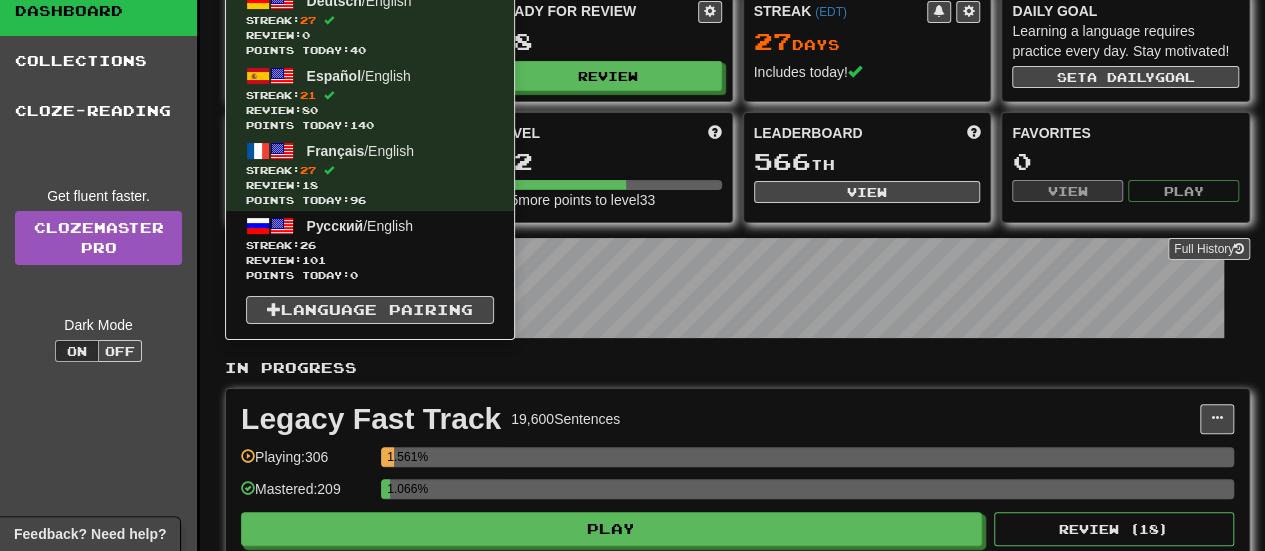 scroll, scrollTop: 100, scrollLeft: 0, axis: vertical 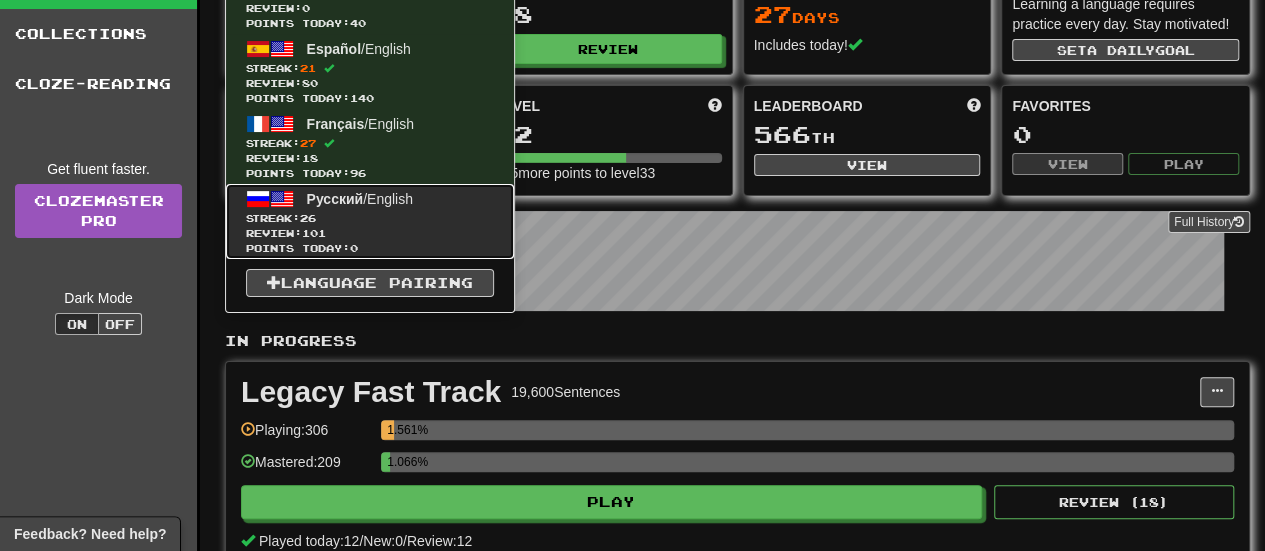 click on "Points today:  0" at bounding box center (370, 248) 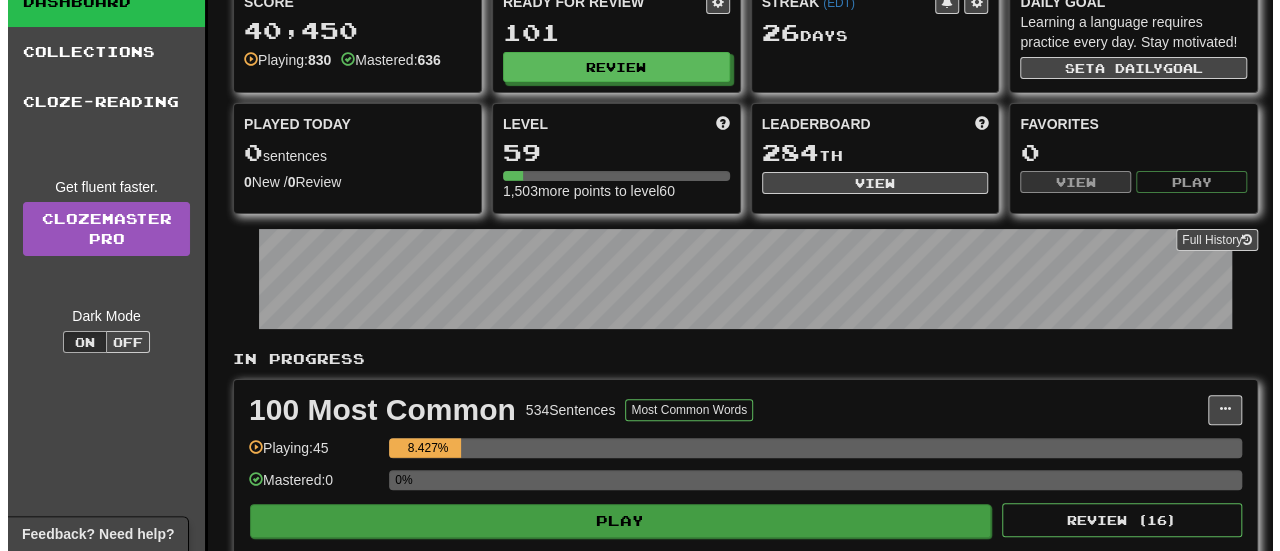 scroll, scrollTop: 0, scrollLeft: 0, axis: both 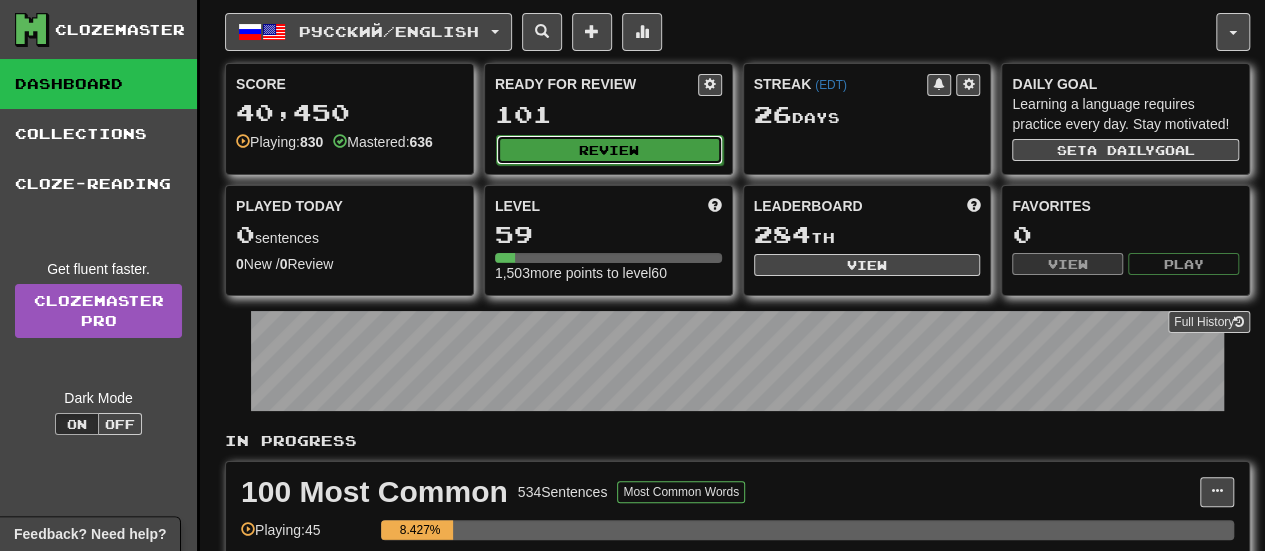 click on "Review" at bounding box center (609, 150) 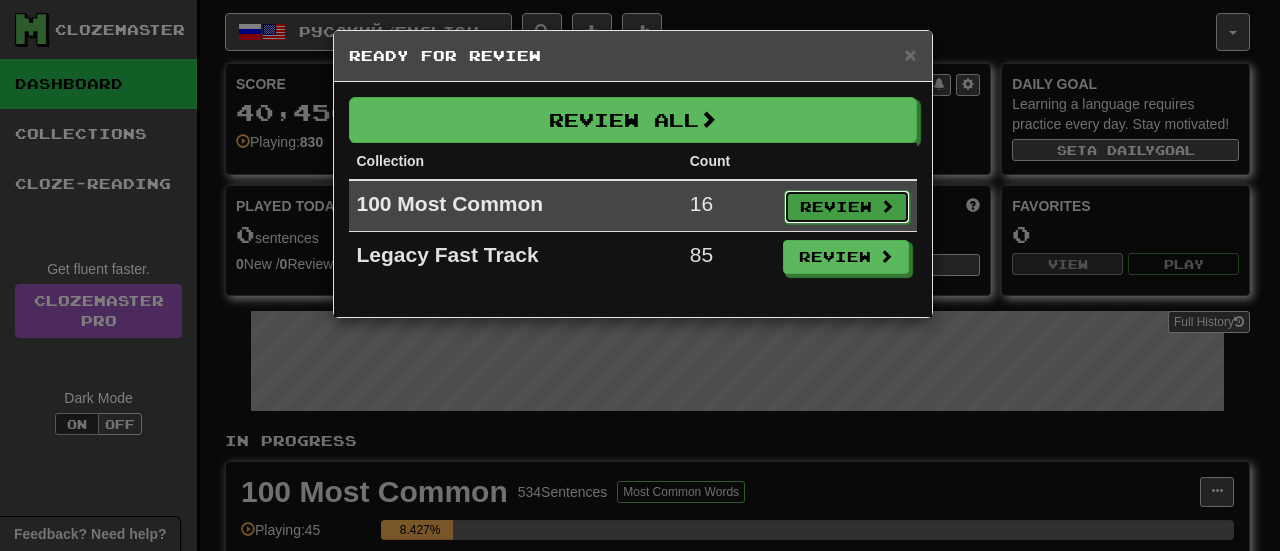 click on "Review" at bounding box center [847, 207] 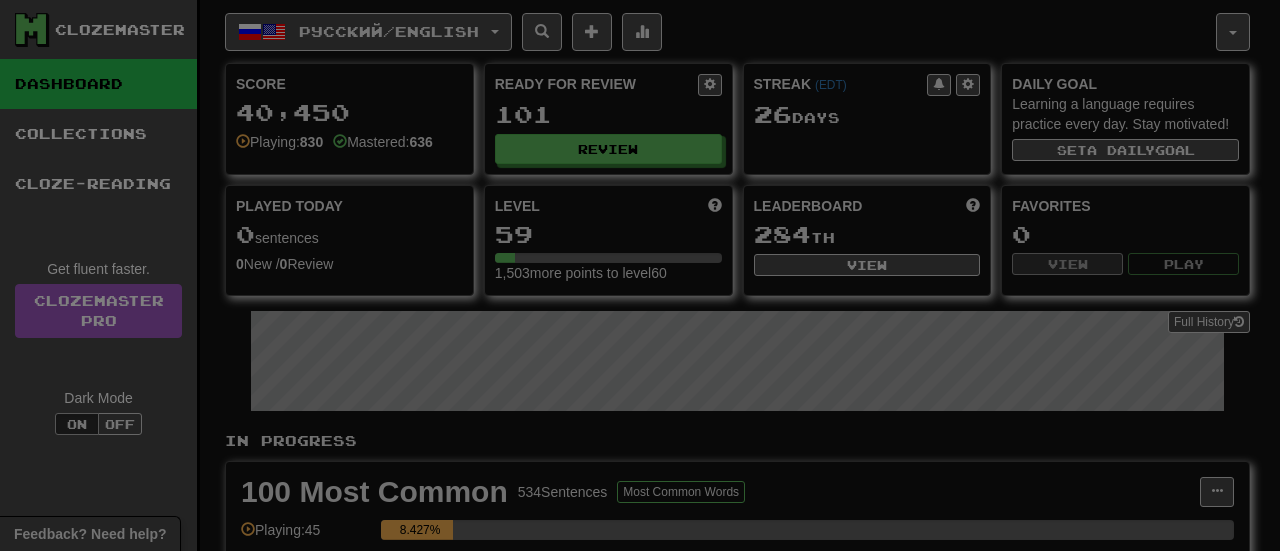 select on "**" 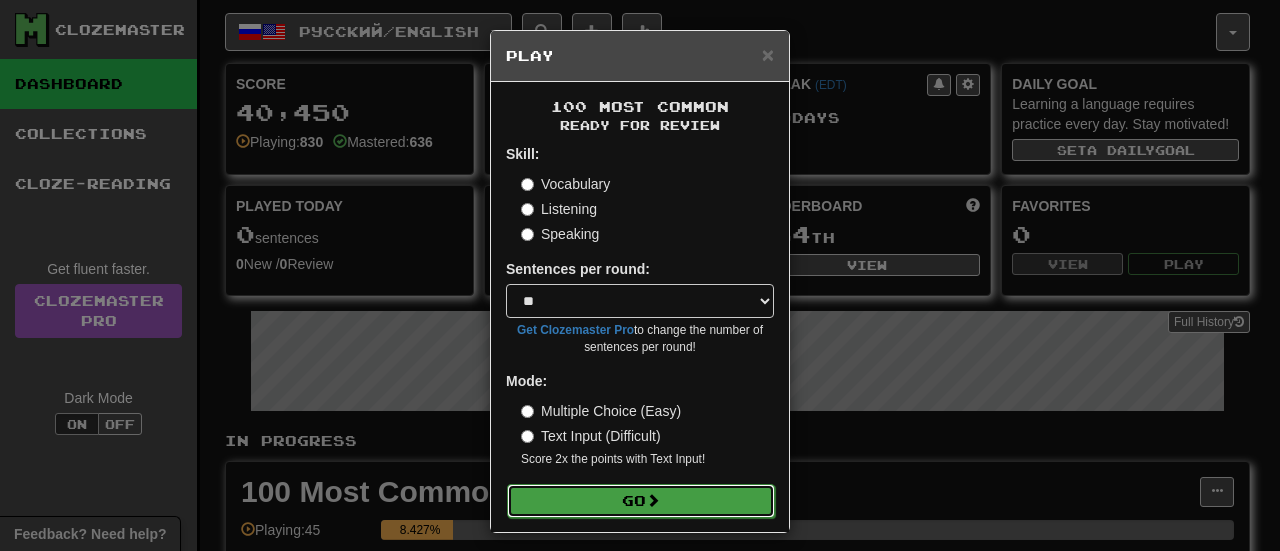 click on "Go" at bounding box center [641, 501] 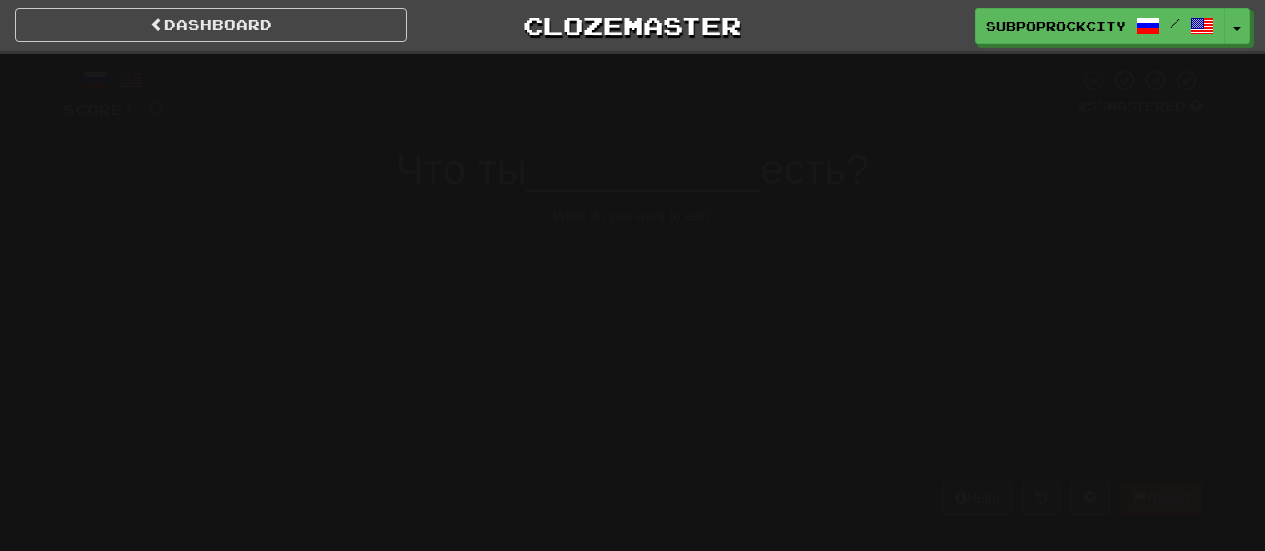 scroll, scrollTop: 0, scrollLeft: 0, axis: both 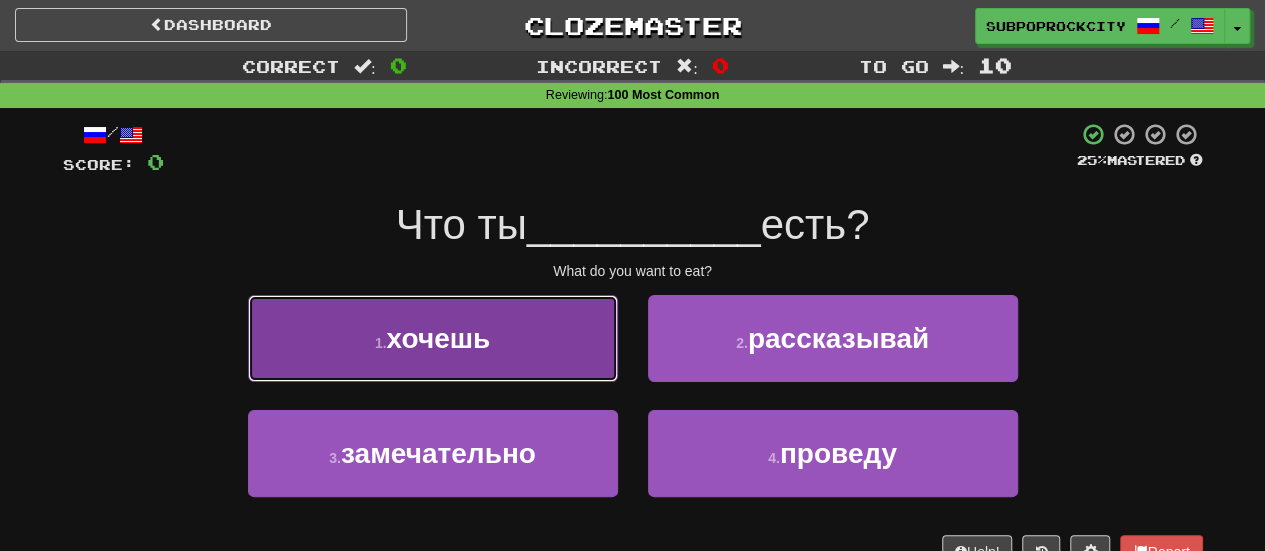 click on "1 .  хочешь" at bounding box center [433, 338] 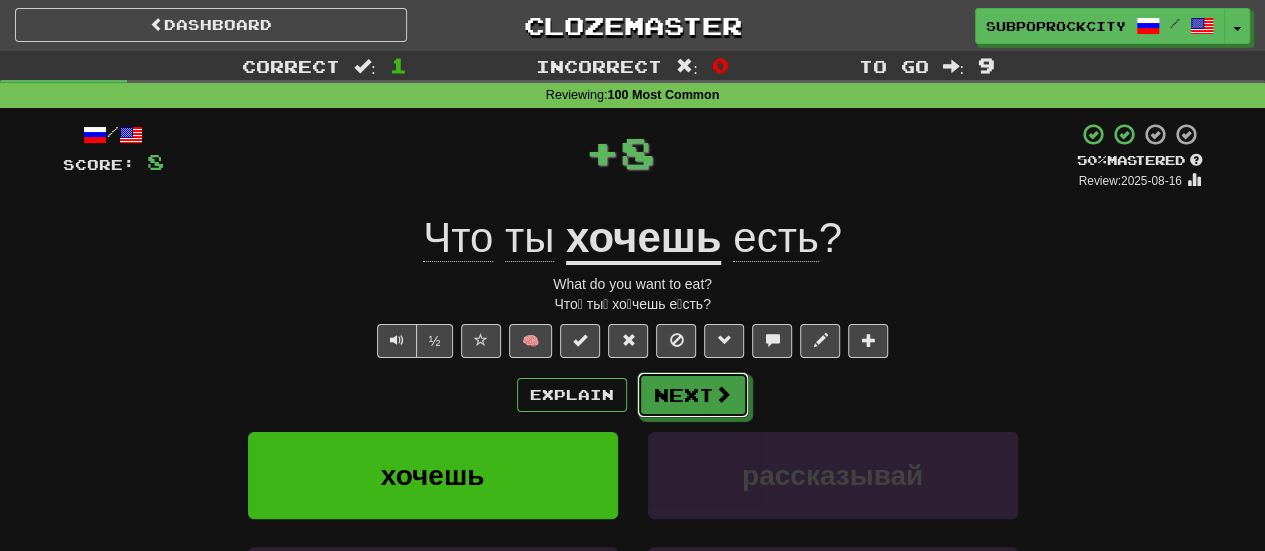 click on "Next" at bounding box center (693, 395) 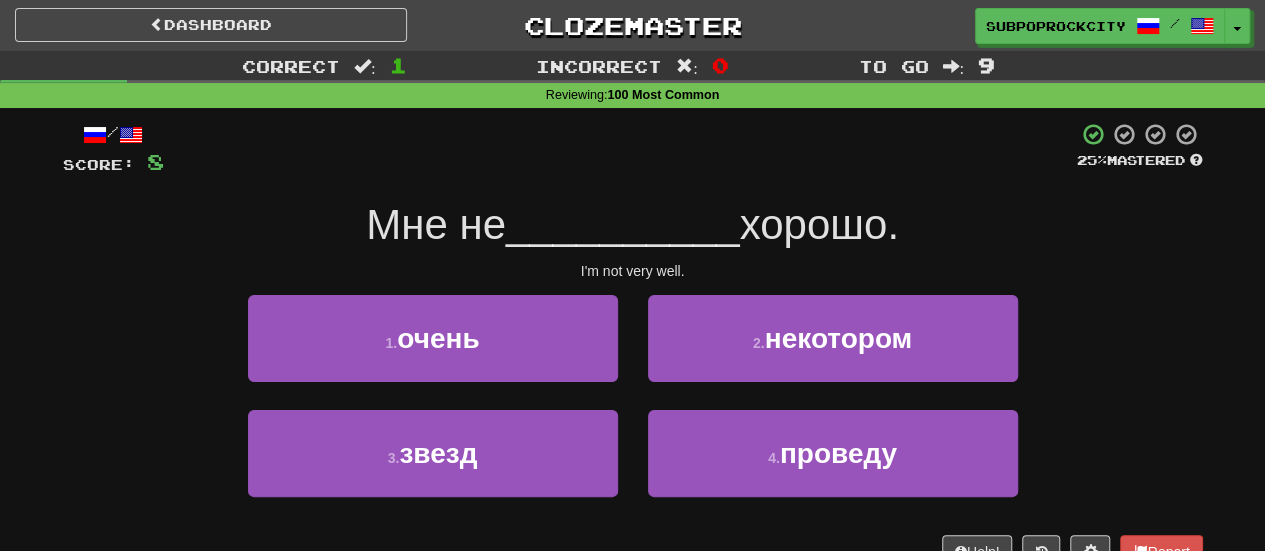 click on "1 .  очень" at bounding box center [433, 352] 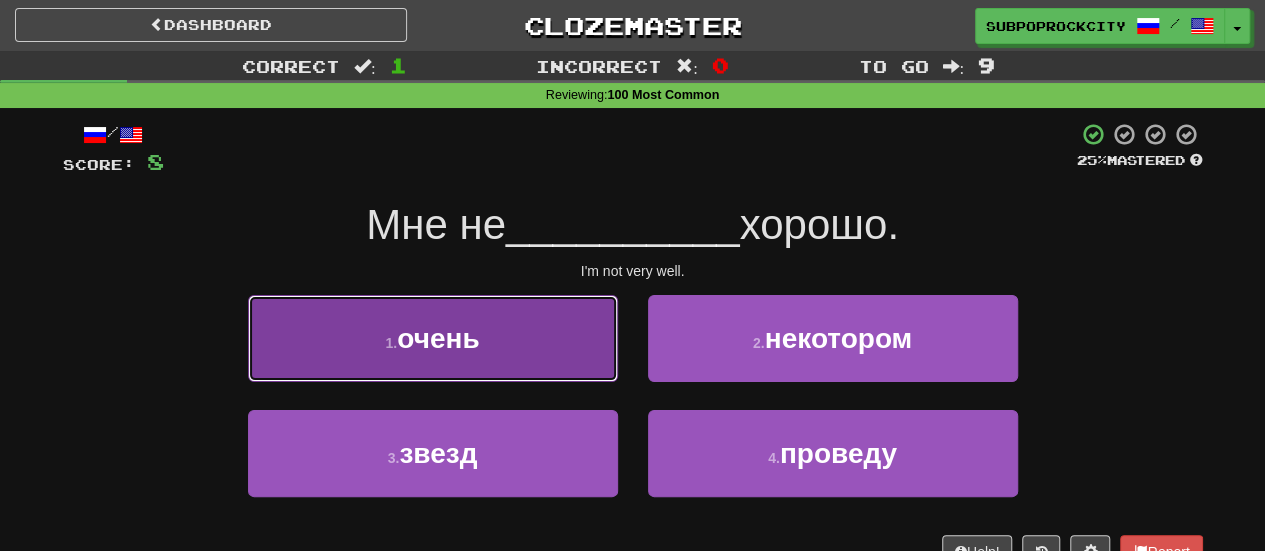 click on "1 .  очень" at bounding box center (433, 338) 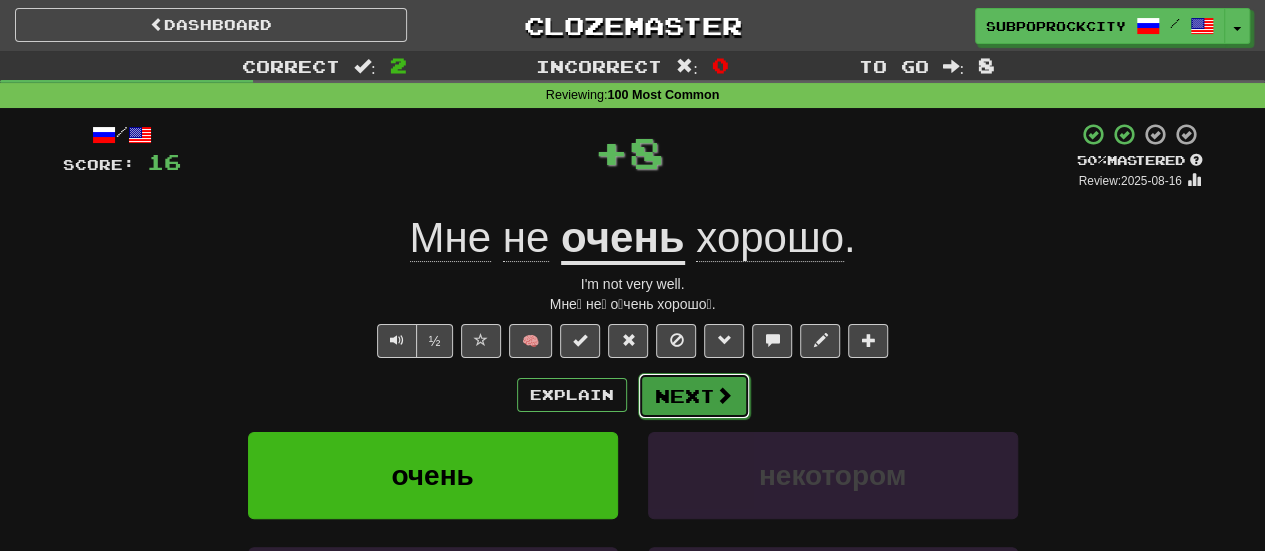 click on "Next" at bounding box center [694, 396] 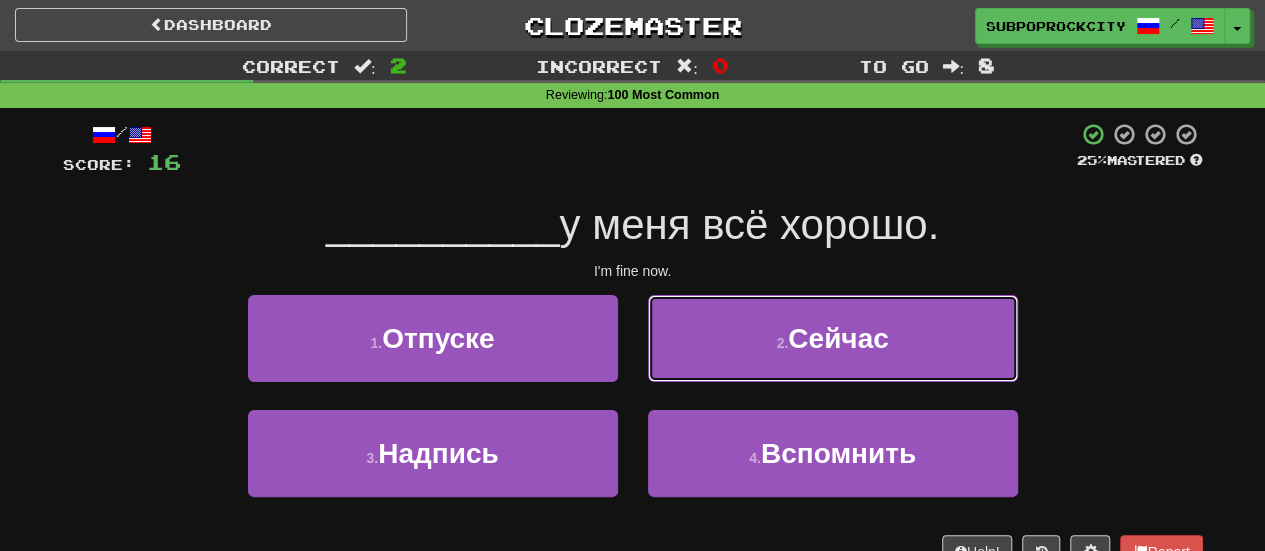 click on "2 .  Сейчас" at bounding box center (833, 338) 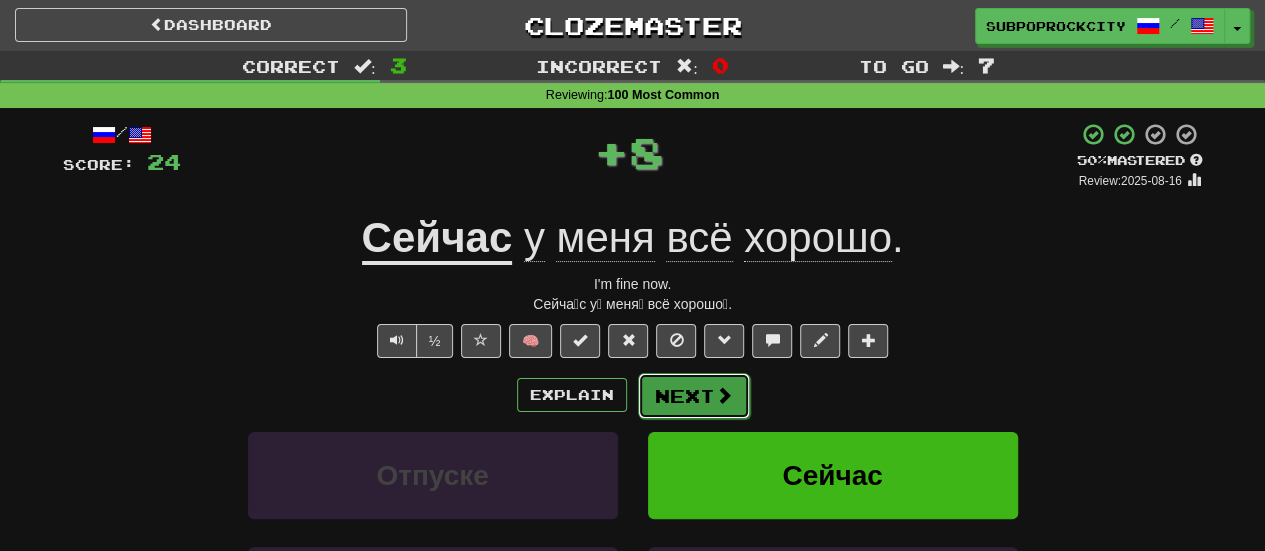 click on "Next" at bounding box center [694, 396] 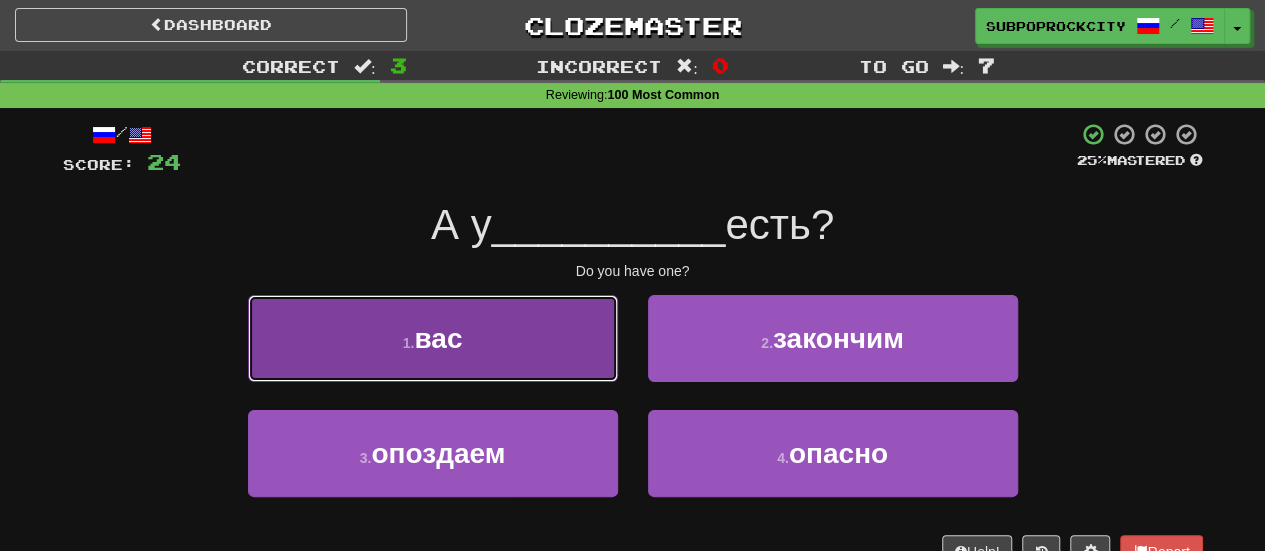 click on "1 .  вас" at bounding box center (433, 338) 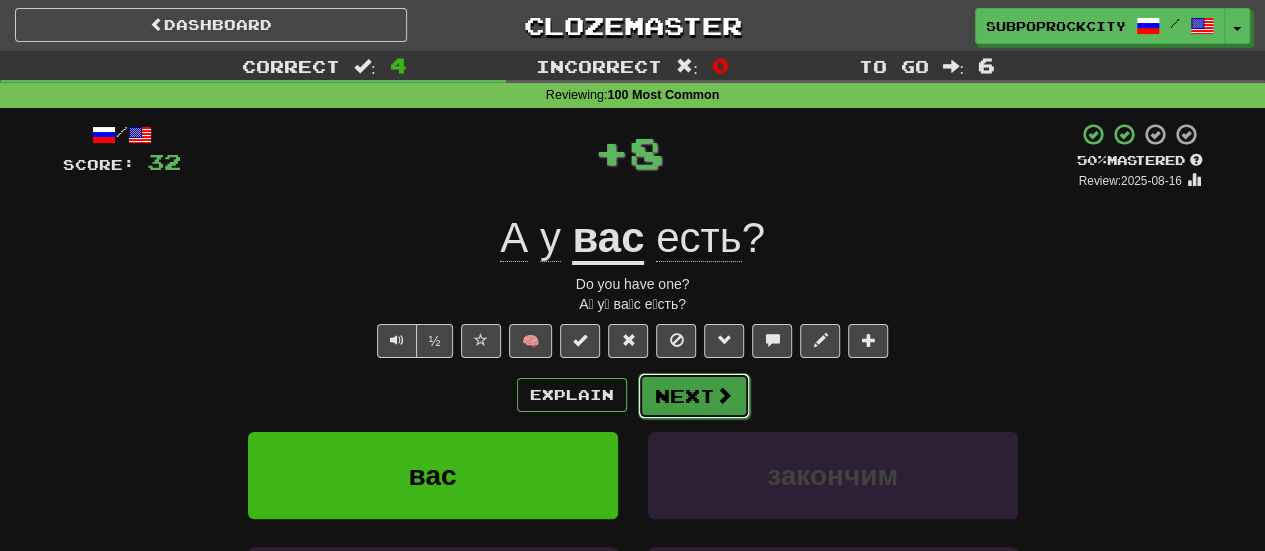 click on "Next" at bounding box center (694, 396) 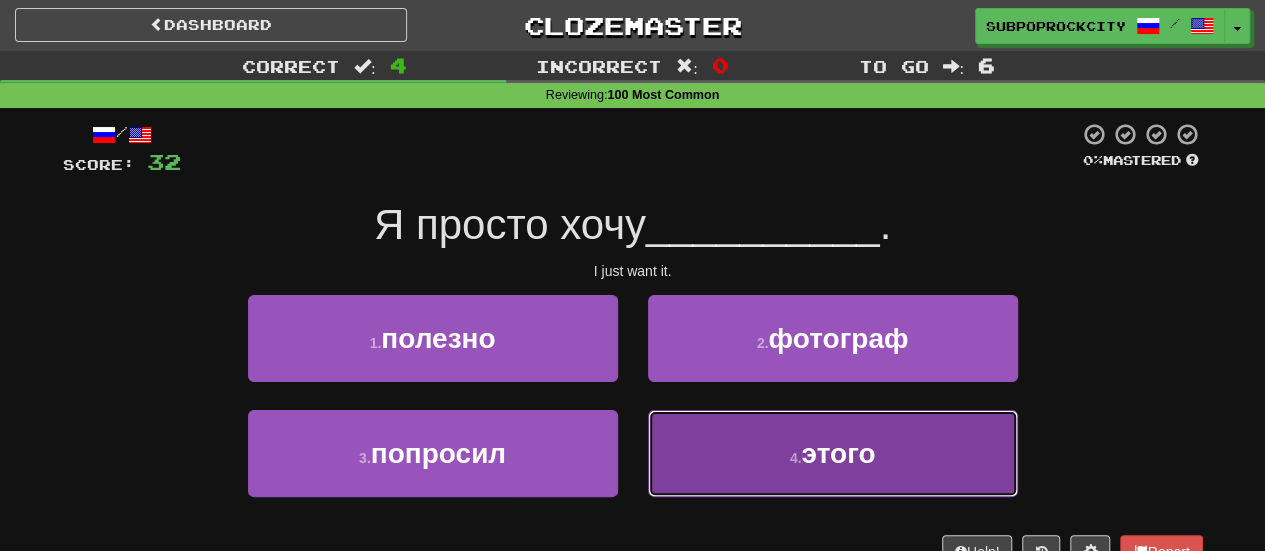 click on "4 .  этого" at bounding box center (833, 453) 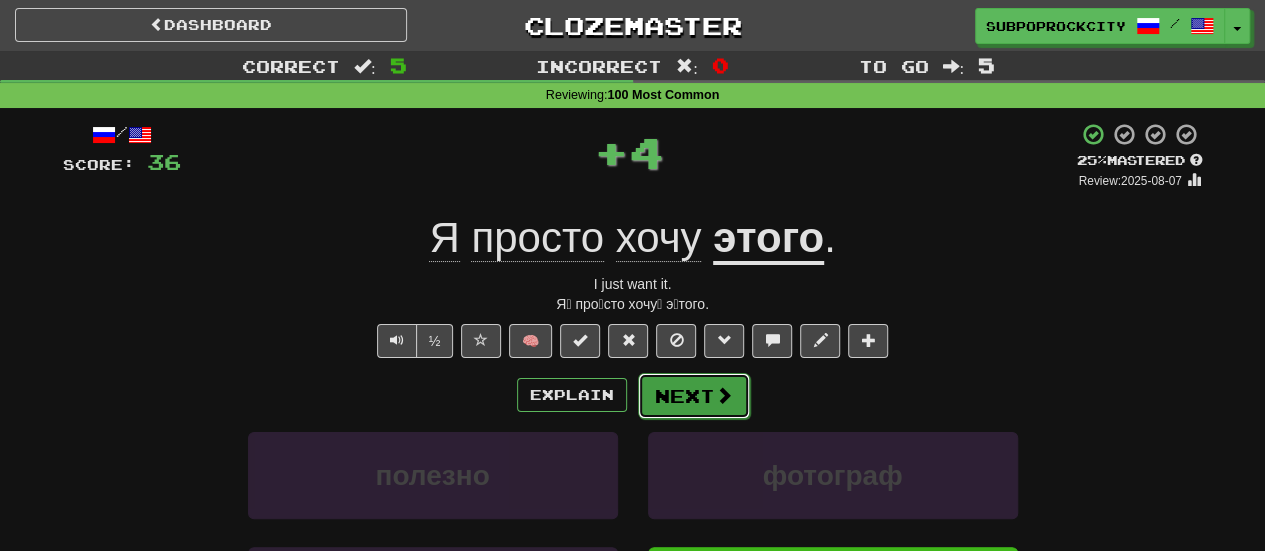 click on "Next" at bounding box center [694, 396] 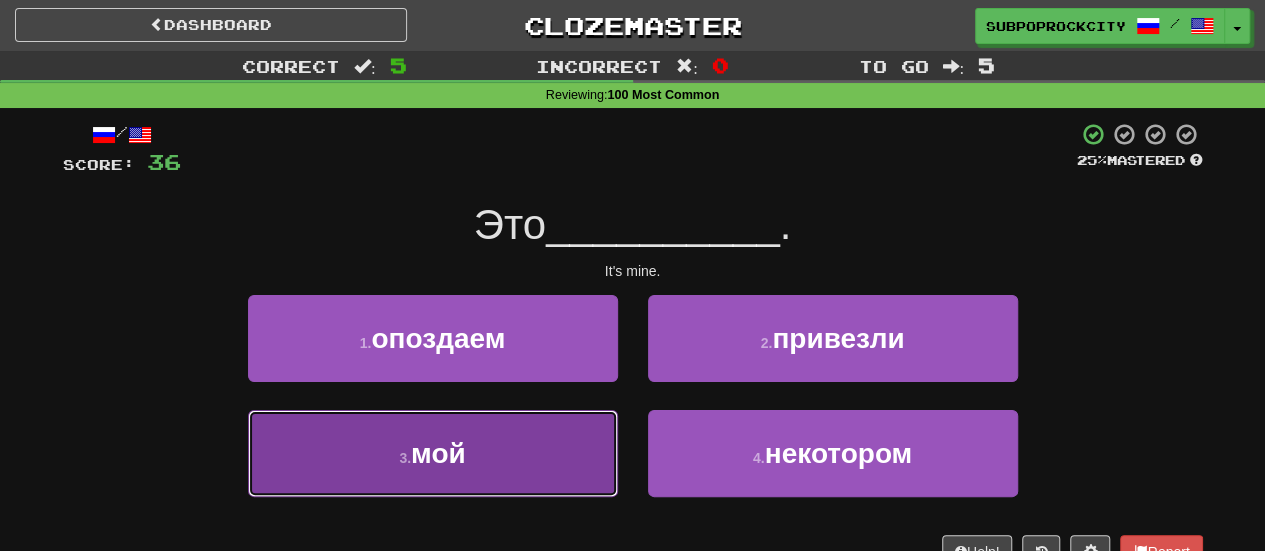 click on "3 .  мой" at bounding box center (433, 453) 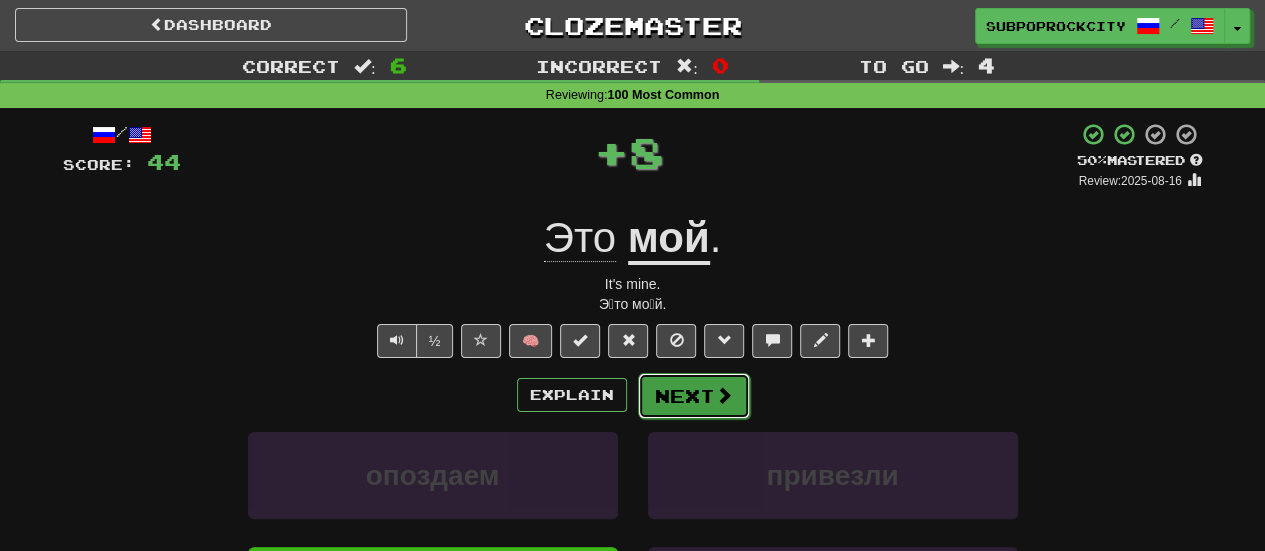click on "Next" at bounding box center (694, 396) 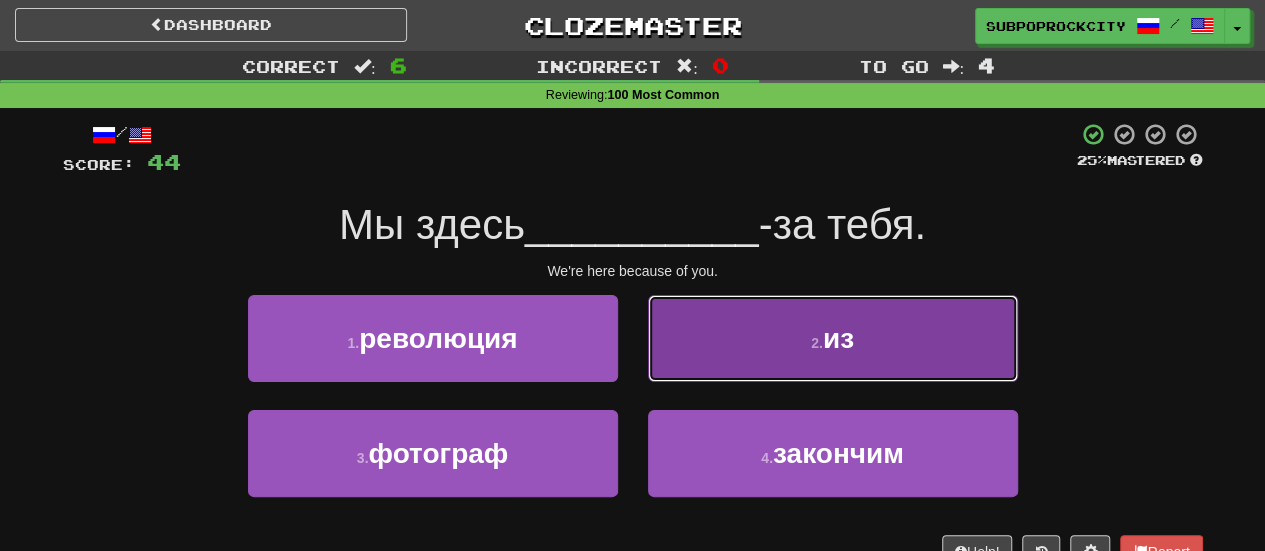 click on "2 .  из" at bounding box center [833, 338] 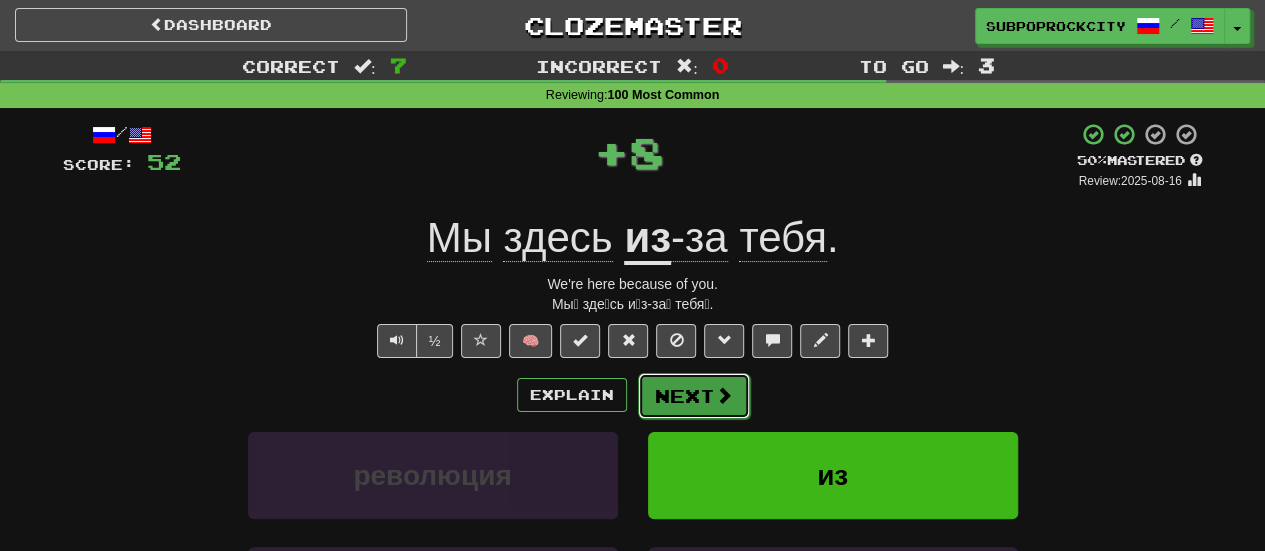 click on "Next" at bounding box center [694, 396] 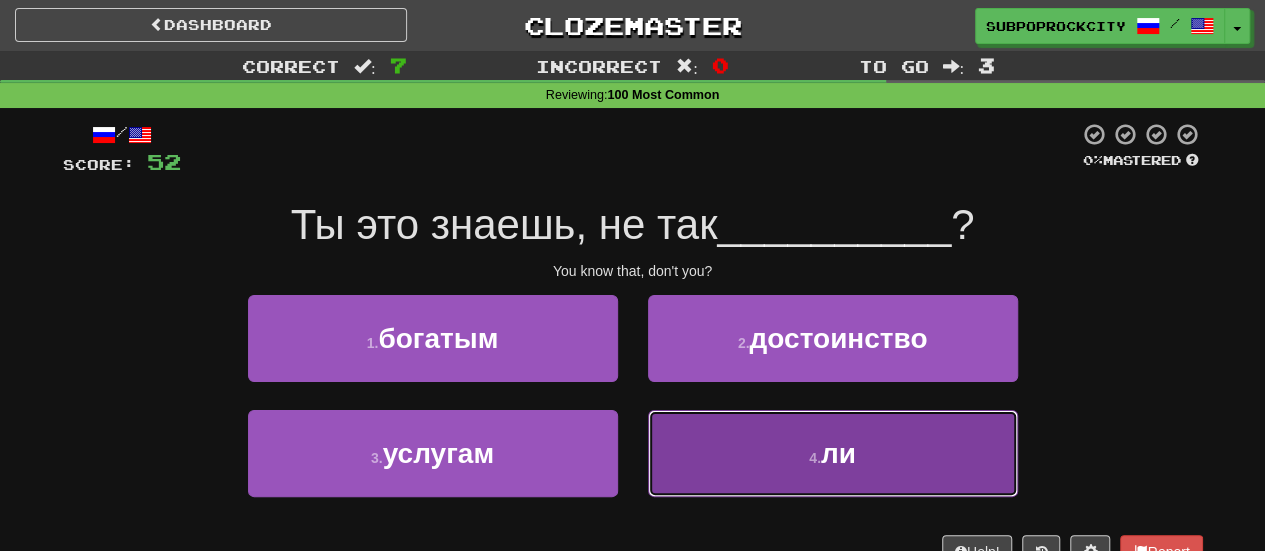 click on "4 .  ли" at bounding box center [833, 453] 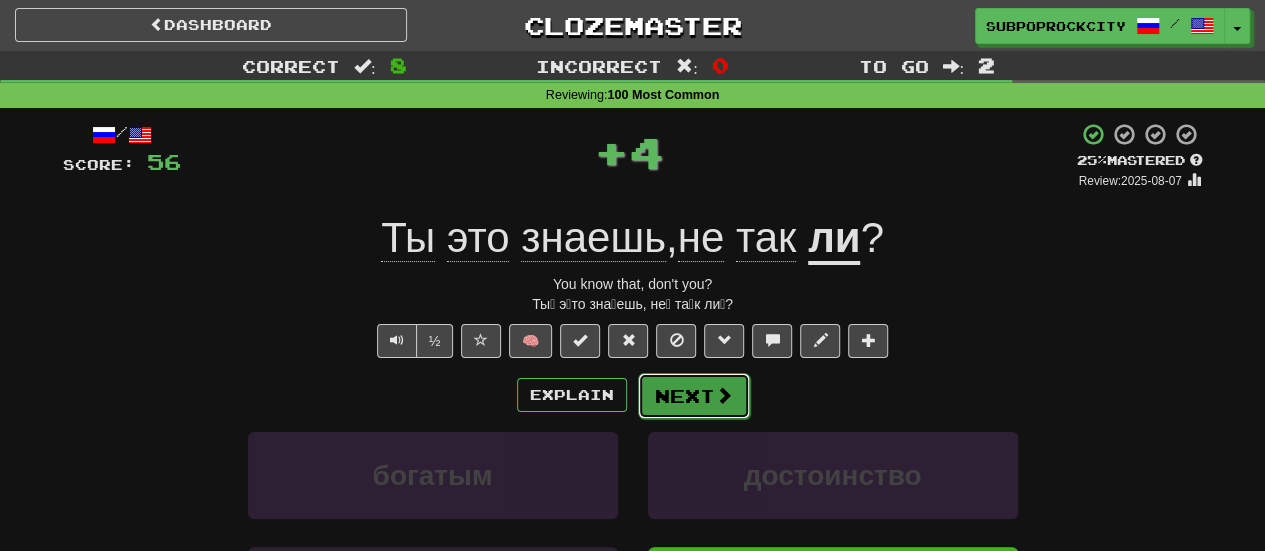 click on "Next" at bounding box center [694, 396] 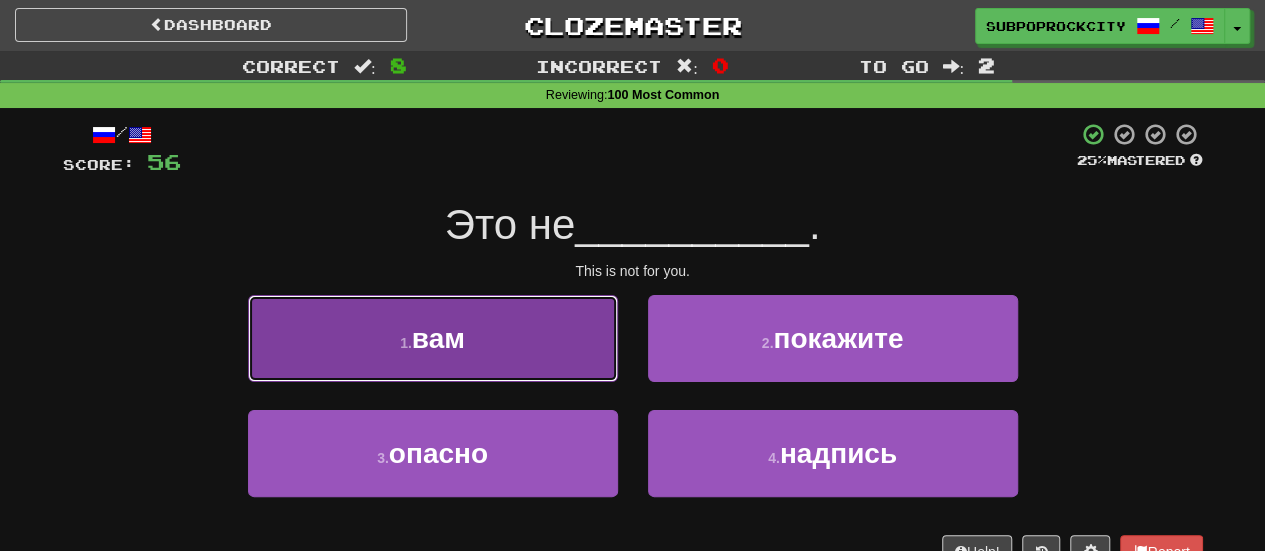 click on "1 .  вам" at bounding box center [433, 338] 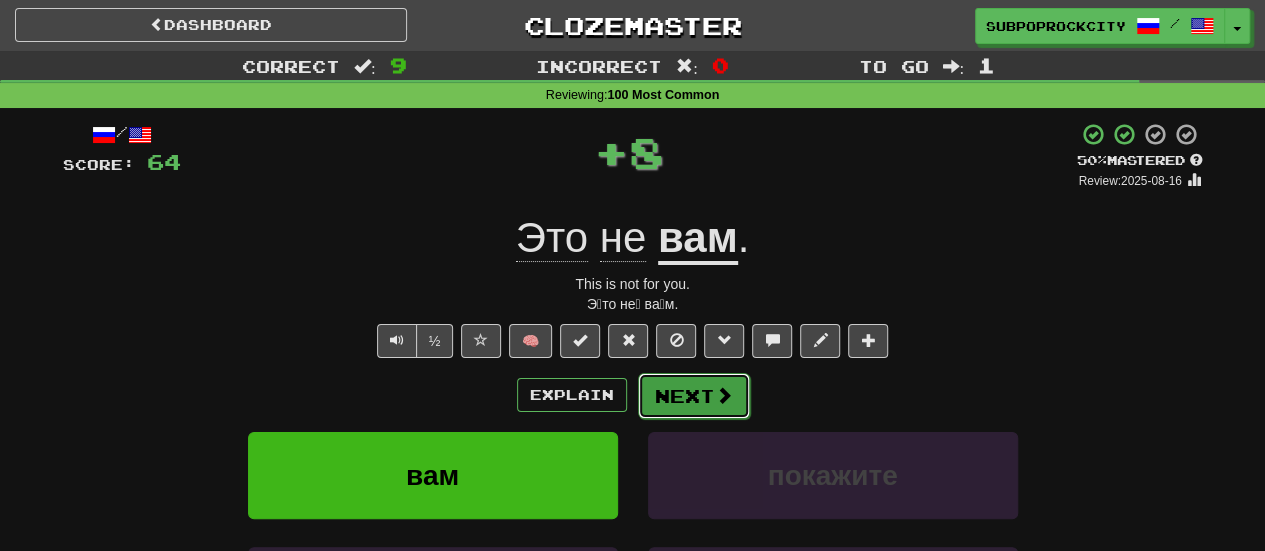 click on "Next" at bounding box center (694, 396) 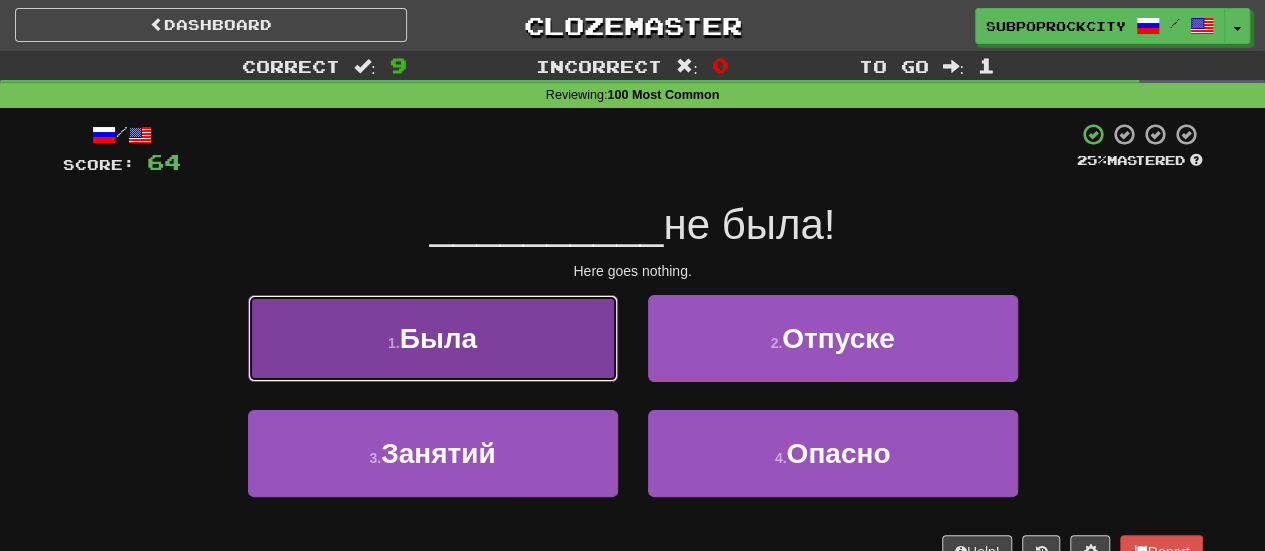 click on "1 .  Была" at bounding box center [433, 338] 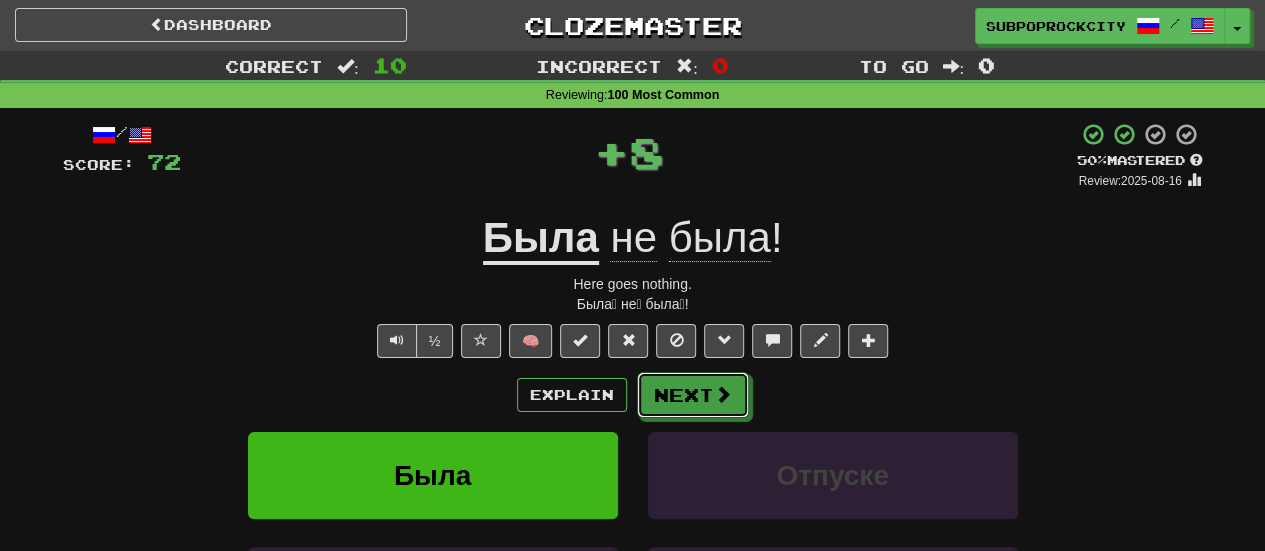click on "Next" at bounding box center (693, 395) 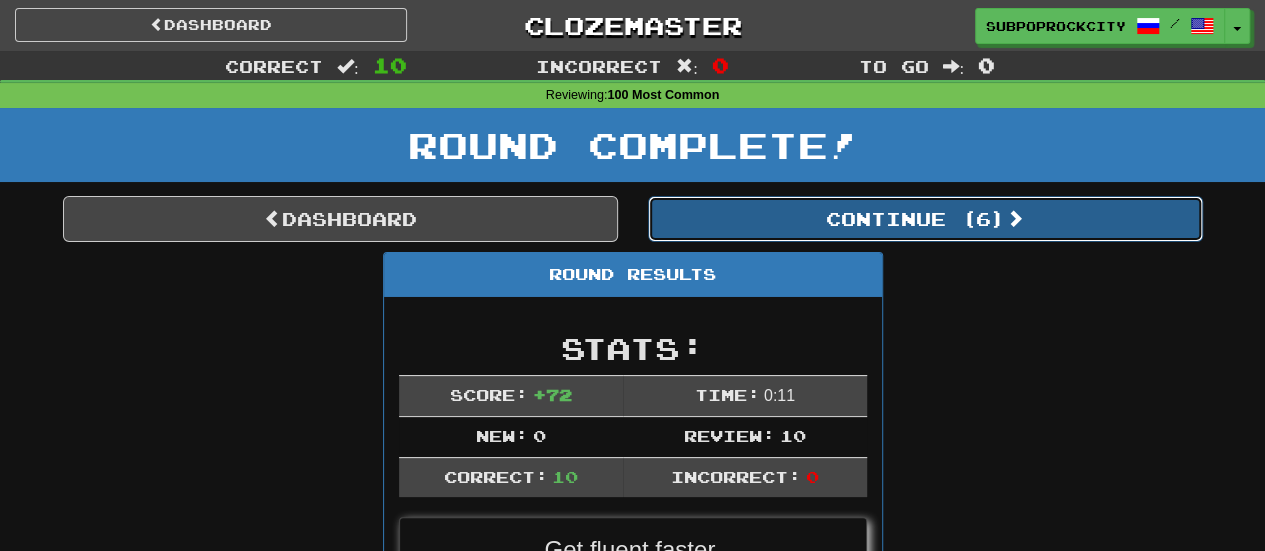 click on "Continue ( 6 )" at bounding box center (925, 219) 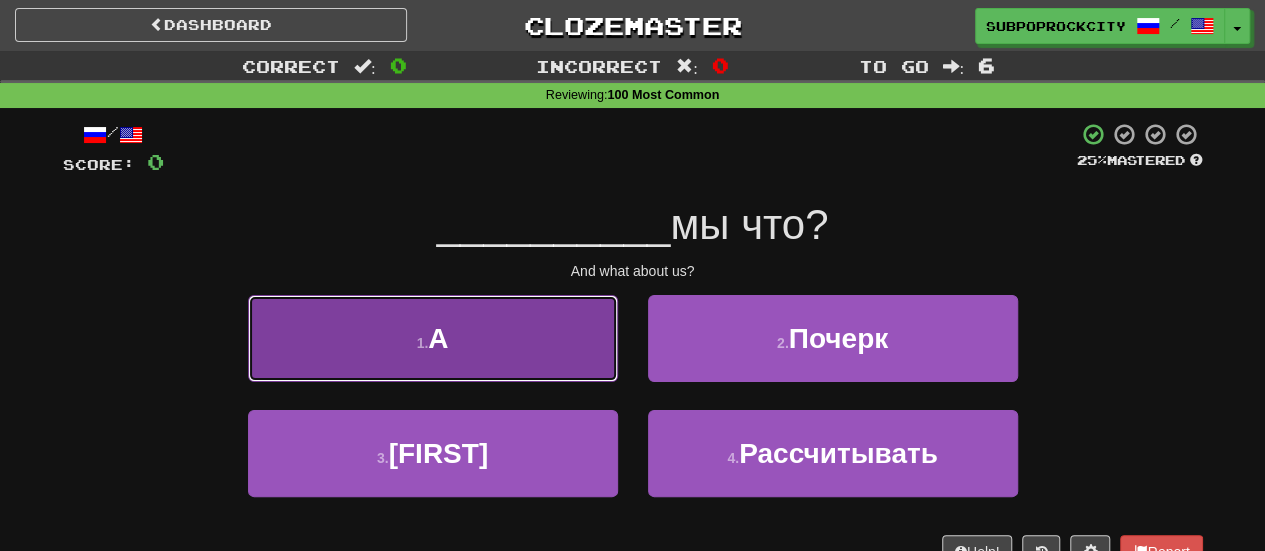 click on "1 .  А" at bounding box center [433, 338] 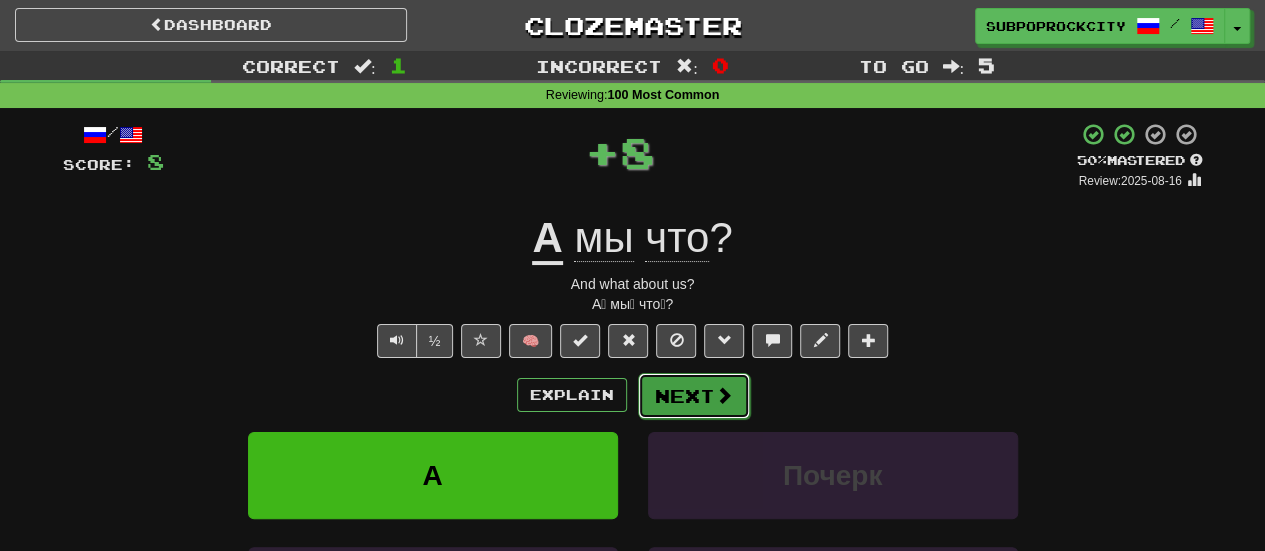 click on "Next" at bounding box center (694, 396) 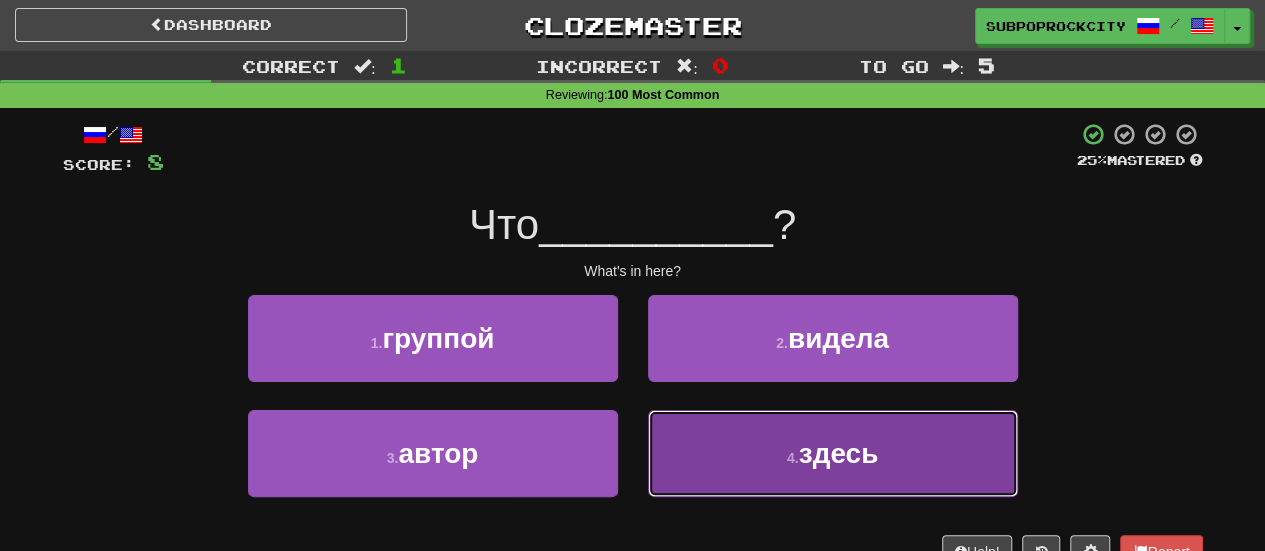 click on "4 .  здесь" at bounding box center (833, 453) 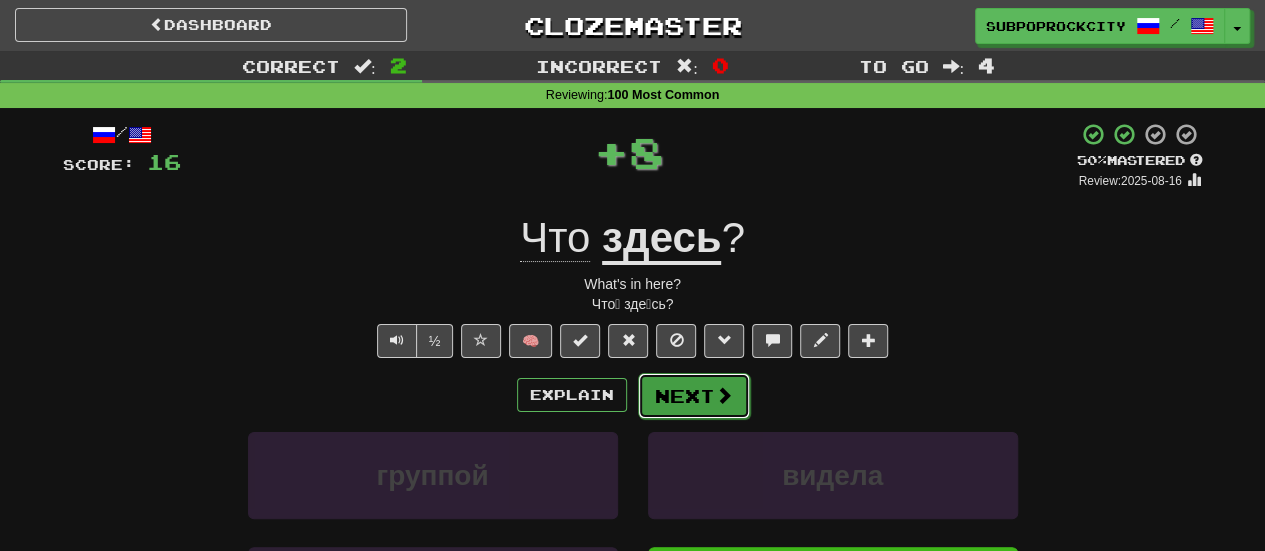 click on "Next" at bounding box center (694, 396) 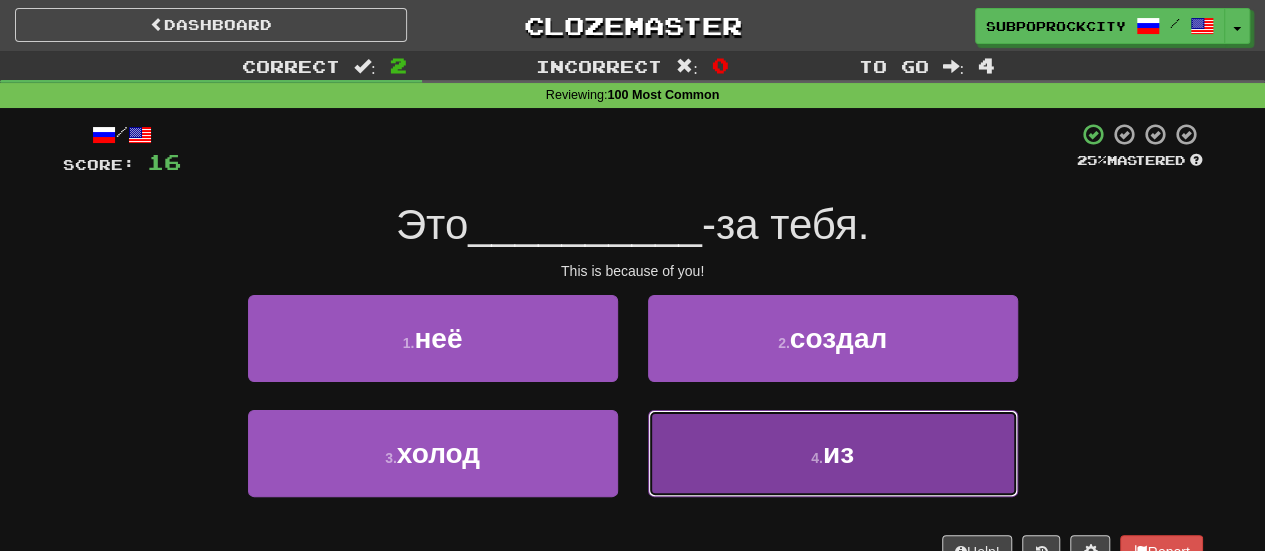 click on "4 .  из" at bounding box center [833, 453] 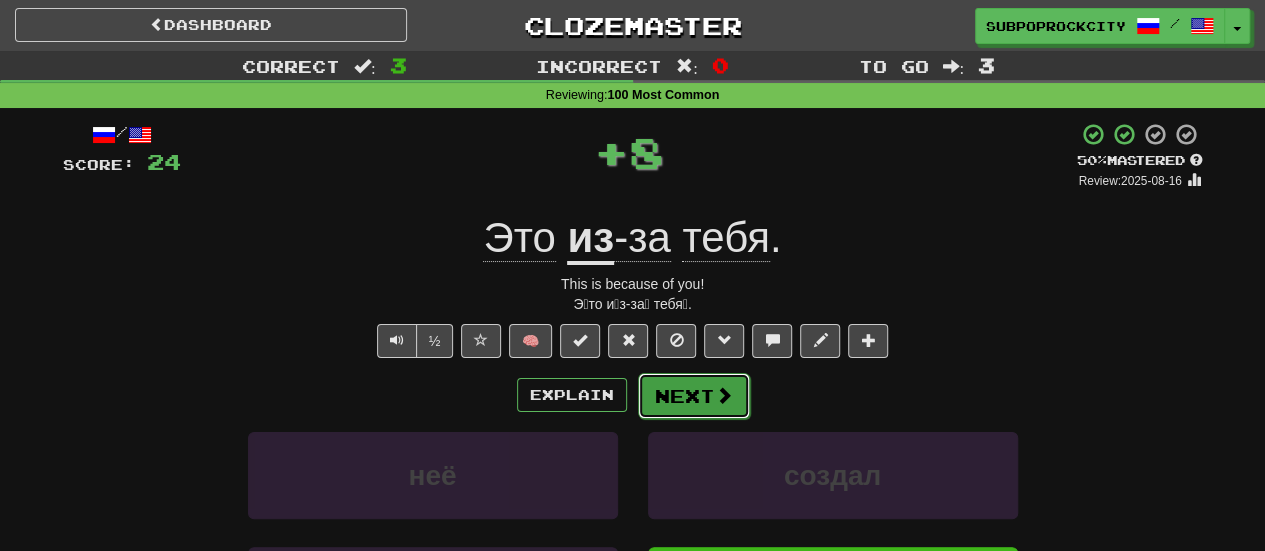 click on "Next" at bounding box center [694, 396] 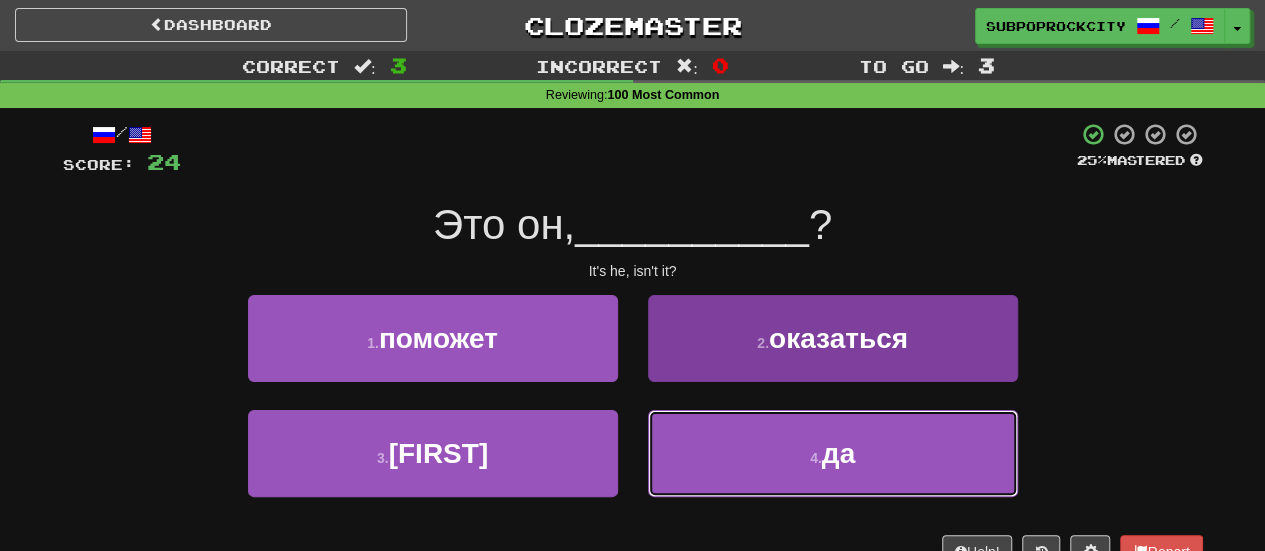 click on "4 .  да" at bounding box center (833, 453) 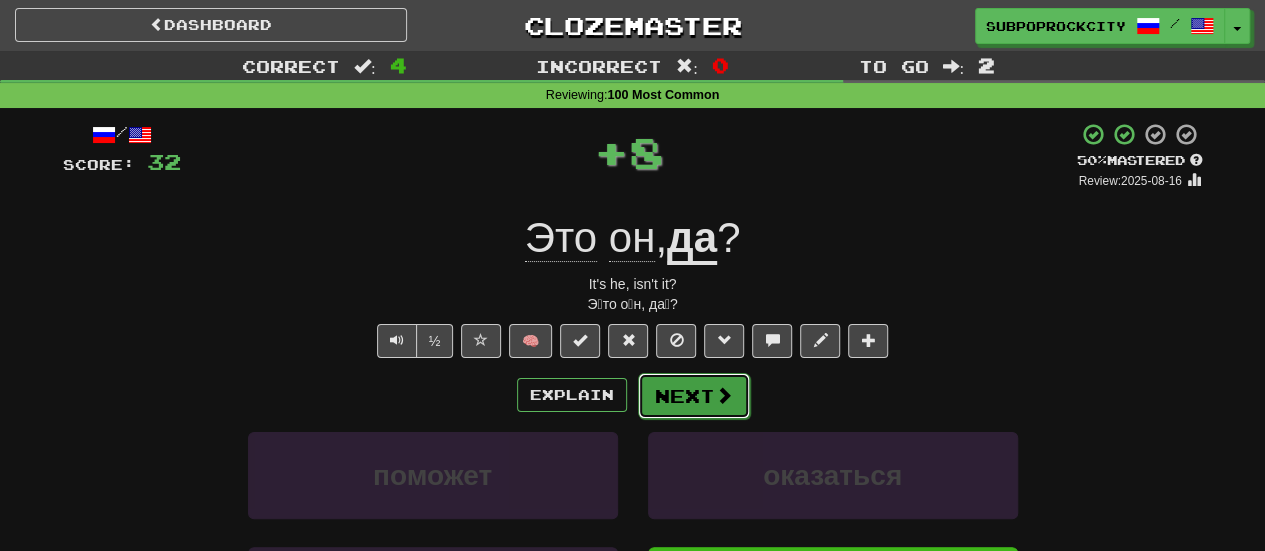 click on "Next" at bounding box center (694, 396) 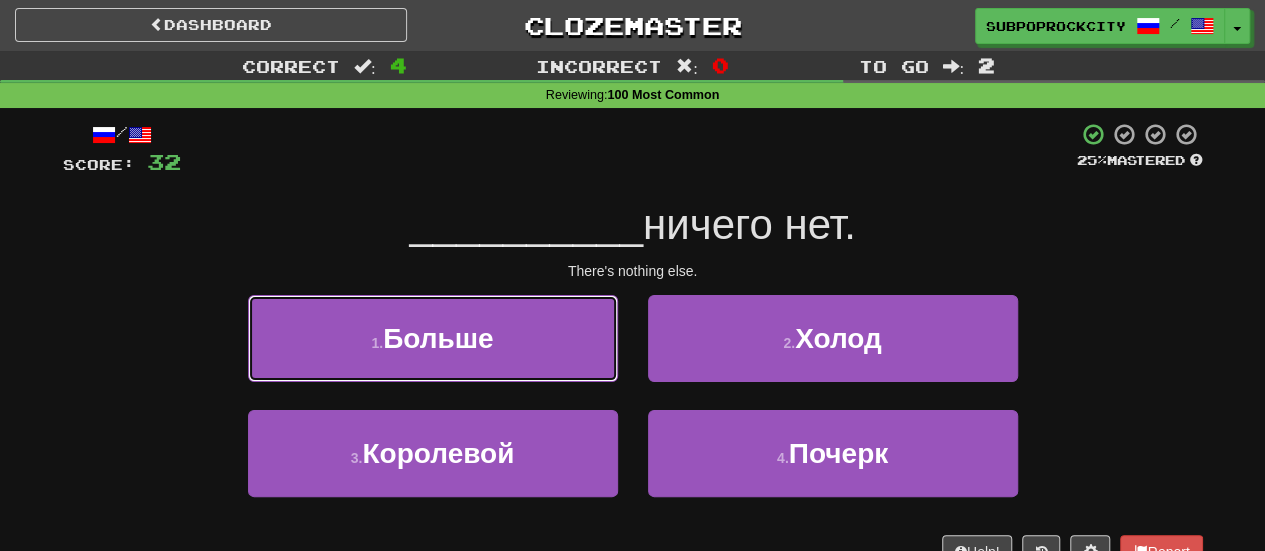 click on "1 .  Больше" at bounding box center (433, 338) 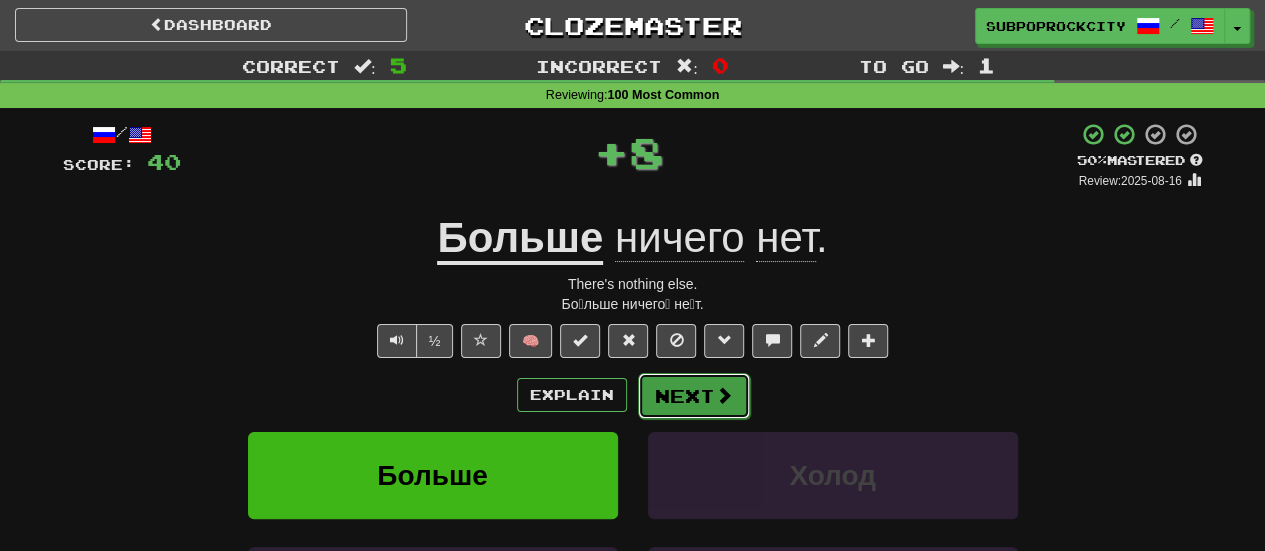click on "Next" at bounding box center (694, 396) 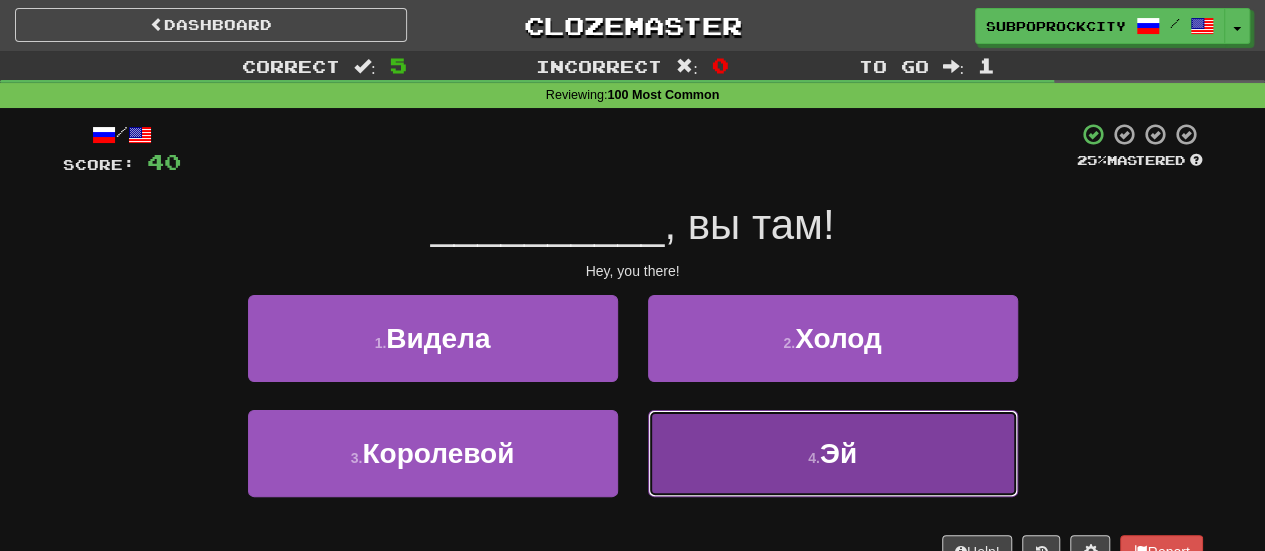 click on "4 .  Эй" at bounding box center [833, 453] 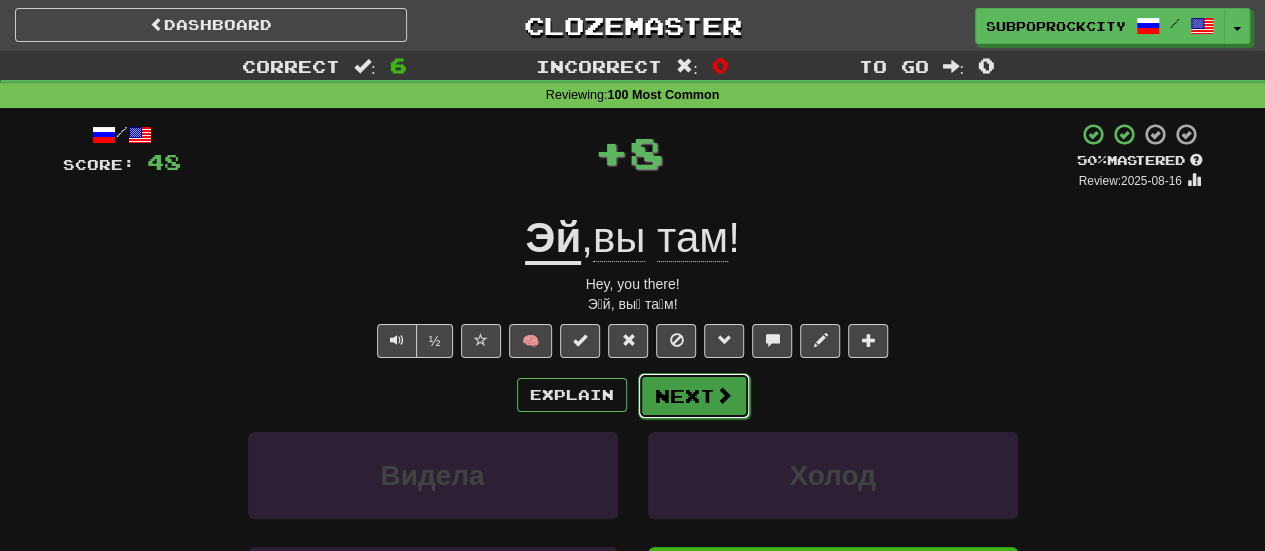 click on "Next" at bounding box center [694, 396] 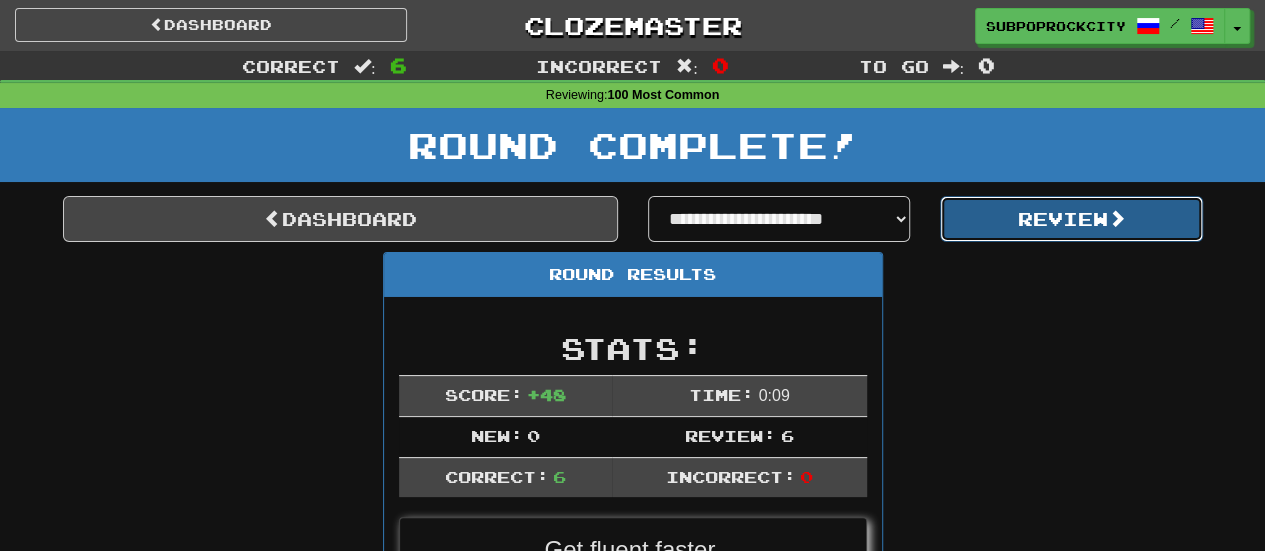 click on "Review" at bounding box center (1071, 219) 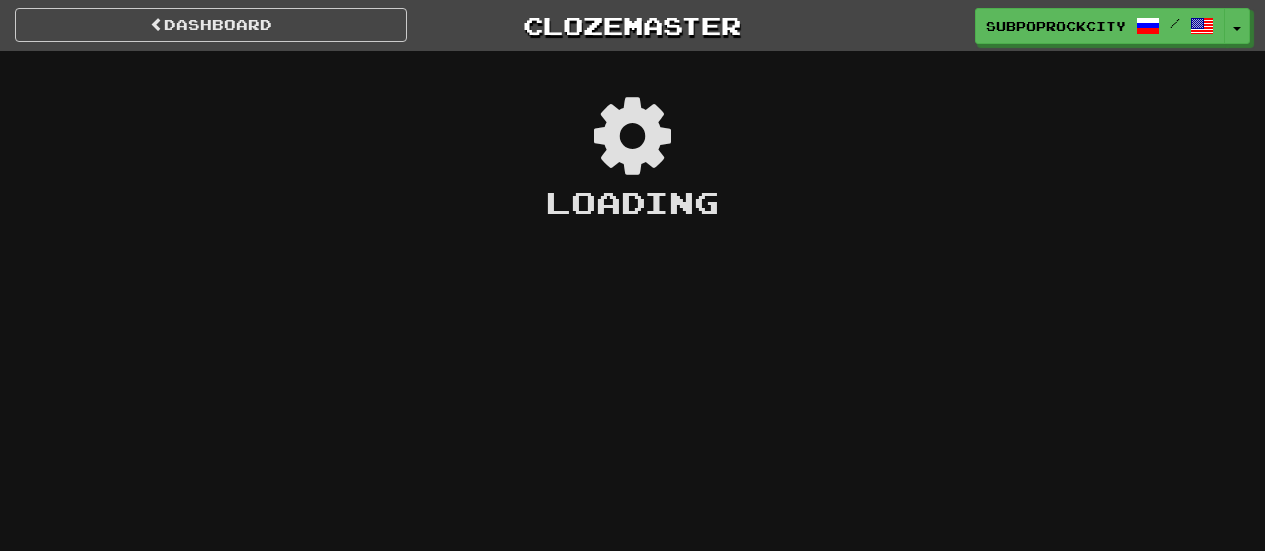 scroll, scrollTop: 0, scrollLeft: 0, axis: both 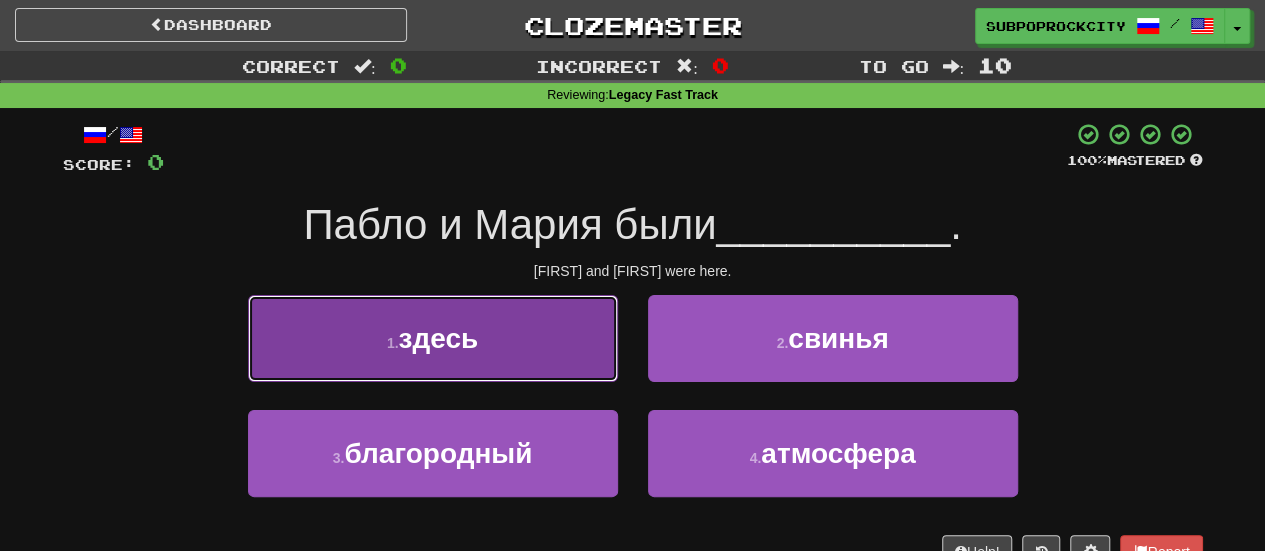 click on "1 .  здесь" at bounding box center (433, 338) 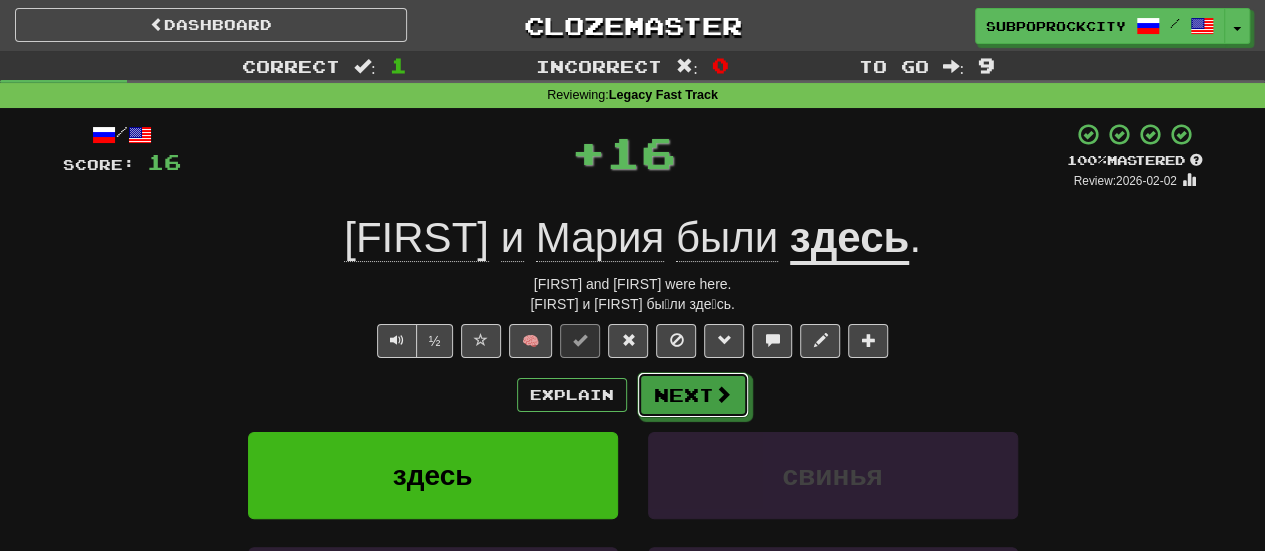 click on "Next" at bounding box center [693, 395] 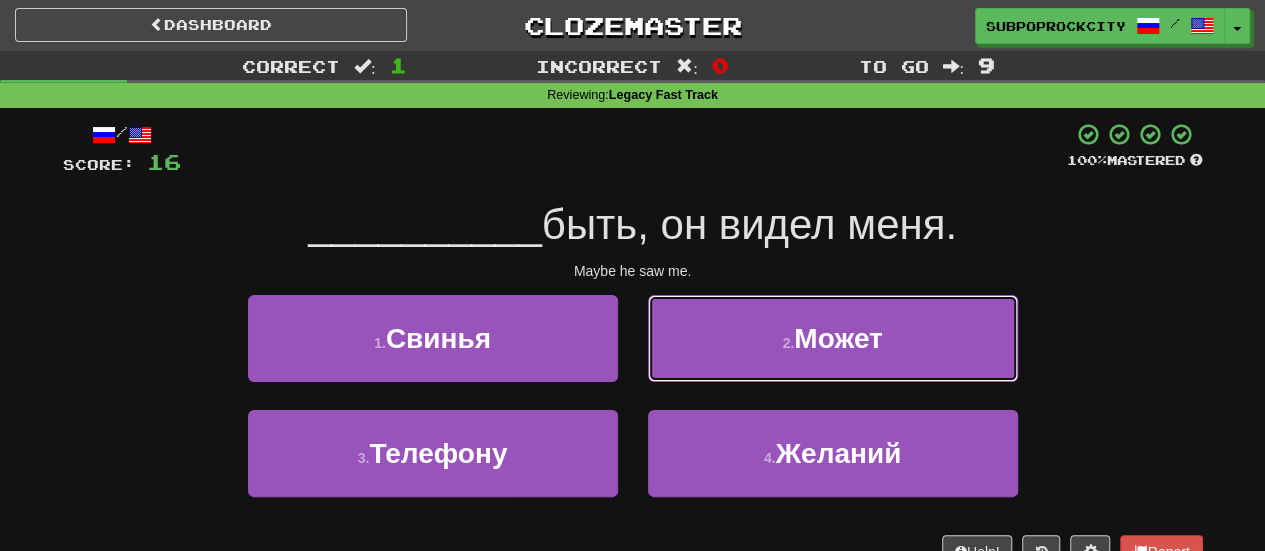 click on "2 .  Может" at bounding box center (833, 338) 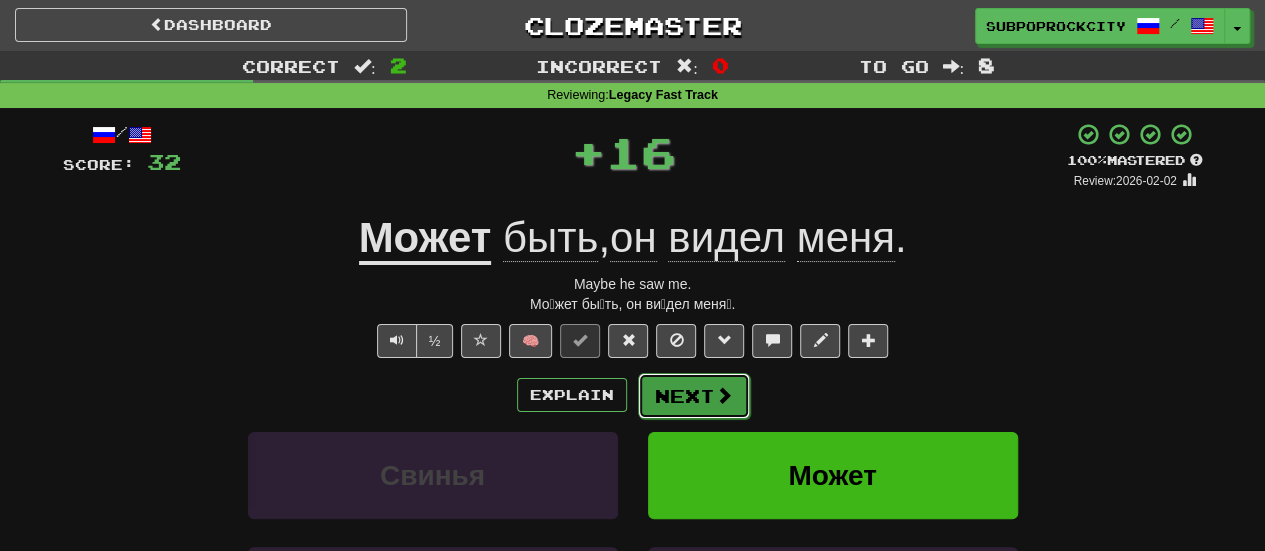 click on "Next" at bounding box center (694, 396) 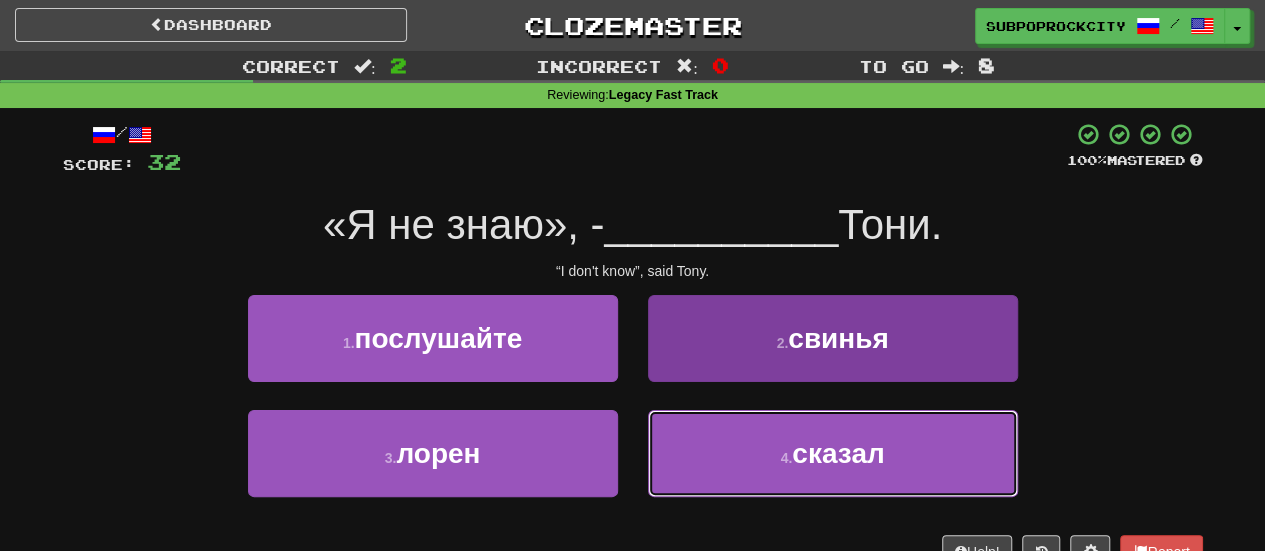 click on "4 .  сказал" at bounding box center [833, 453] 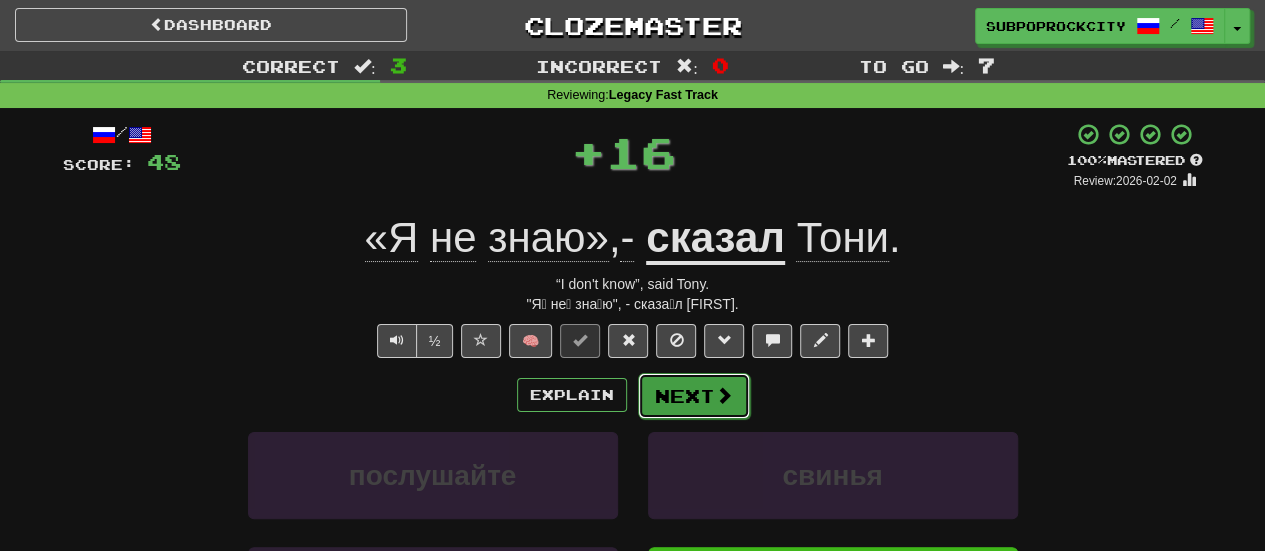click on "Next" at bounding box center [694, 396] 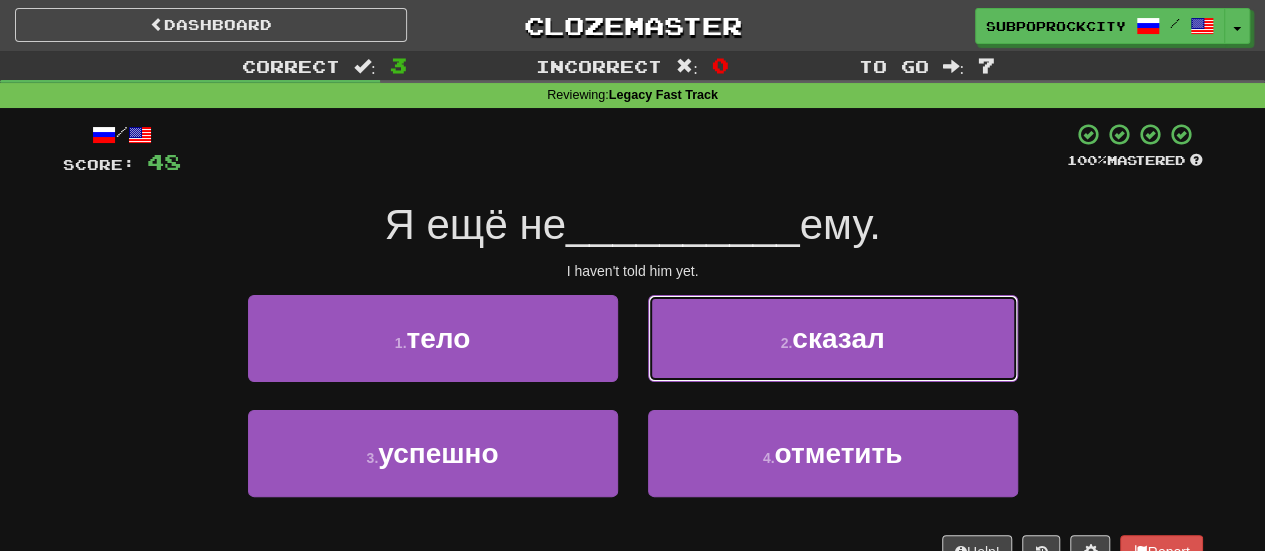 click on "2 .  сказал" at bounding box center (833, 338) 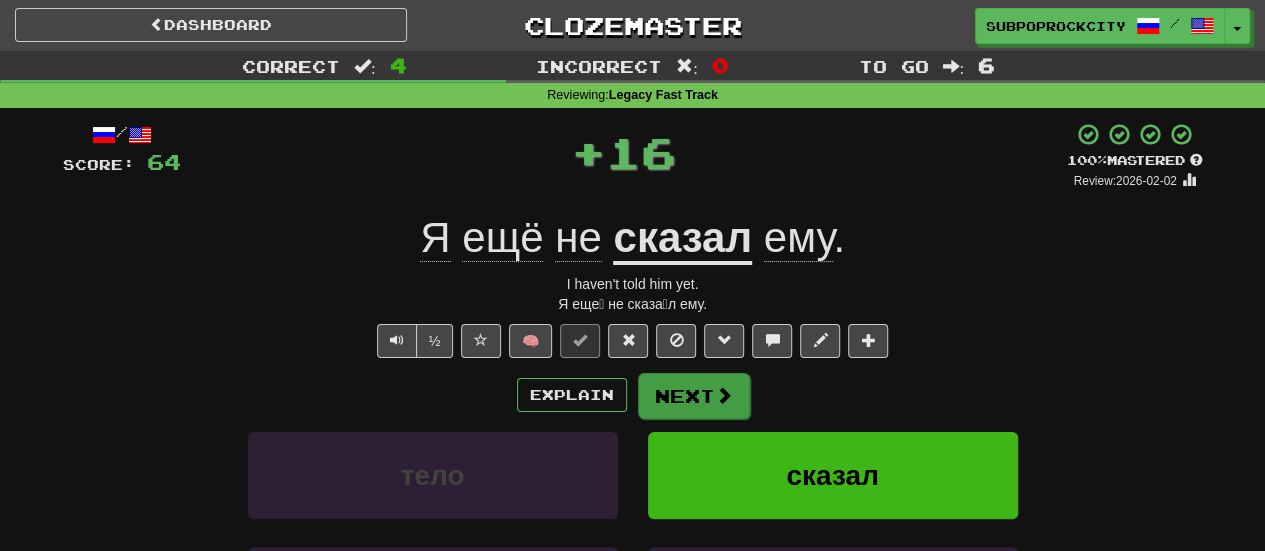 click on "Next" at bounding box center [694, 396] 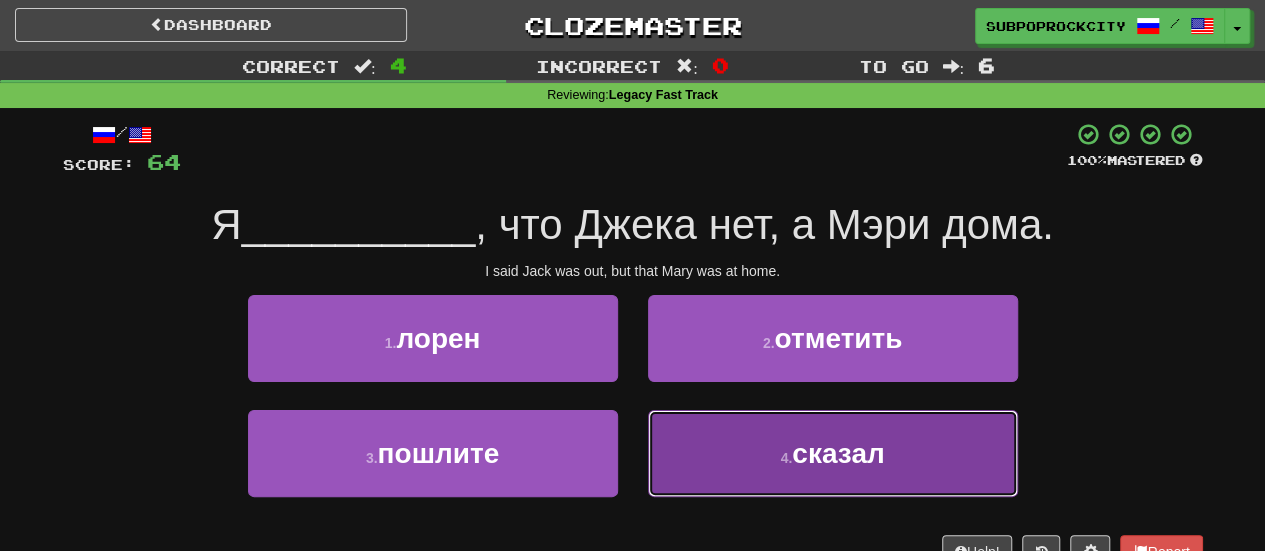 click on "4 .  сказал" at bounding box center [833, 453] 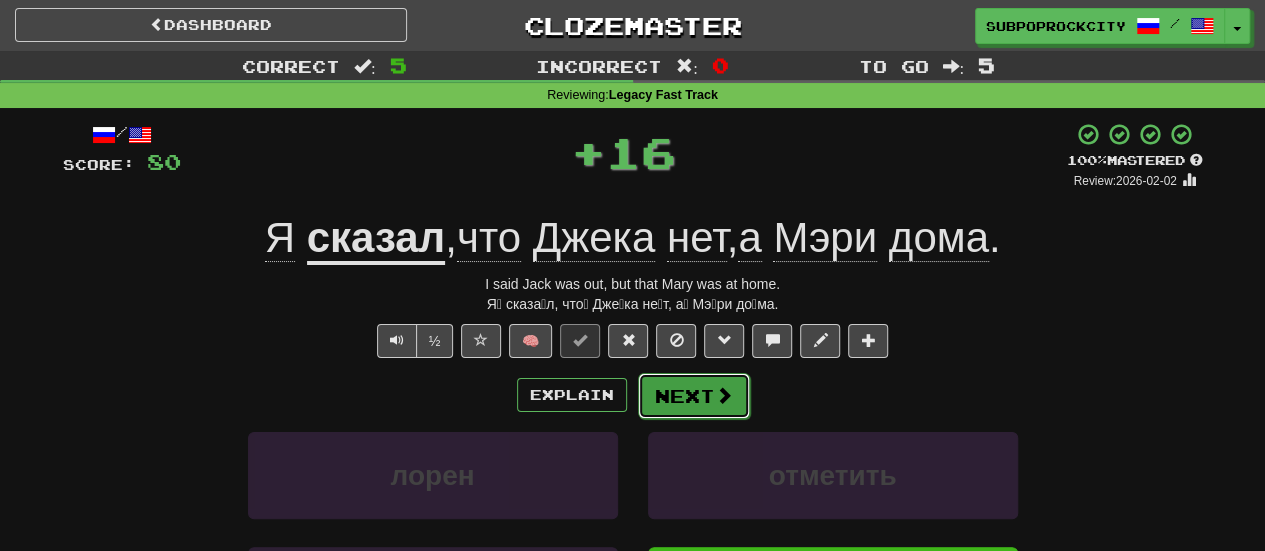 click on "Next" at bounding box center (694, 396) 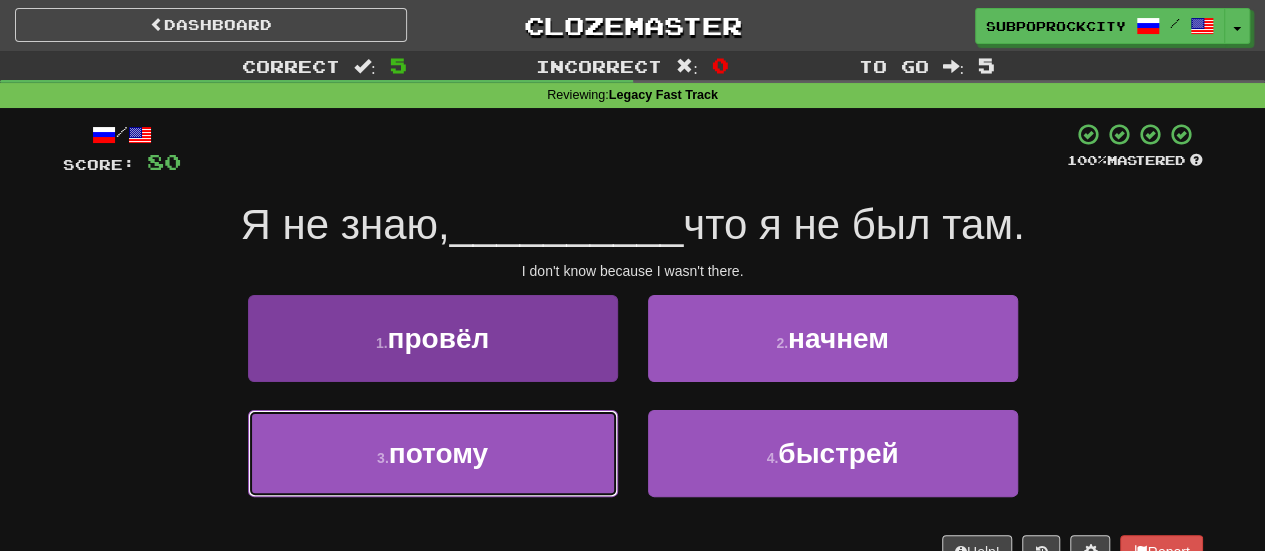 click on "3 .  потому" at bounding box center (433, 453) 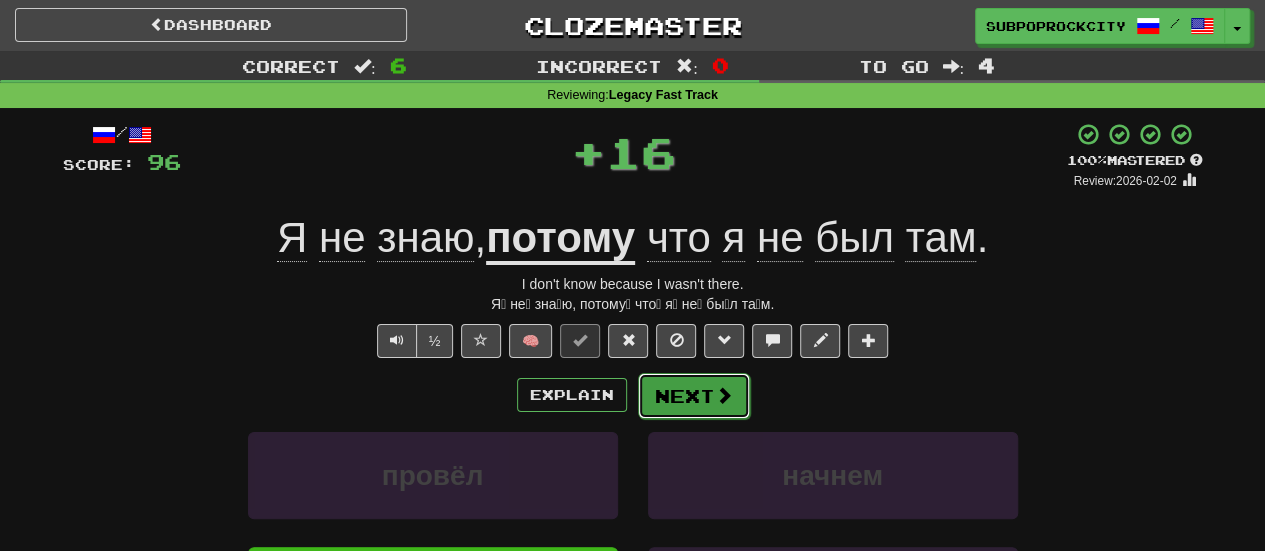 click on "Next" at bounding box center (694, 396) 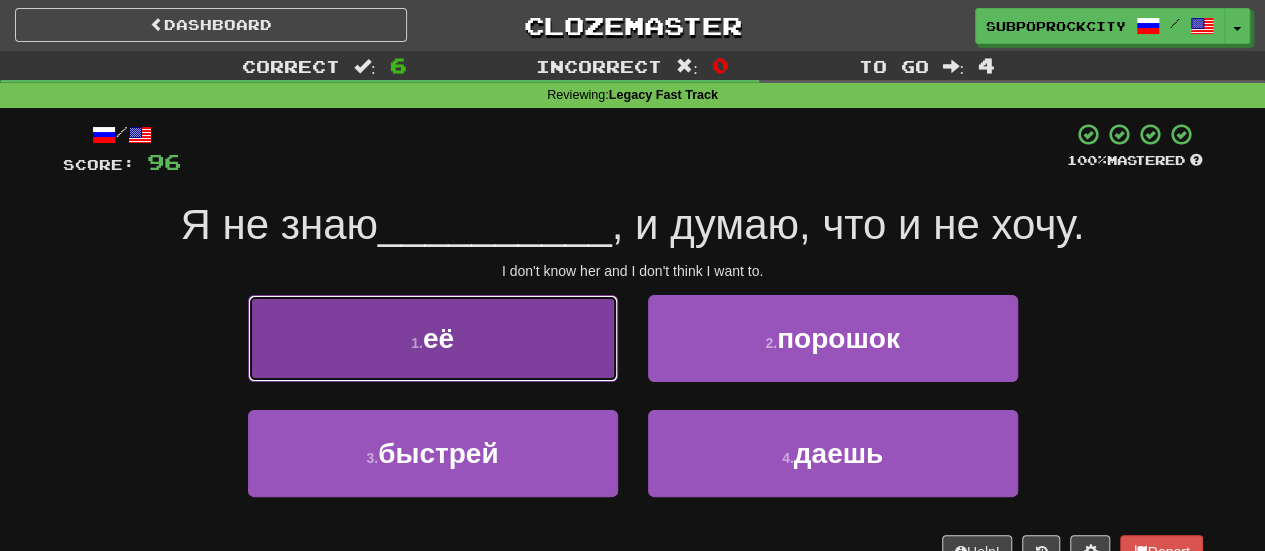 click on "1 .  её" at bounding box center [433, 338] 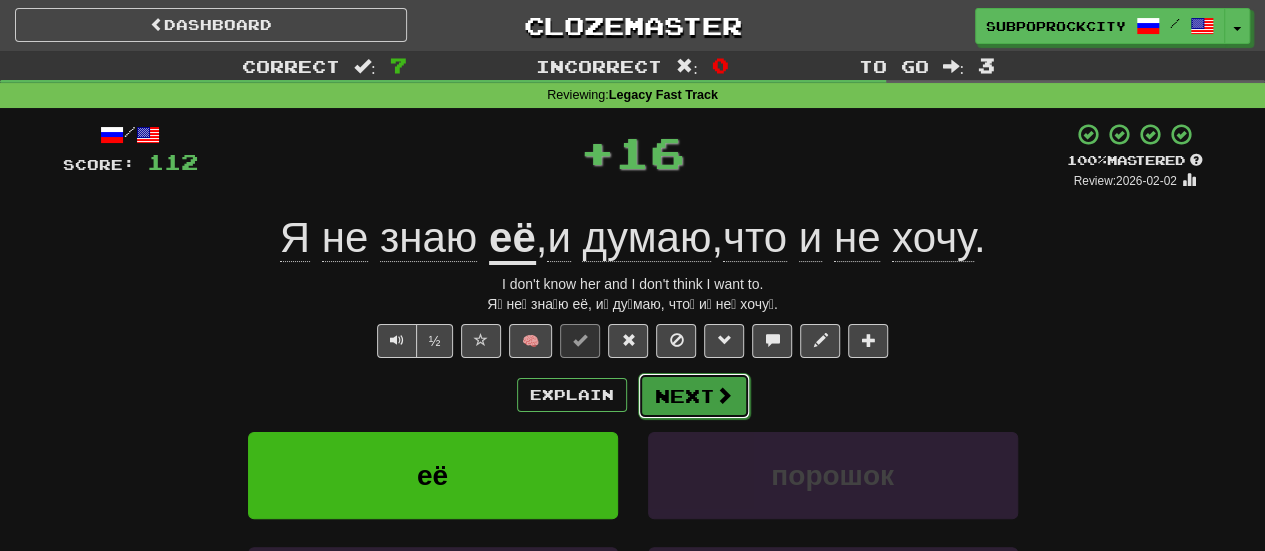 click on "Next" at bounding box center (694, 396) 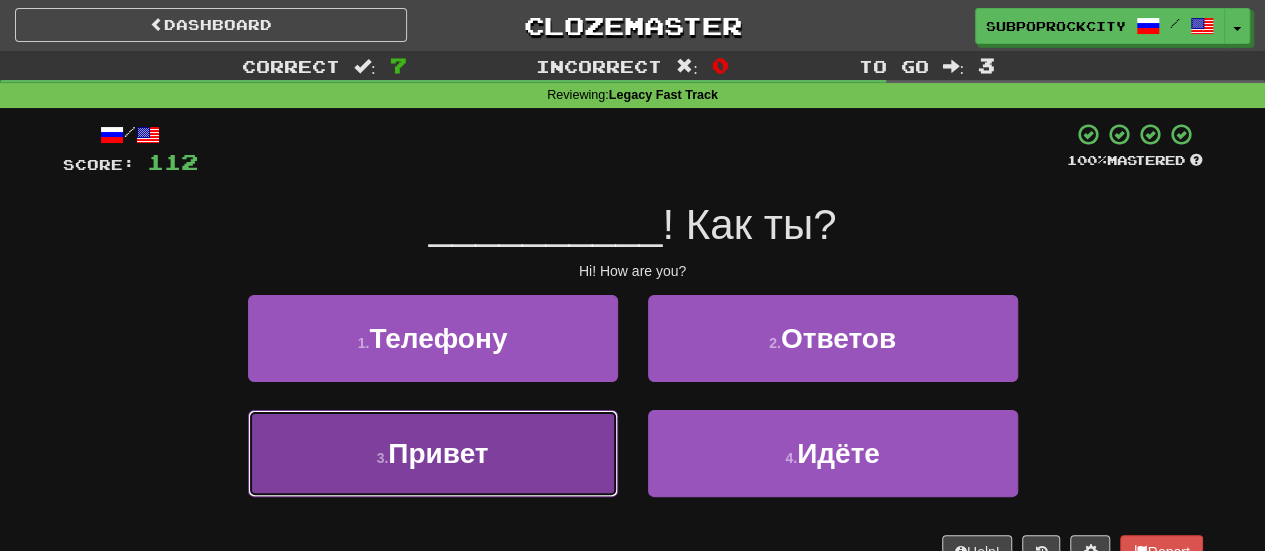 click on "3 .  Привет" at bounding box center [433, 453] 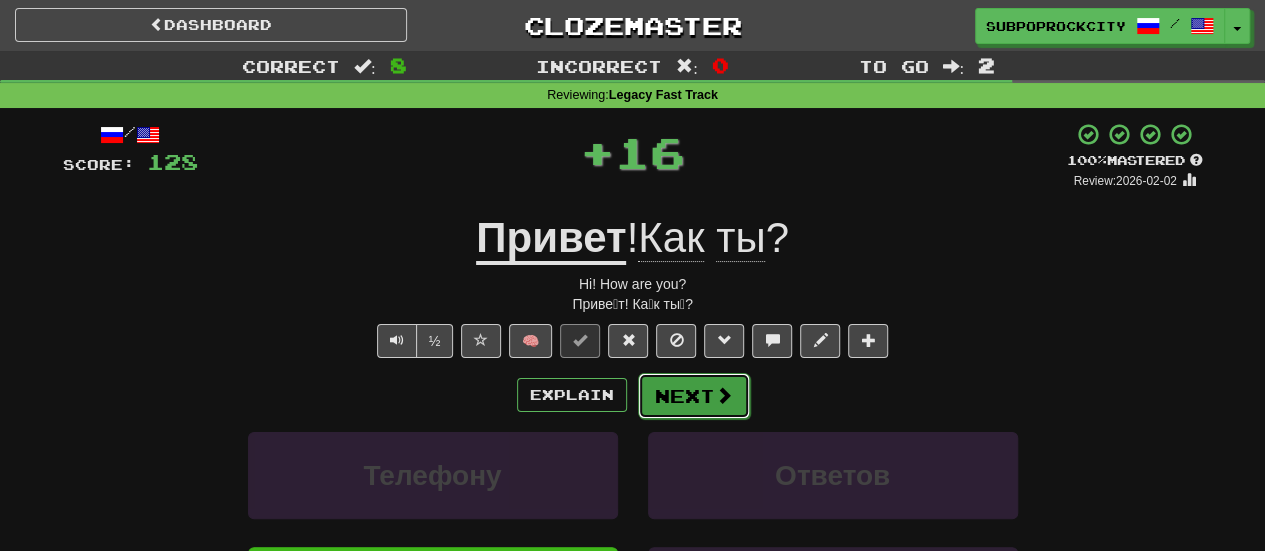 click on "Next" at bounding box center [694, 396] 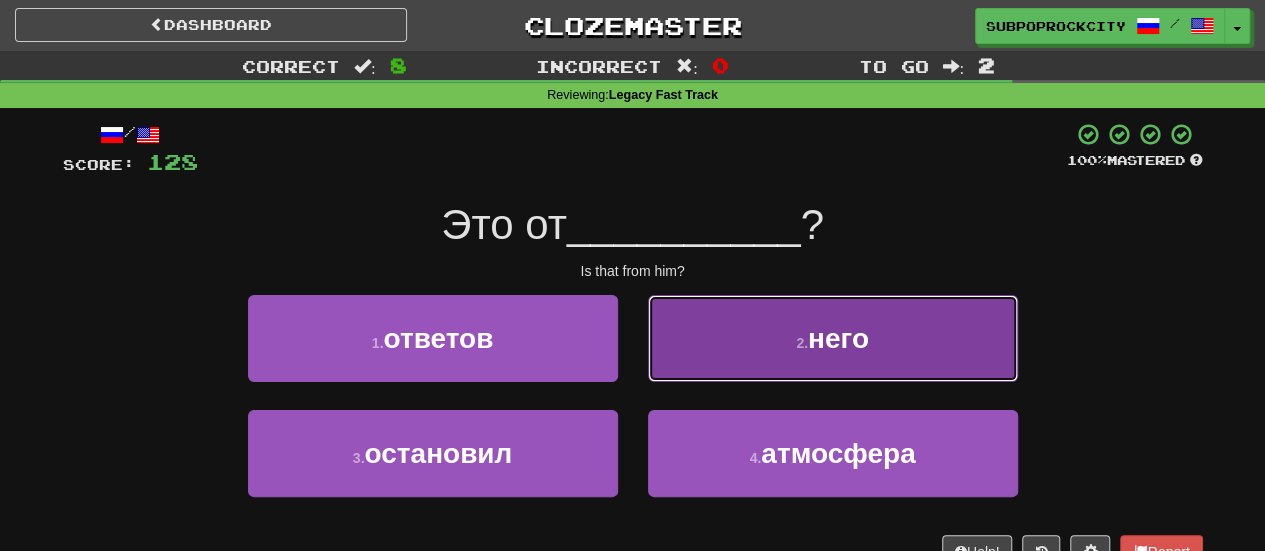 click on "2 .  него" at bounding box center (833, 338) 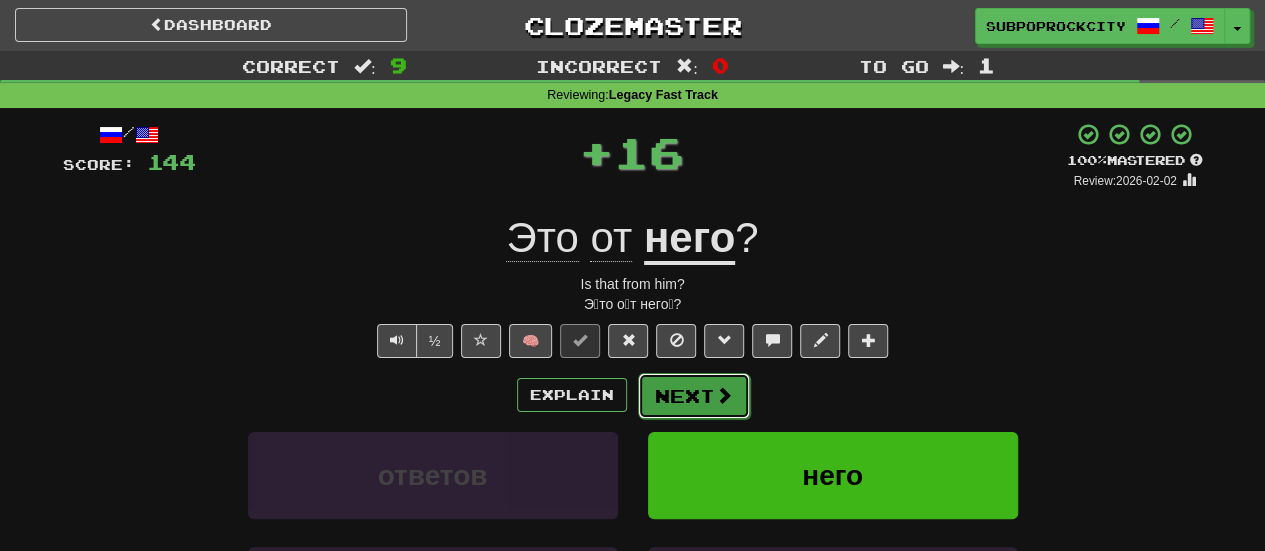 click on "Next" at bounding box center (694, 396) 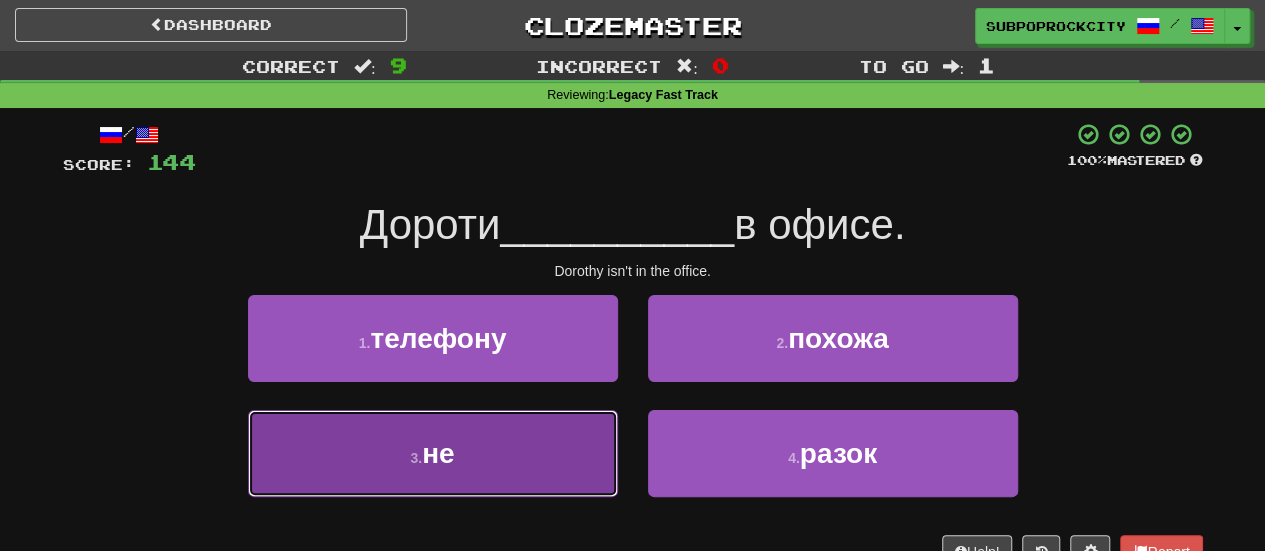 click on "3 .  не" at bounding box center (433, 453) 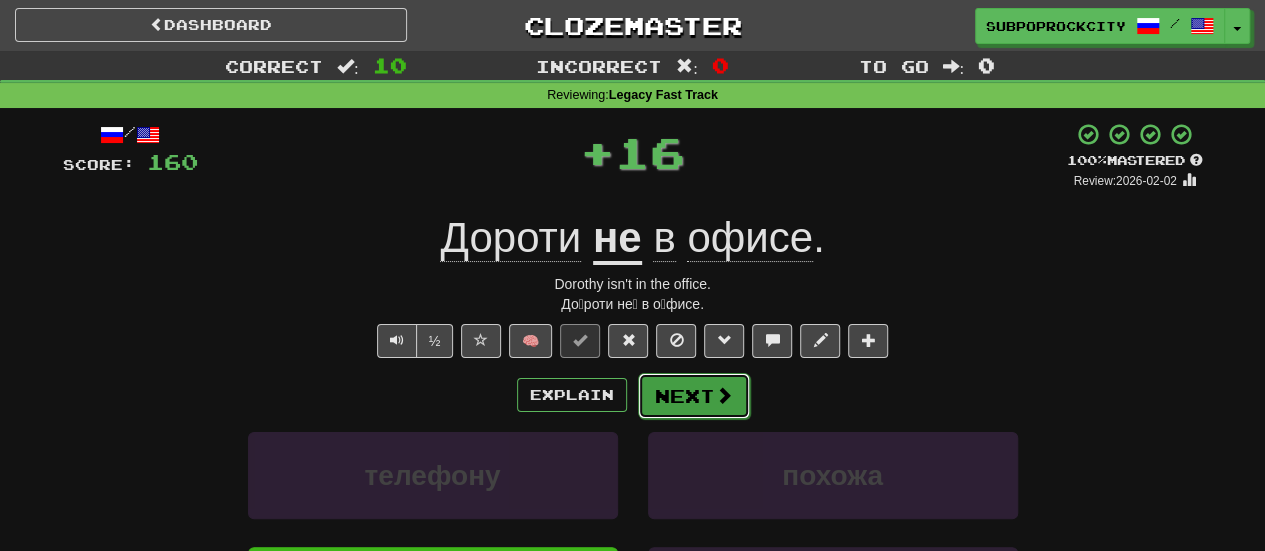 click on "Next" at bounding box center (694, 396) 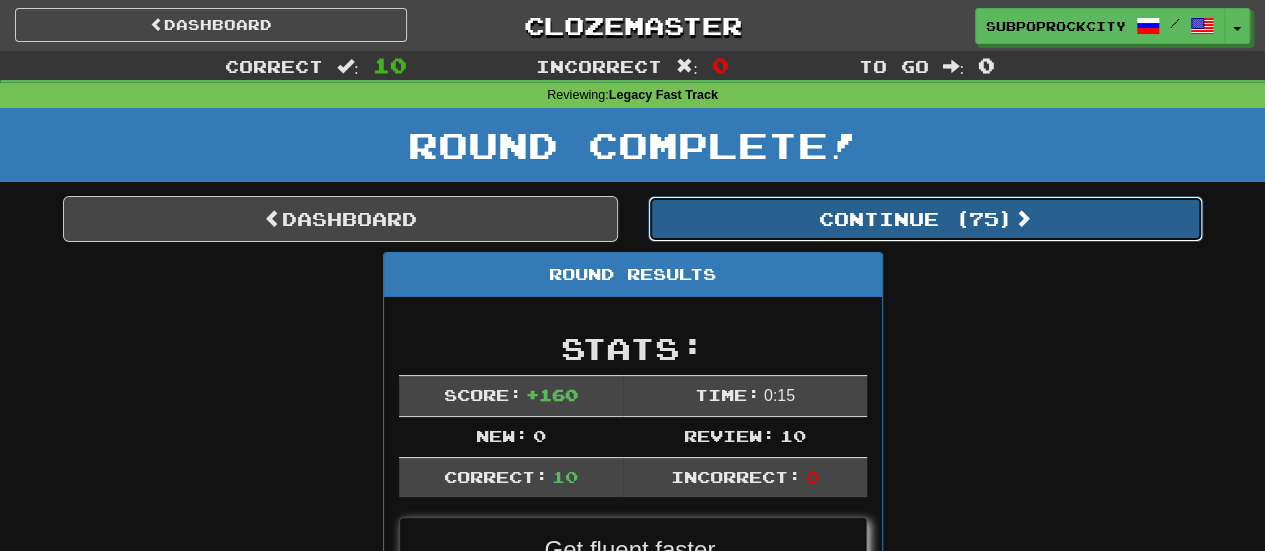click on "Continue ( 75 )" at bounding box center [925, 219] 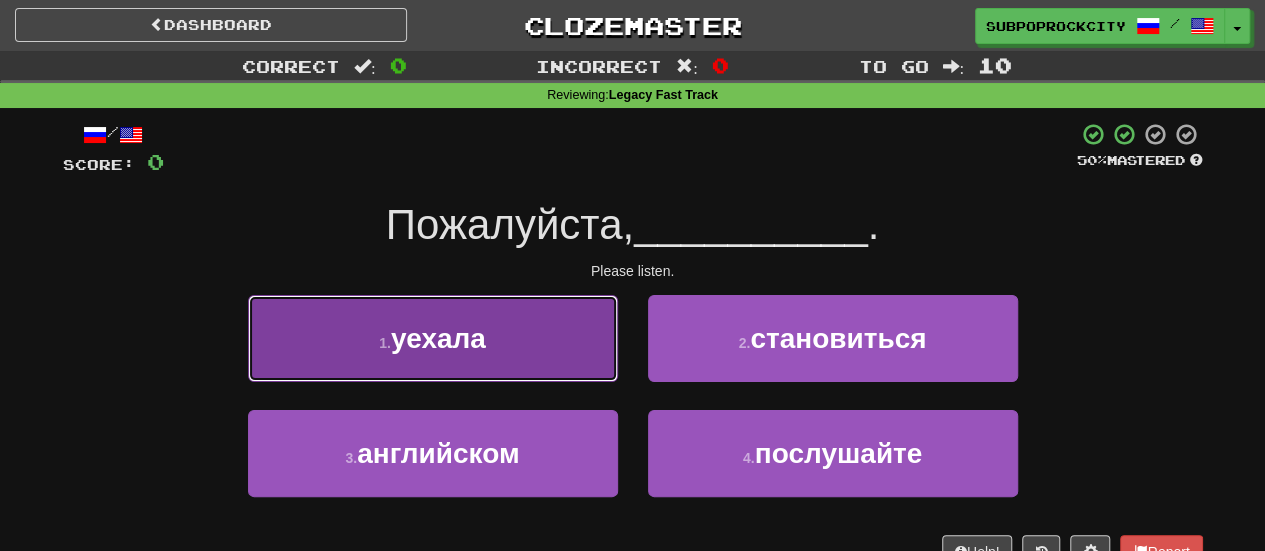 click on "1 .  уехала" at bounding box center (433, 338) 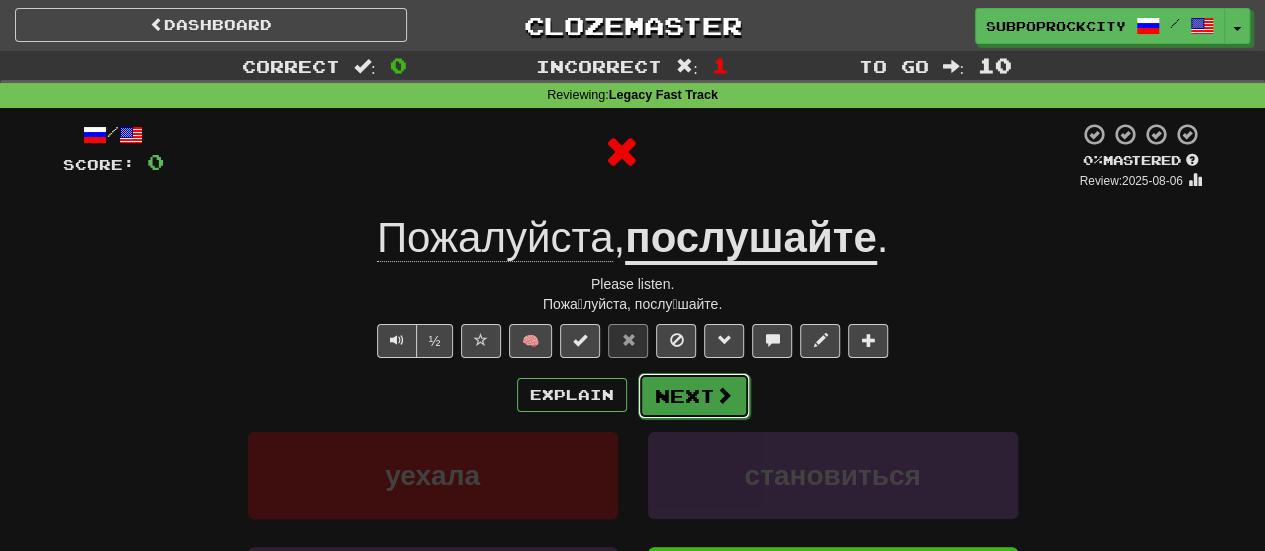 click on "Next" at bounding box center [694, 396] 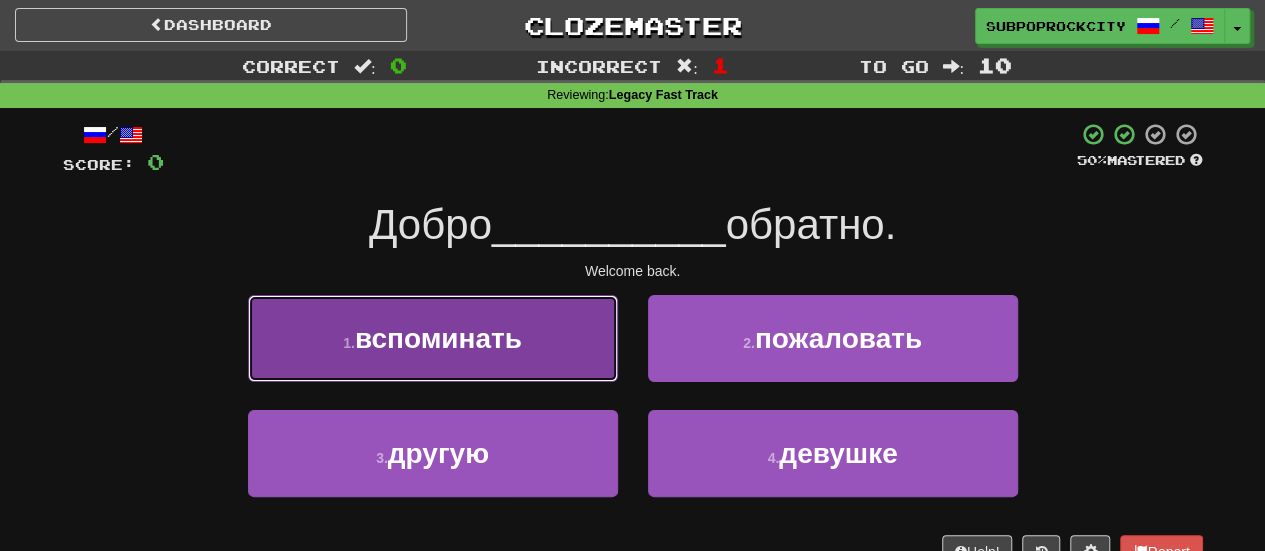click on "1 .  вспоминать" at bounding box center (433, 338) 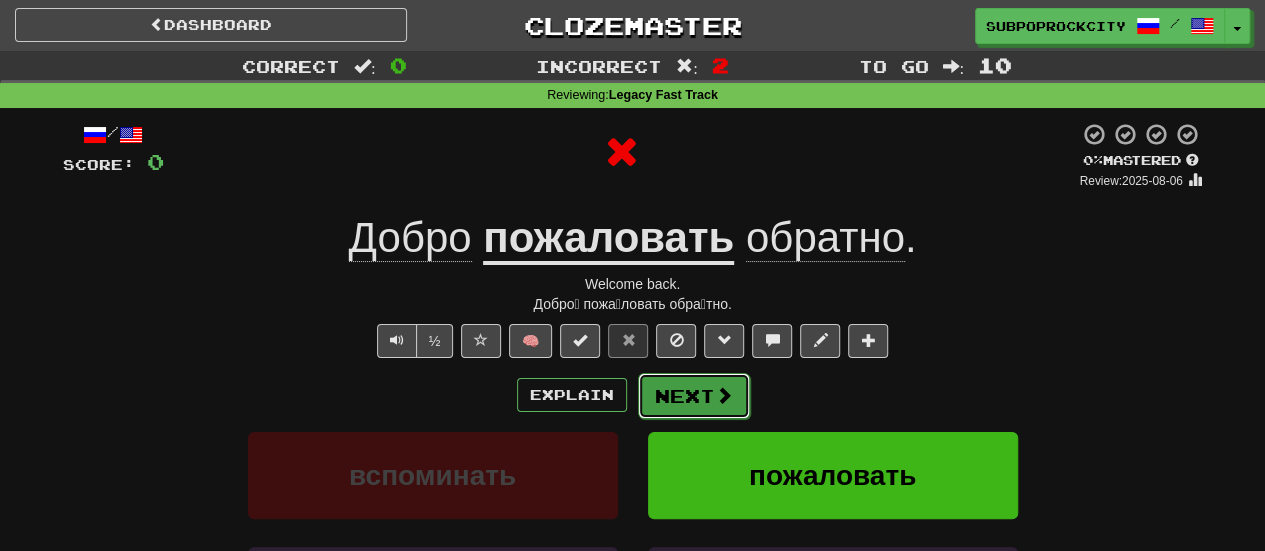 click on "Next" at bounding box center [694, 396] 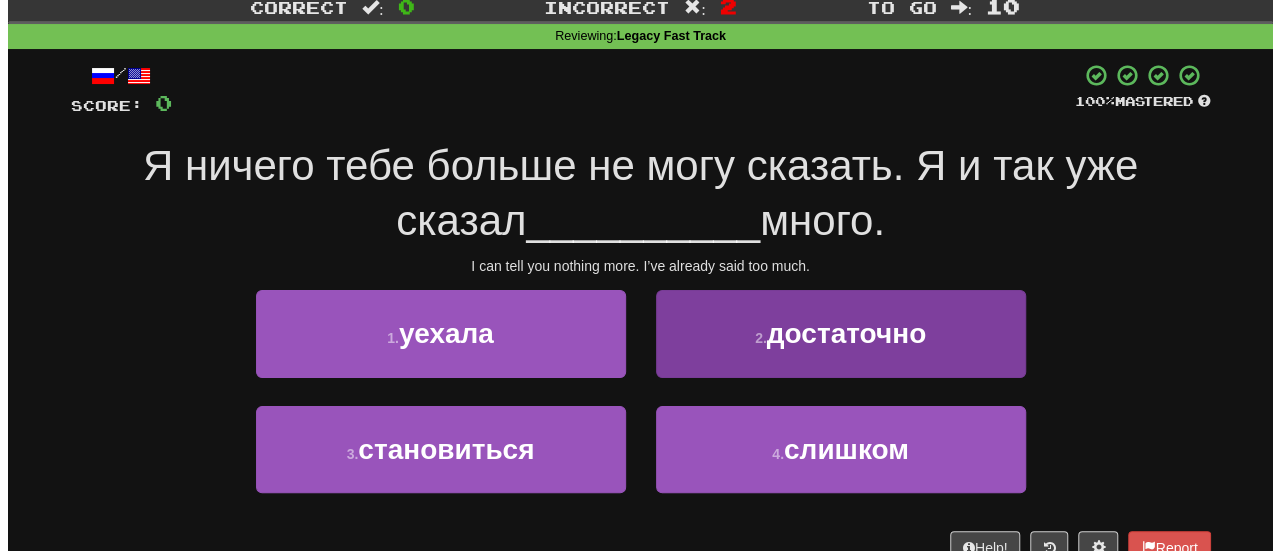 scroll, scrollTop: 100, scrollLeft: 0, axis: vertical 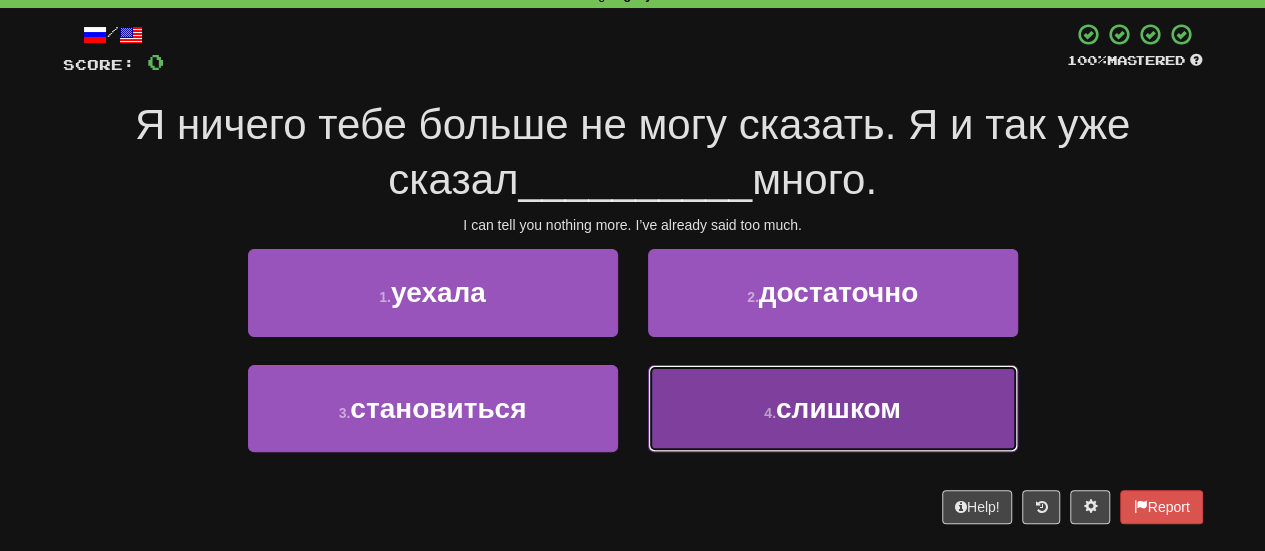 click on "4 .  слишком" at bounding box center (833, 408) 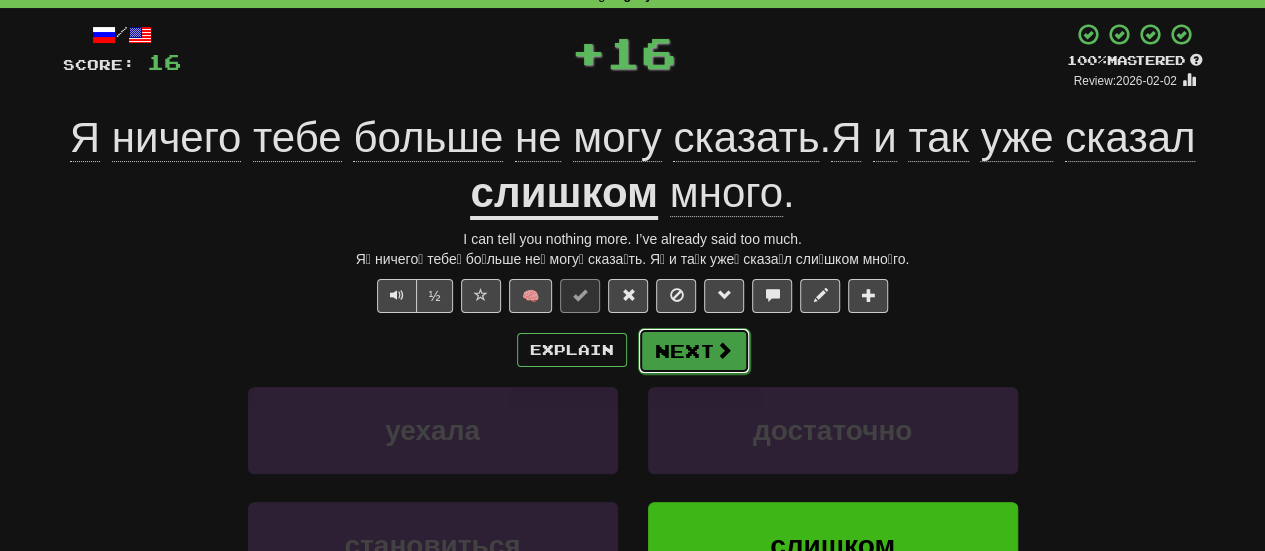 click on "Next" at bounding box center (694, 351) 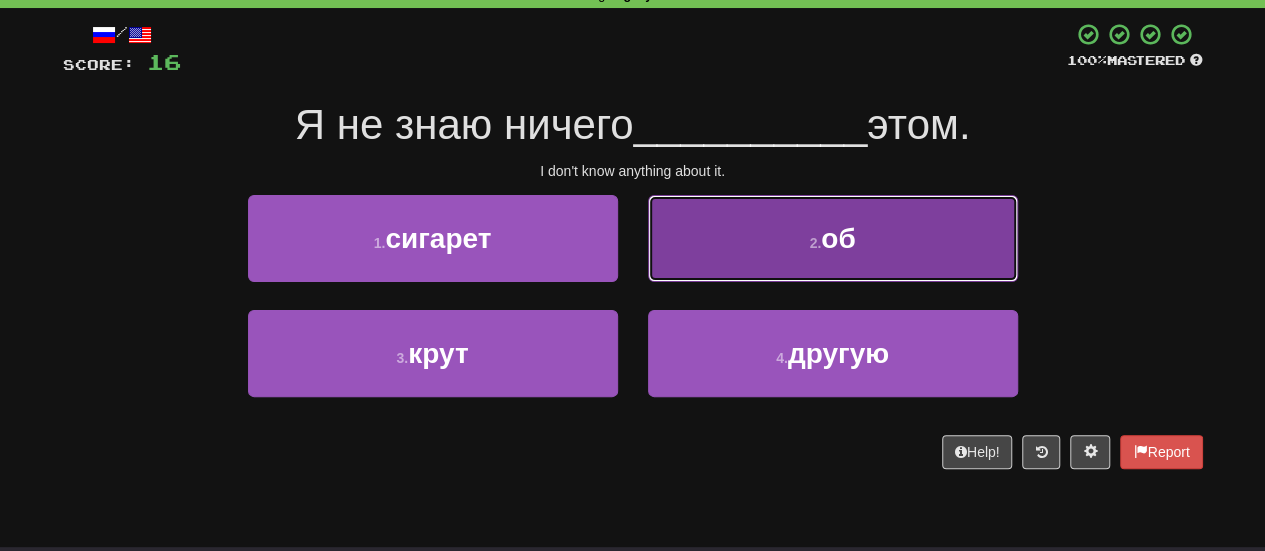 click on "2 .  об" at bounding box center (833, 238) 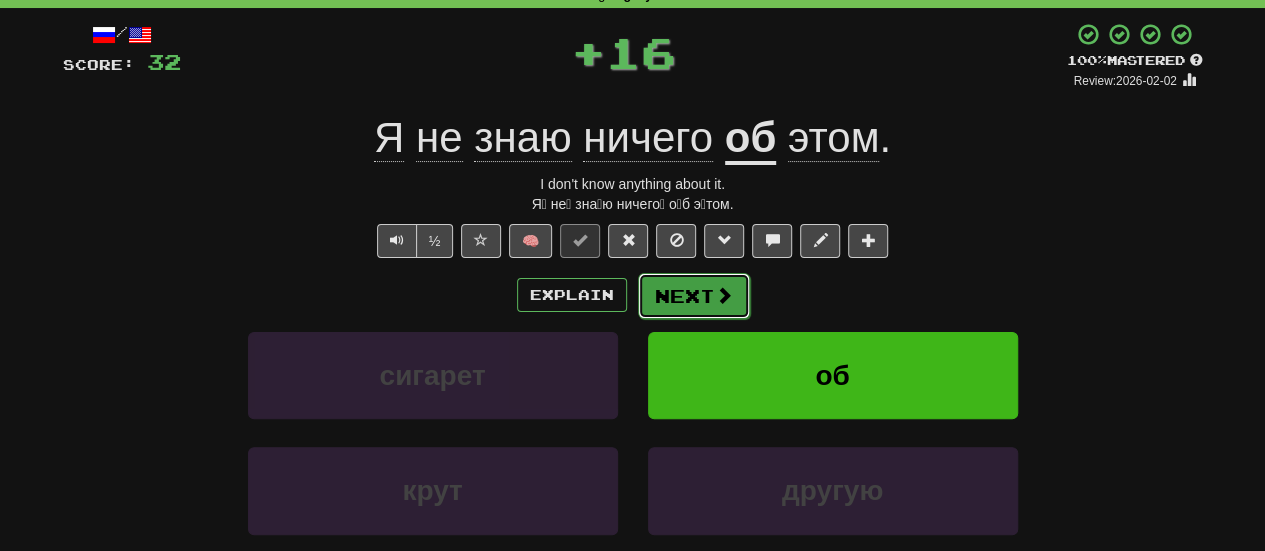 click on "Next" at bounding box center (694, 296) 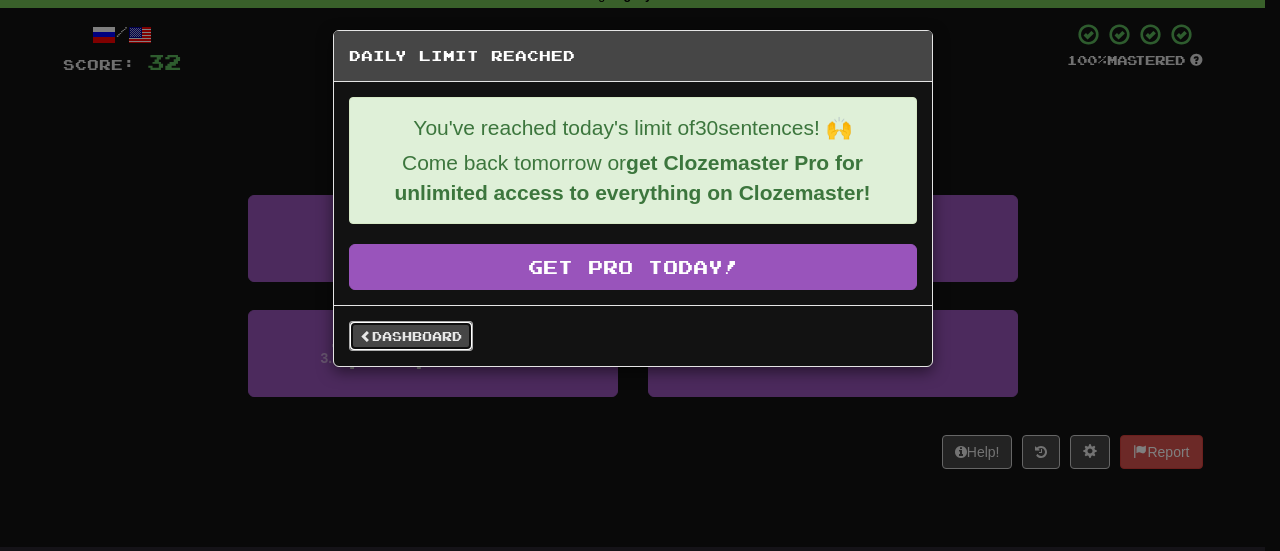 click on "Dashboard" at bounding box center (411, 336) 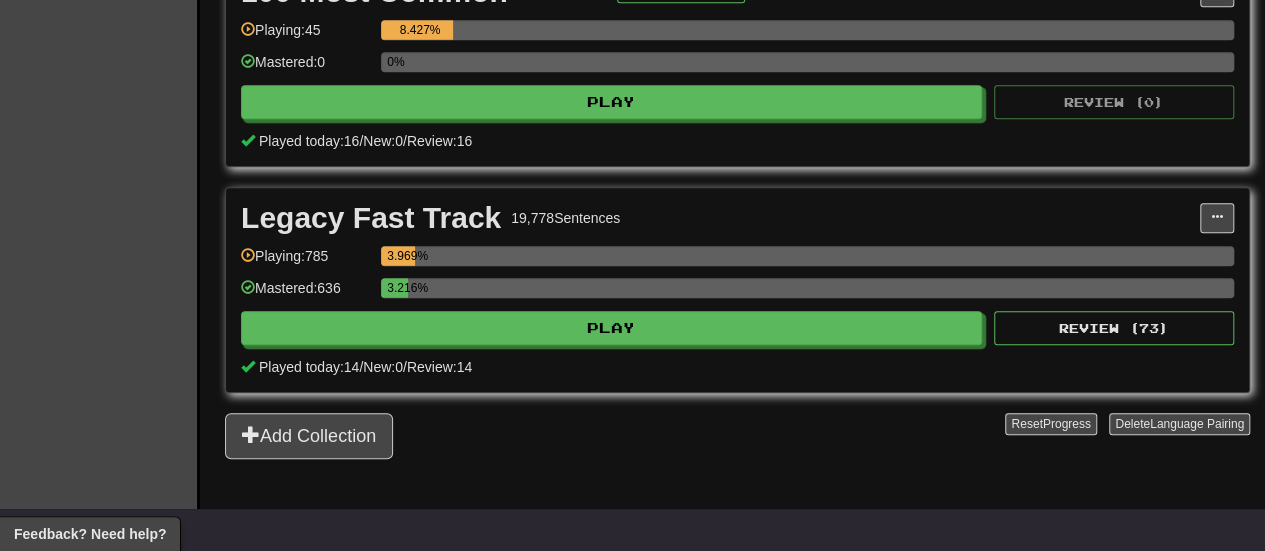 scroll, scrollTop: 0, scrollLeft: 0, axis: both 